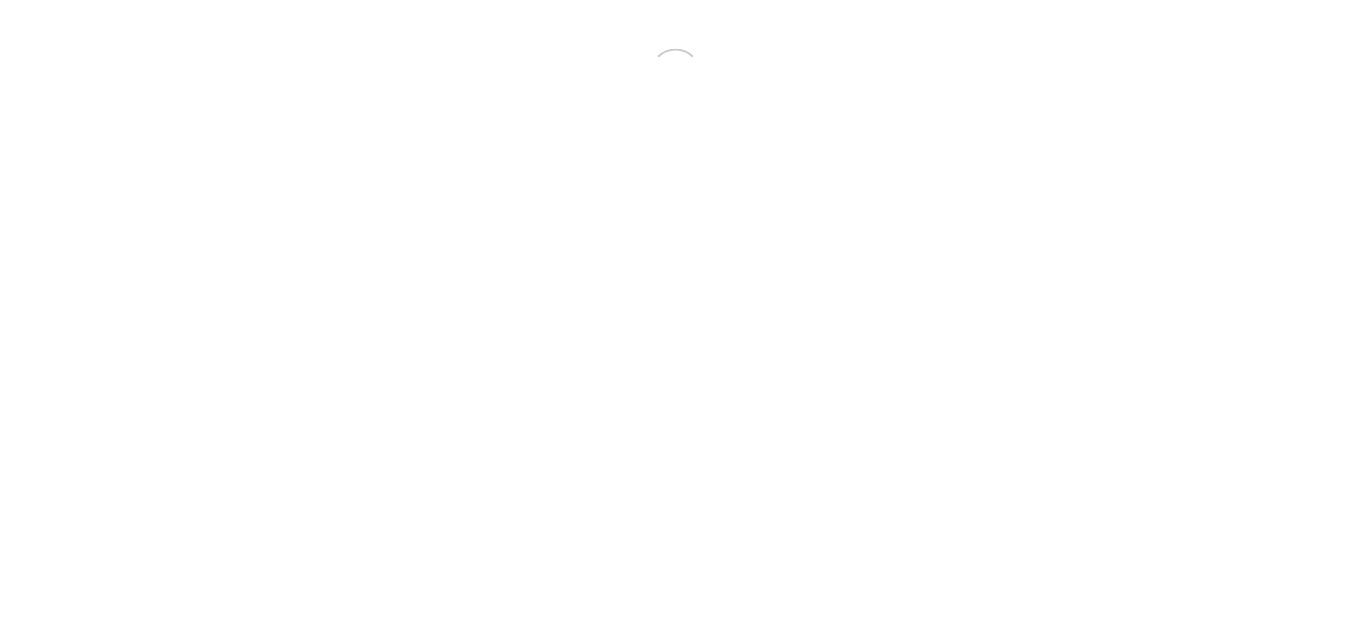 scroll, scrollTop: 0, scrollLeft: 0, axis: both 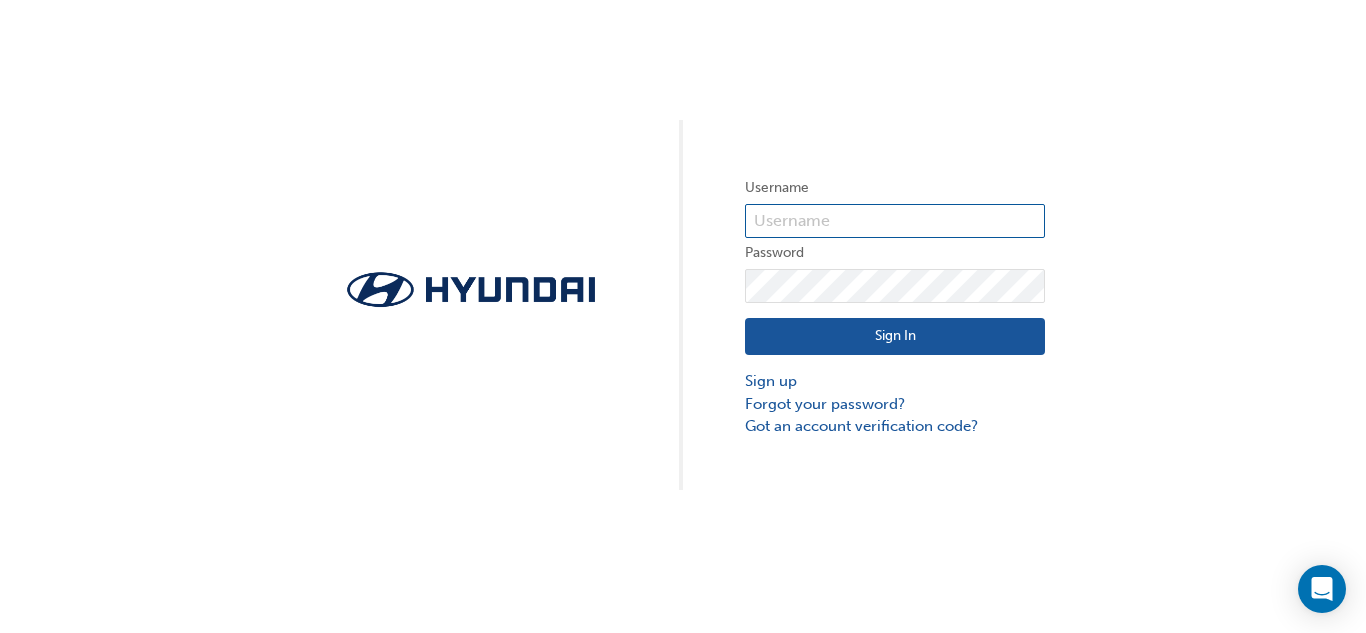 click at bounding box center (895, 221) 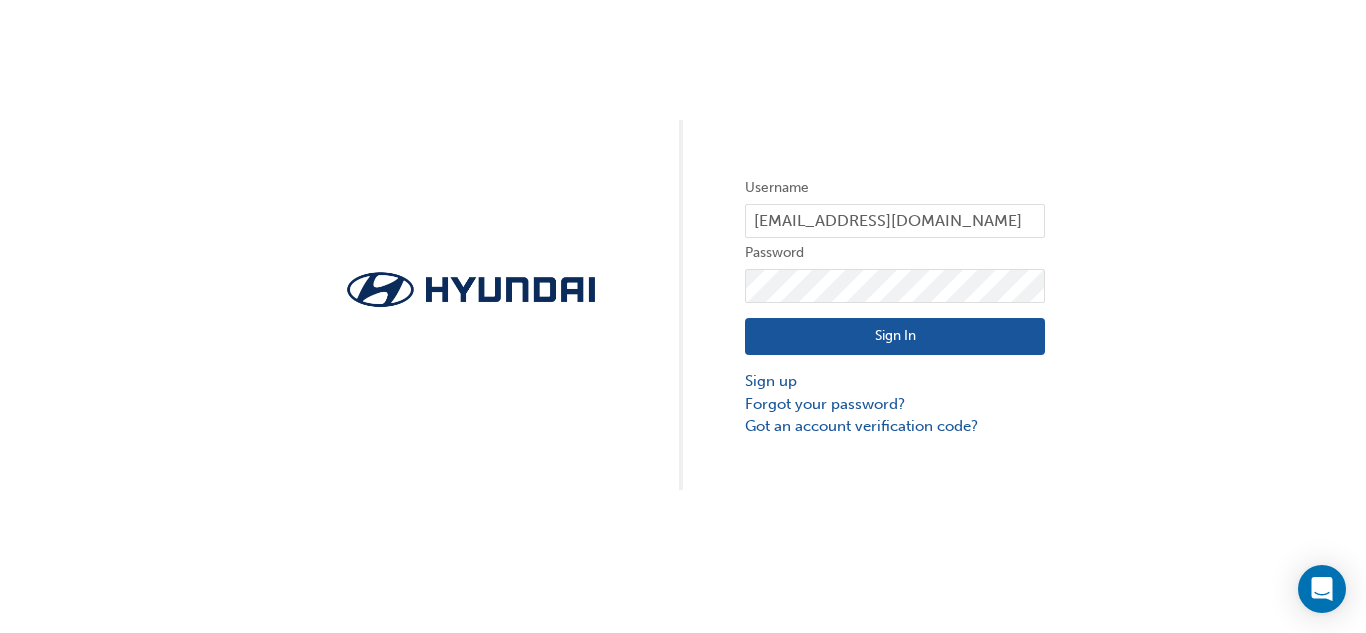 click on "Sign In Sign up Forgot your password? Got an account verification code?" at bounding box center [895, 370] 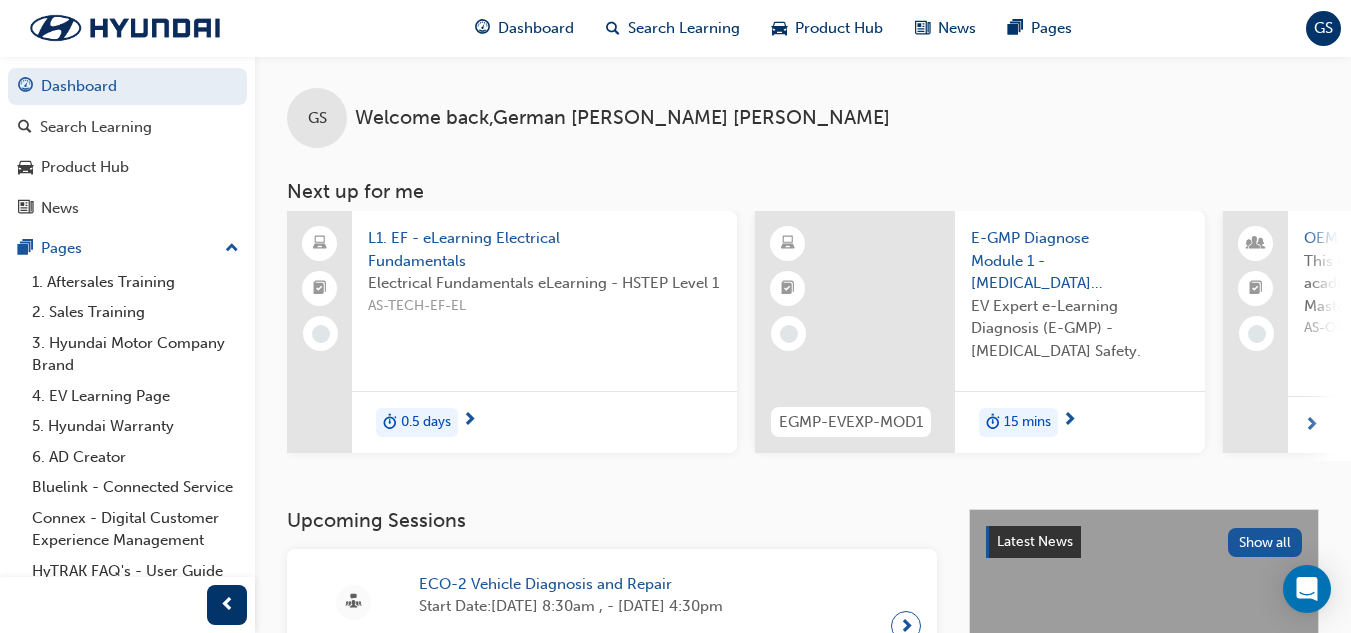 click 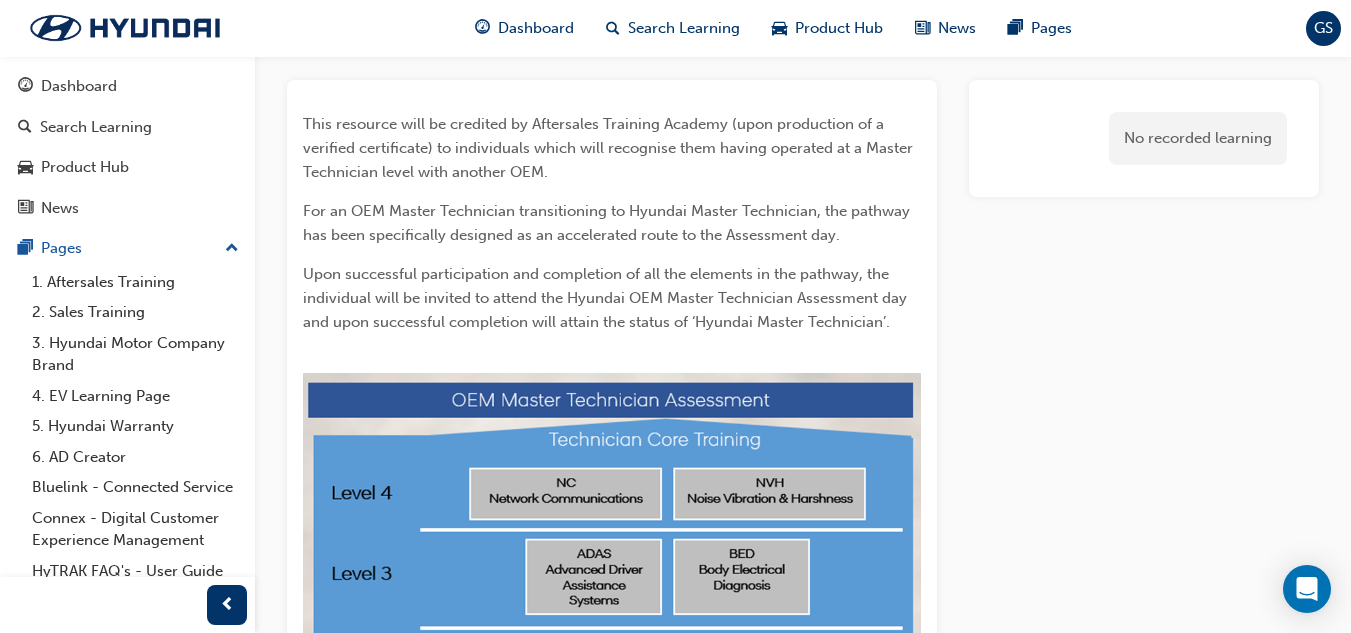 scroll, scrollTop: 0, scrollLeft: 0, axis: both 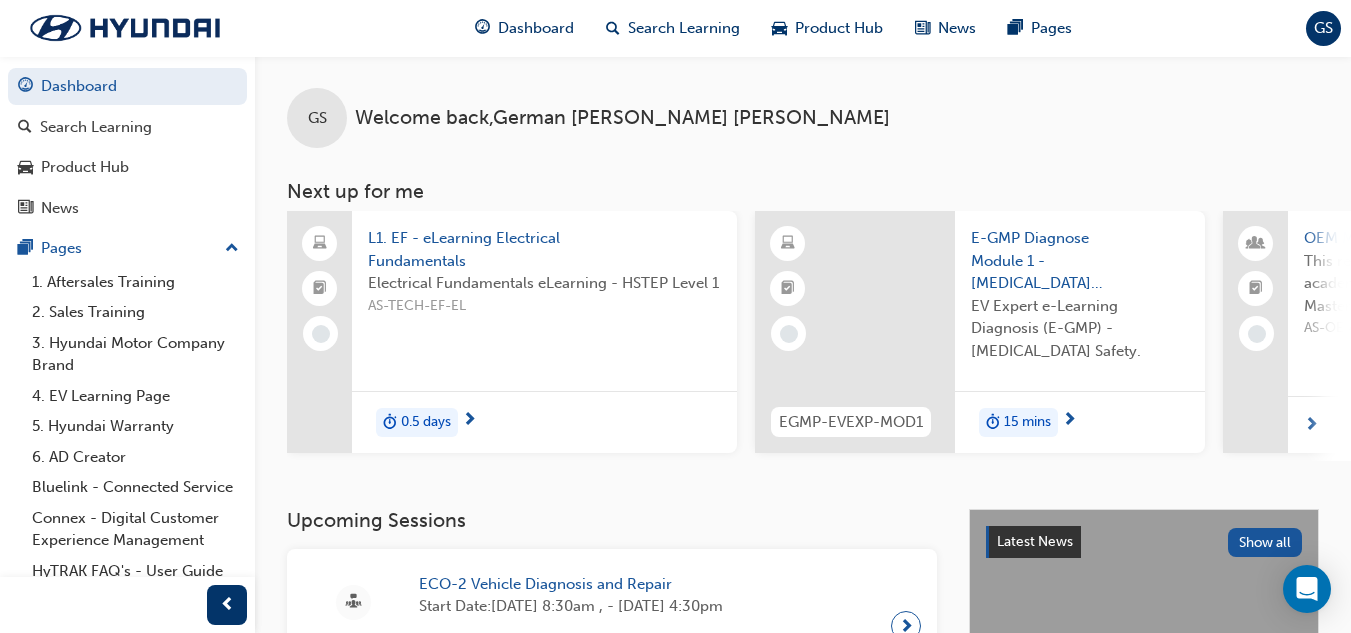 click on "L1. EF - eLearning Electrical Fundamentals Electrical Fundamentals eLearning - HSTEP Level 1 AS-TECH-EF-EL 0.5 days" at bounding box center [544, 332] 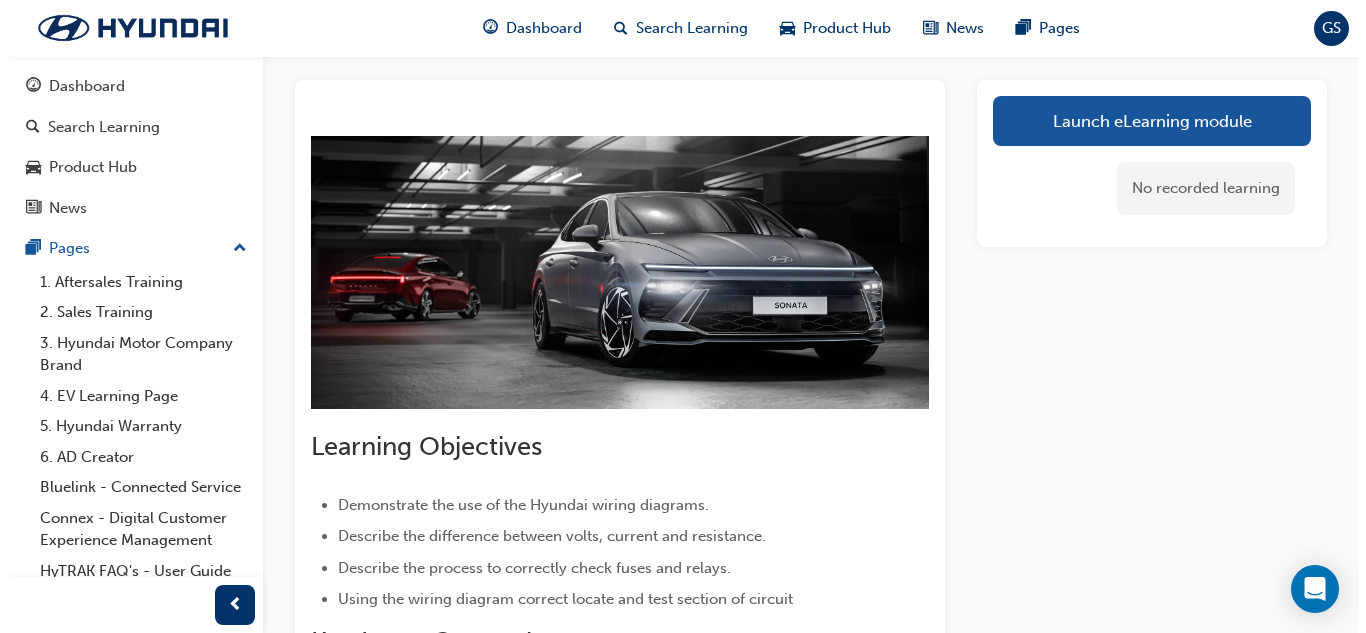 scroll, scrollTop: 0, scrollLeft: 0, axis: both 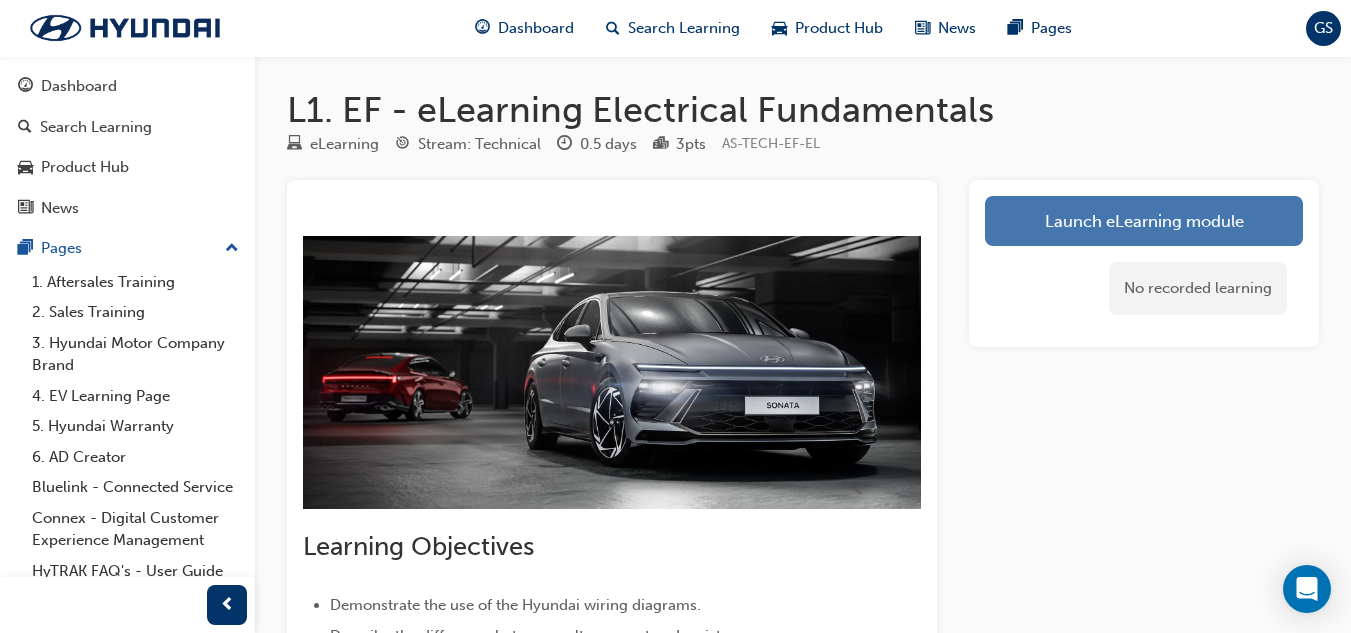 click on "Launch eLearning module" at bounding box center (1144, 221) 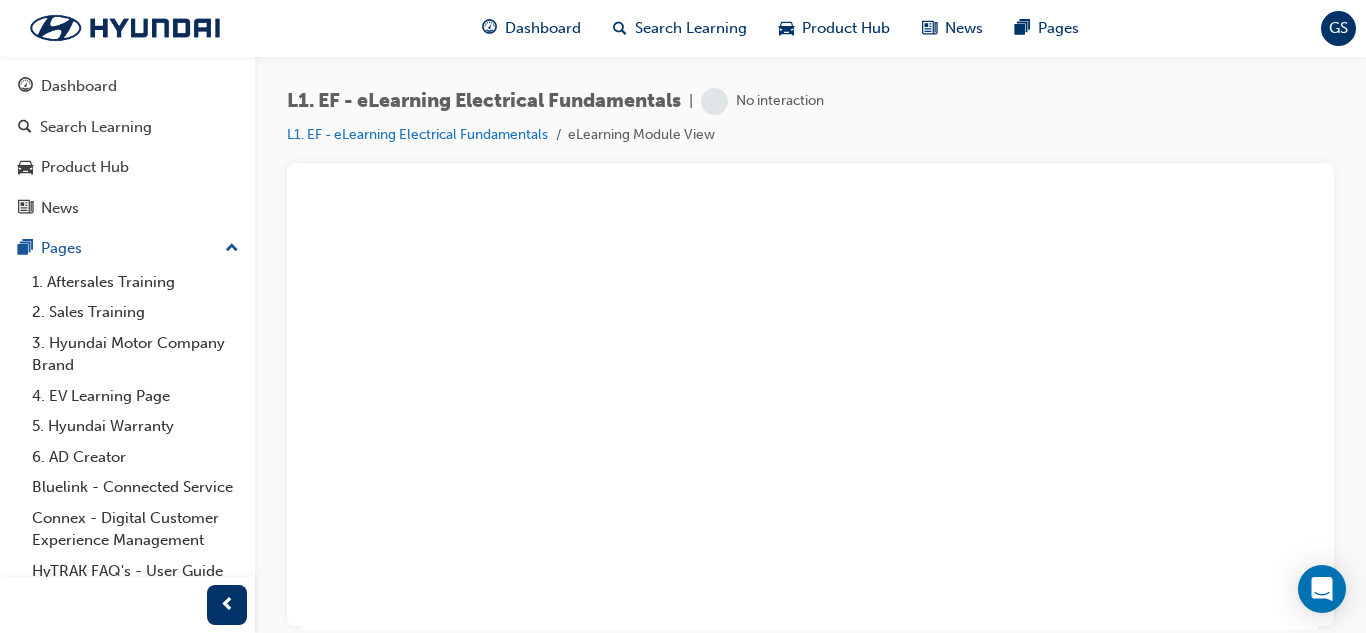 scroll, scrollTop: 0, scrollLeft: 0, axis: both 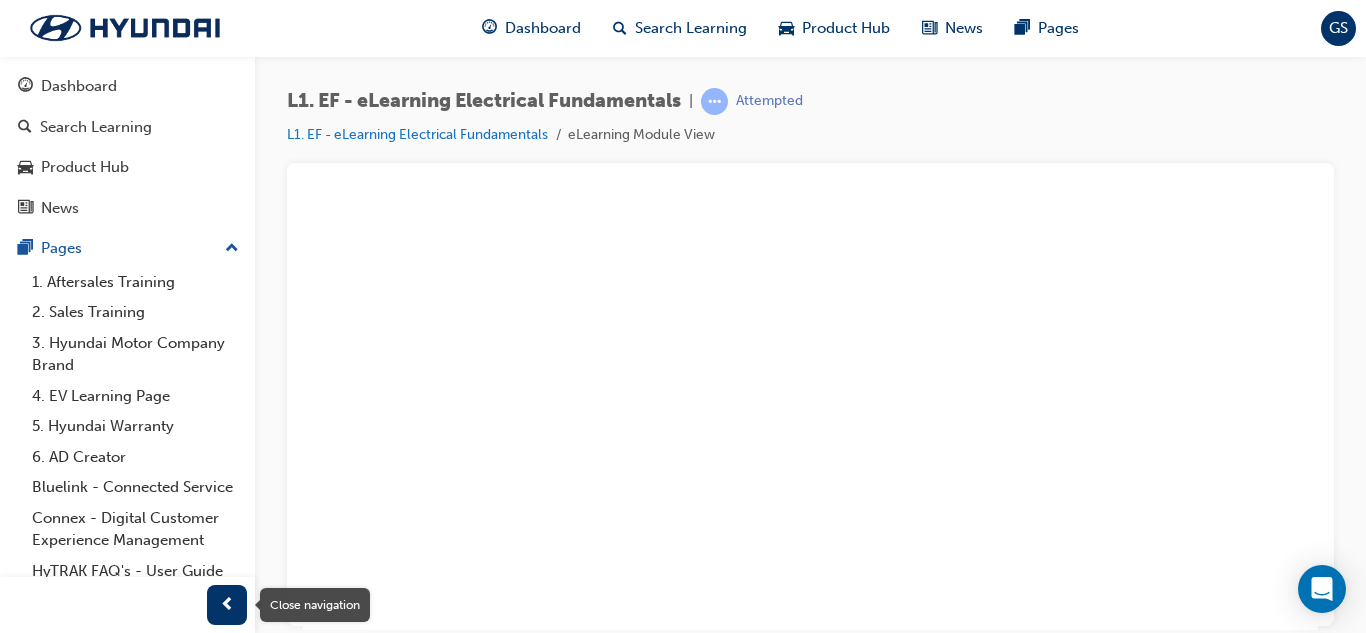 click at bounding box center (227, 605) 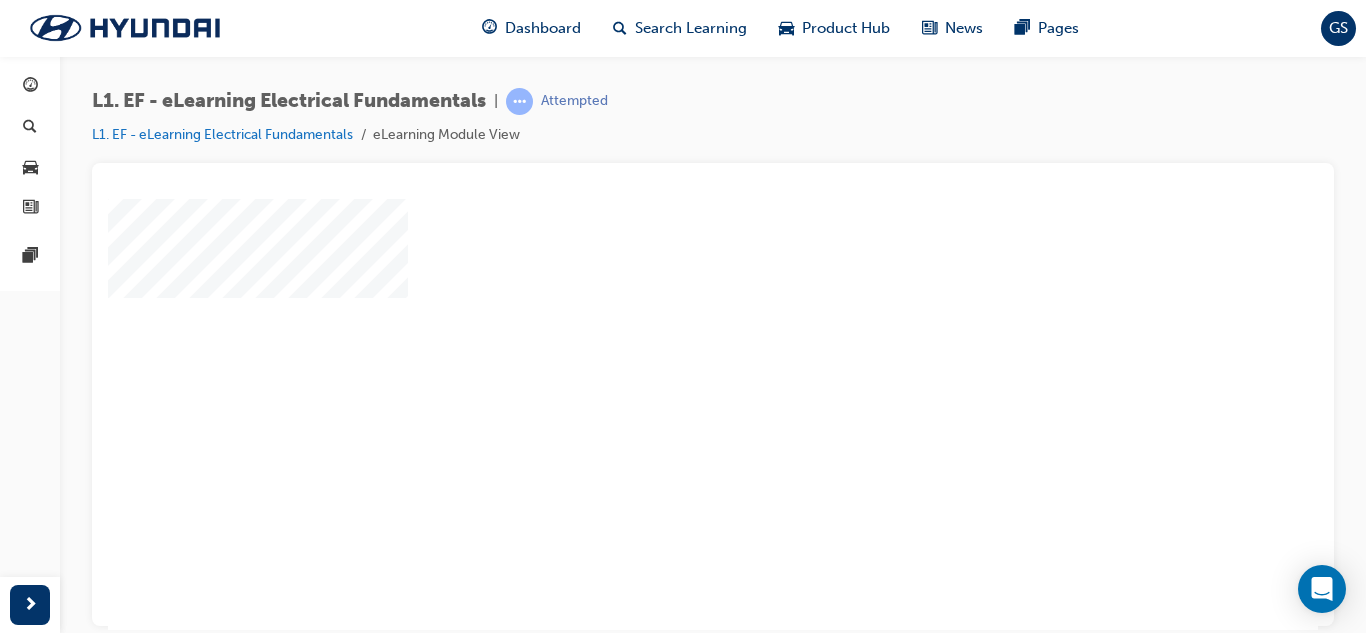 scroll, scrollTop: 100, scrollLeft: 0, axis: vertical 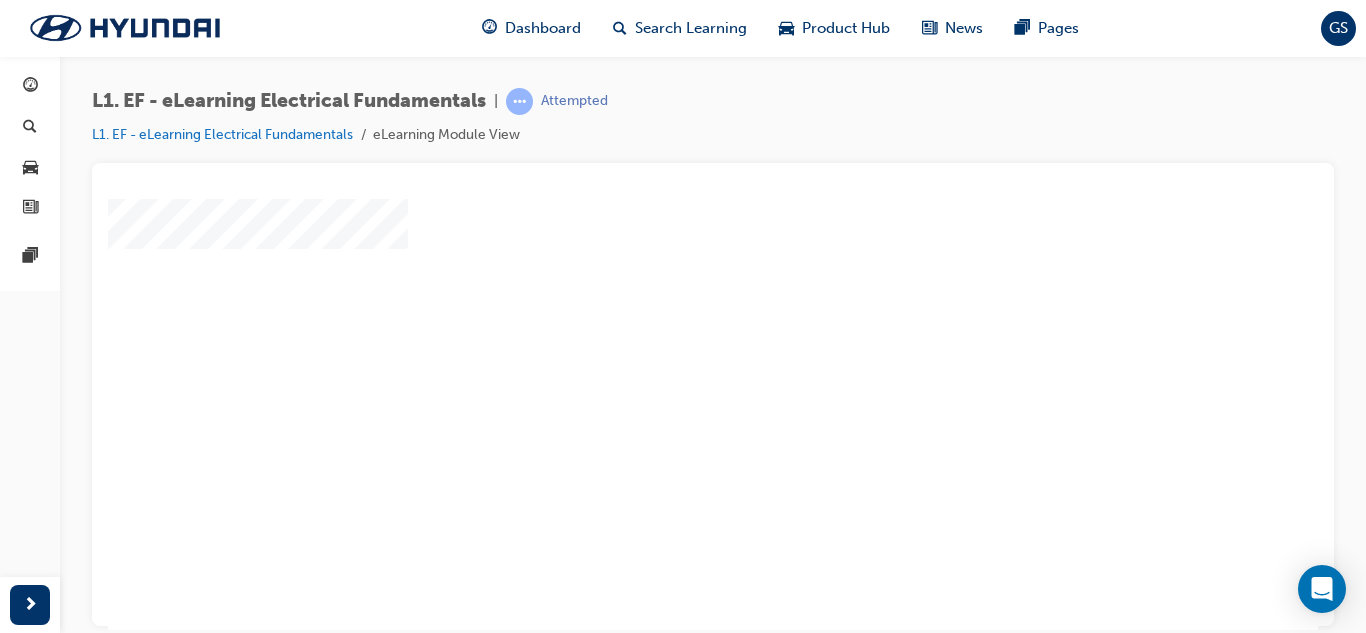 click at bounding box center [655, 256] 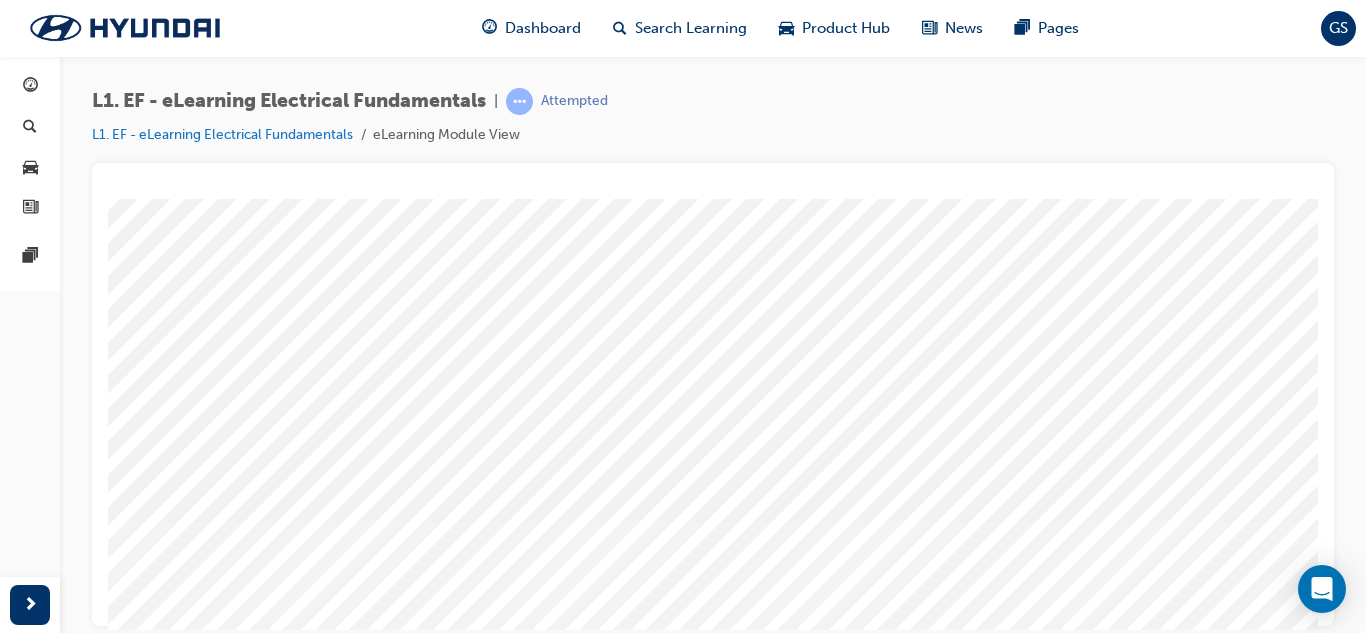 scroll, scrollTop: 300, scrollLeft: 0, axis: vertical 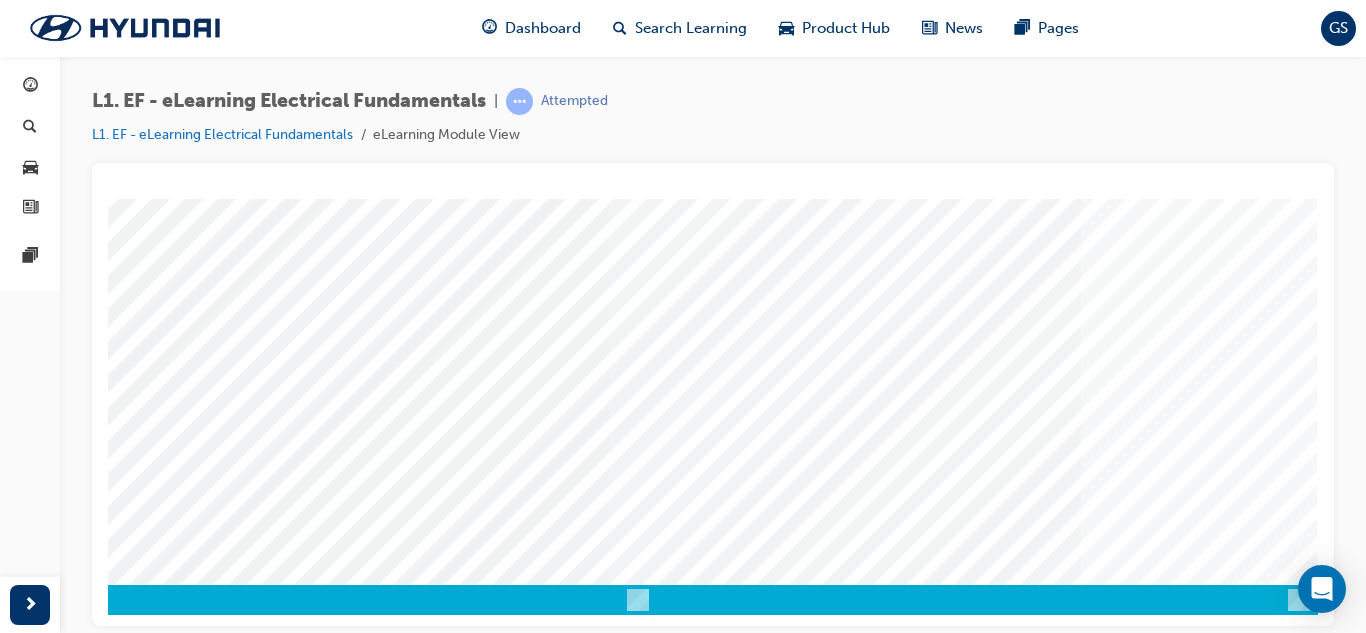 click at bounding box center (28, 2613) 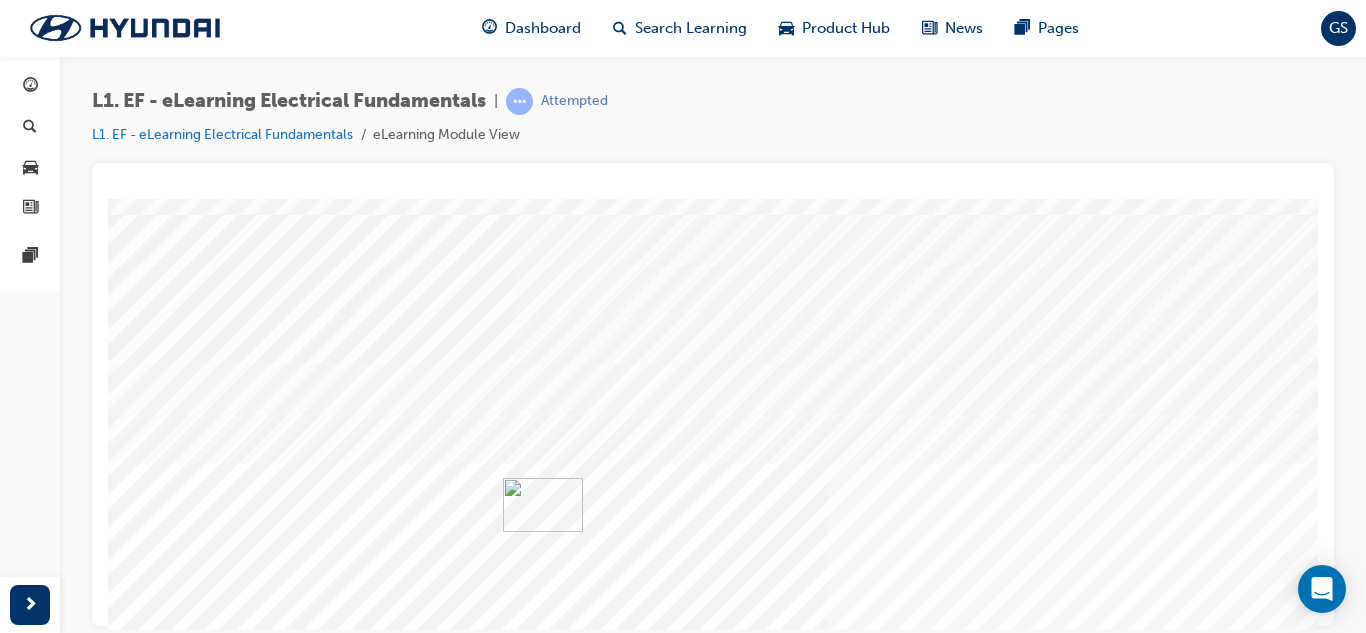 scroll, scrollTop: 300, scrollLeft: 0, axis: vertical 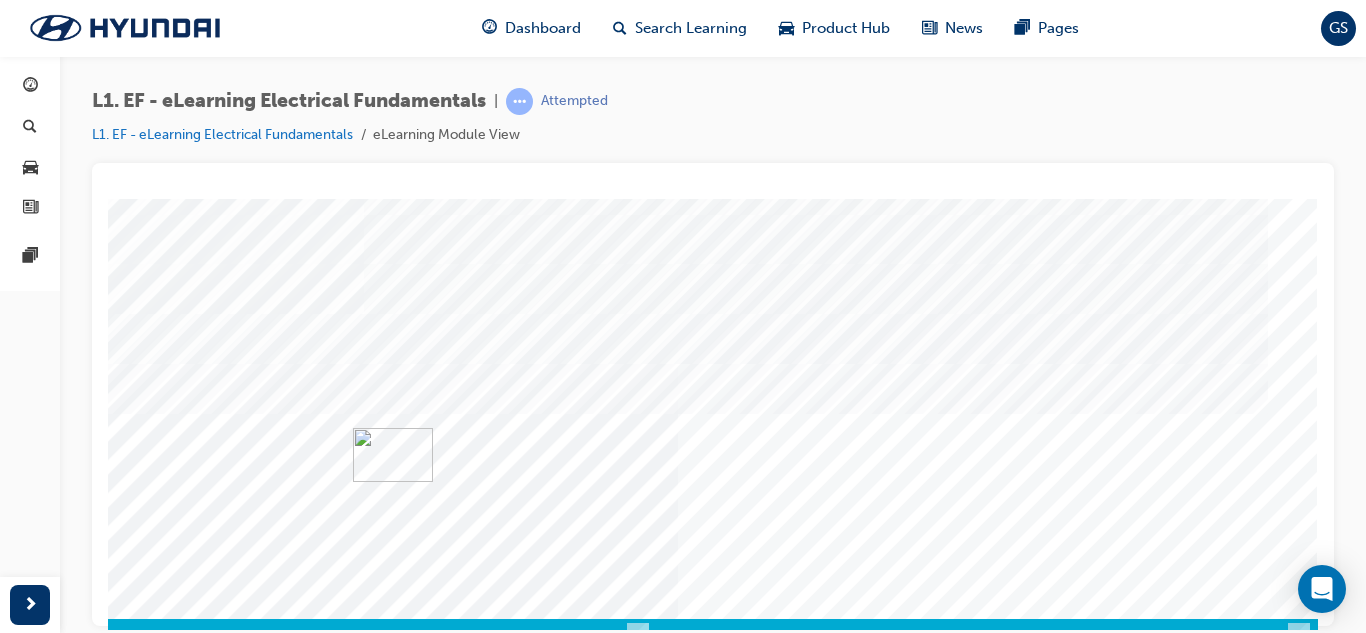click at bounding box center [28, 3831] 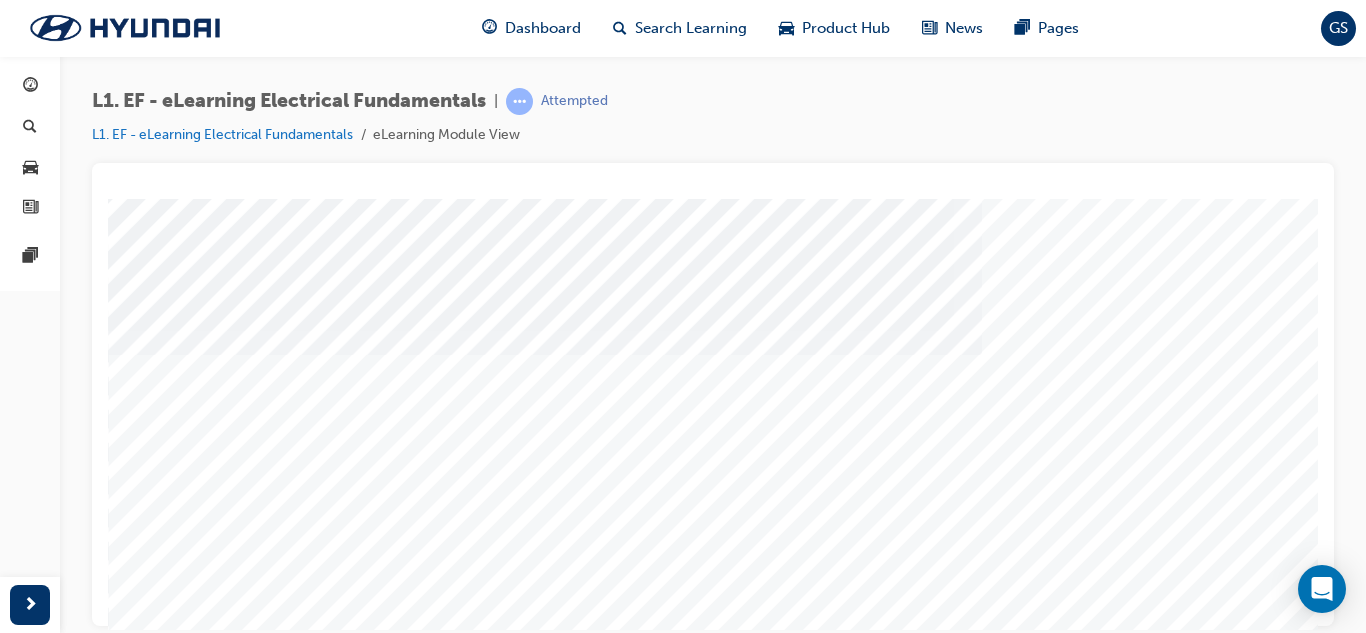 scroll, scrollTop: 234, scrollLeft: 0, axis: vertical 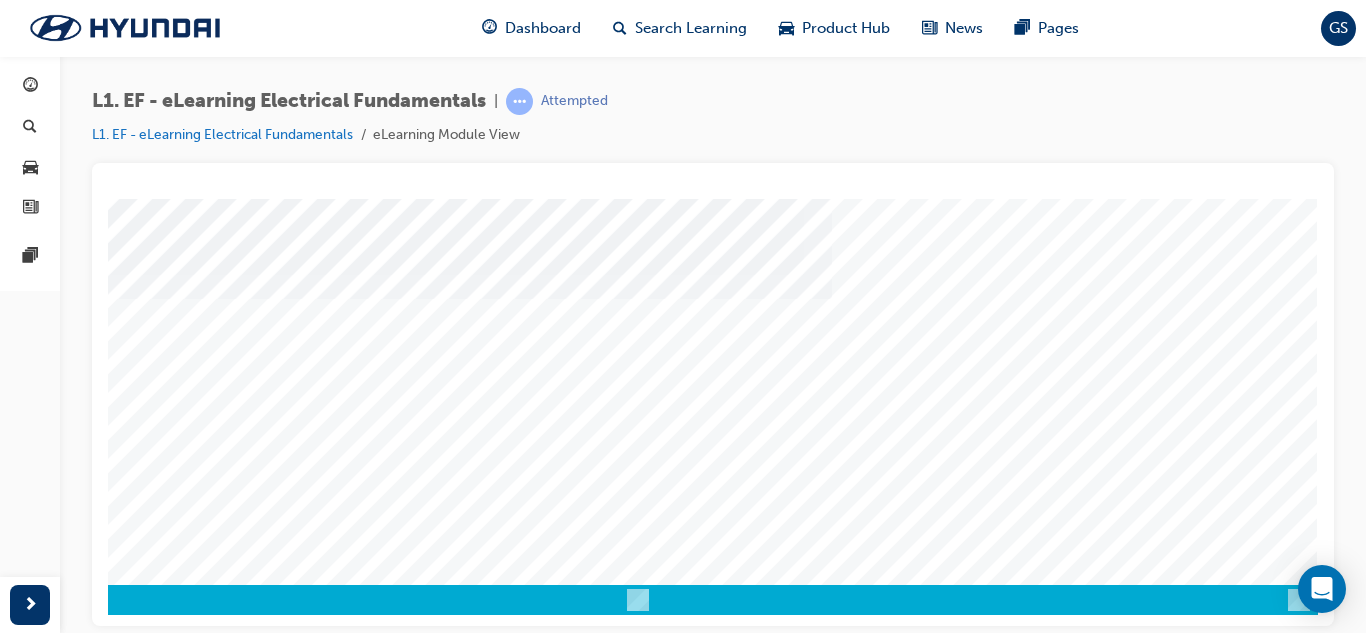 click at bounding box center [28, 2291] 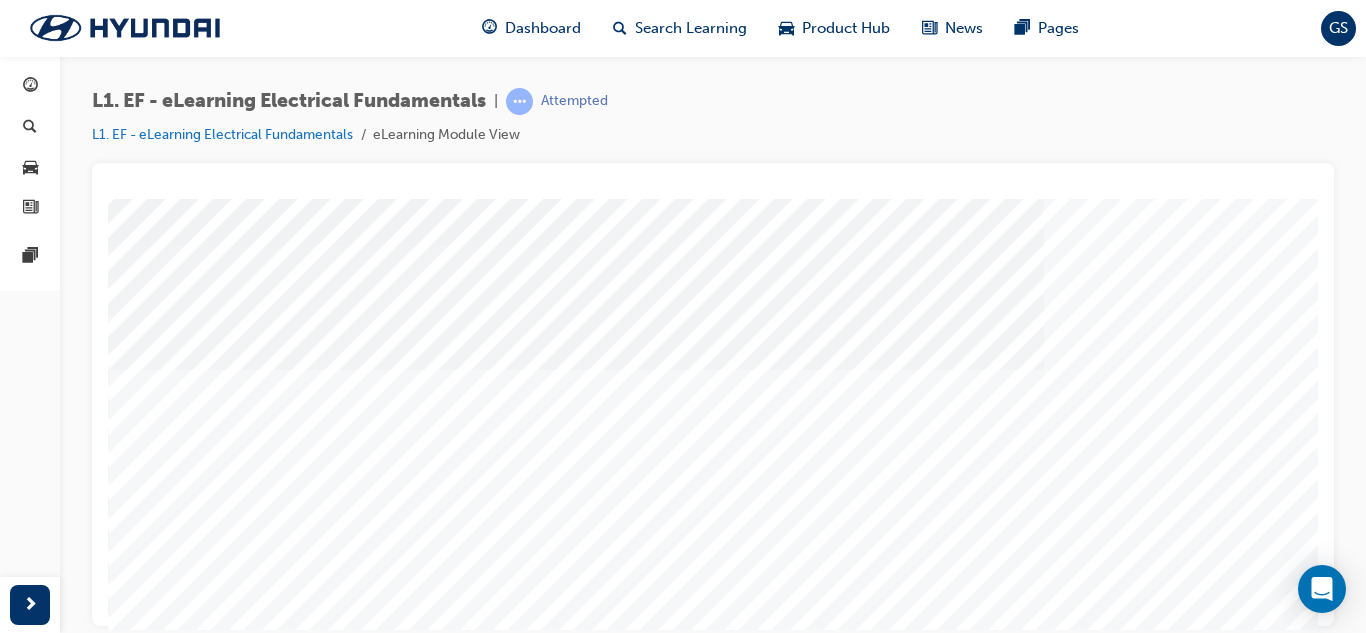 scroll, scrollTop: 334, scrollLeft: 0, axis: vertical 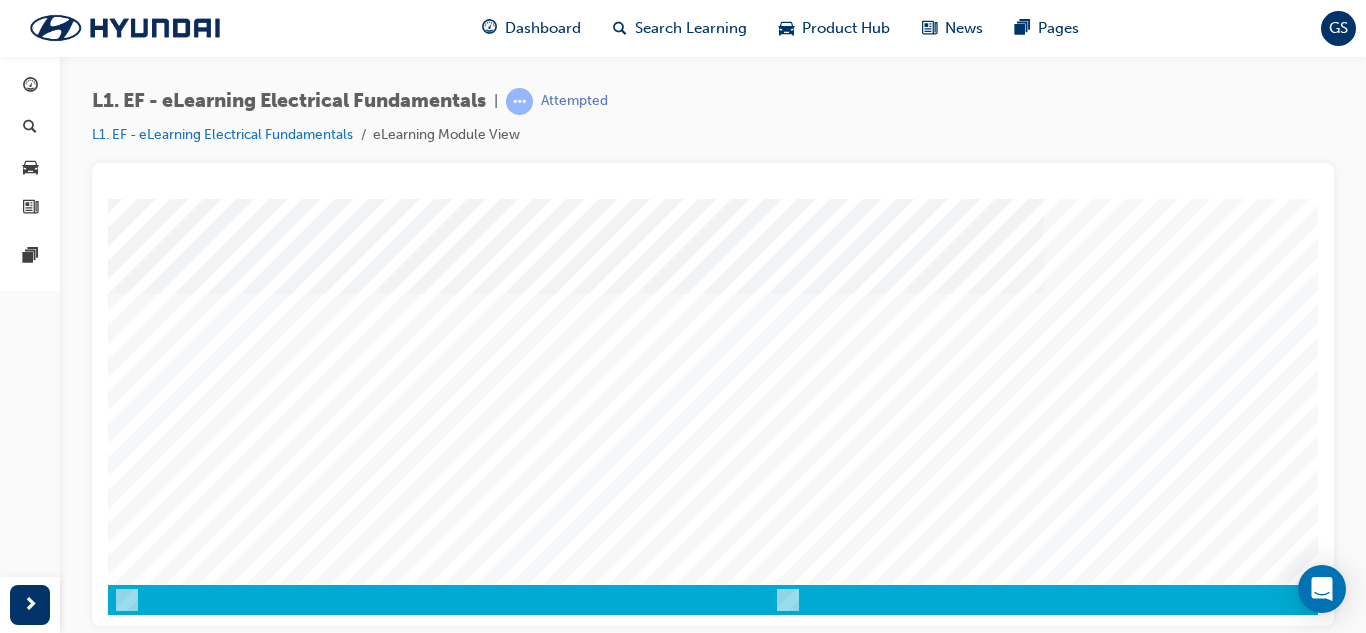 click at bounding box center (178, 2291) 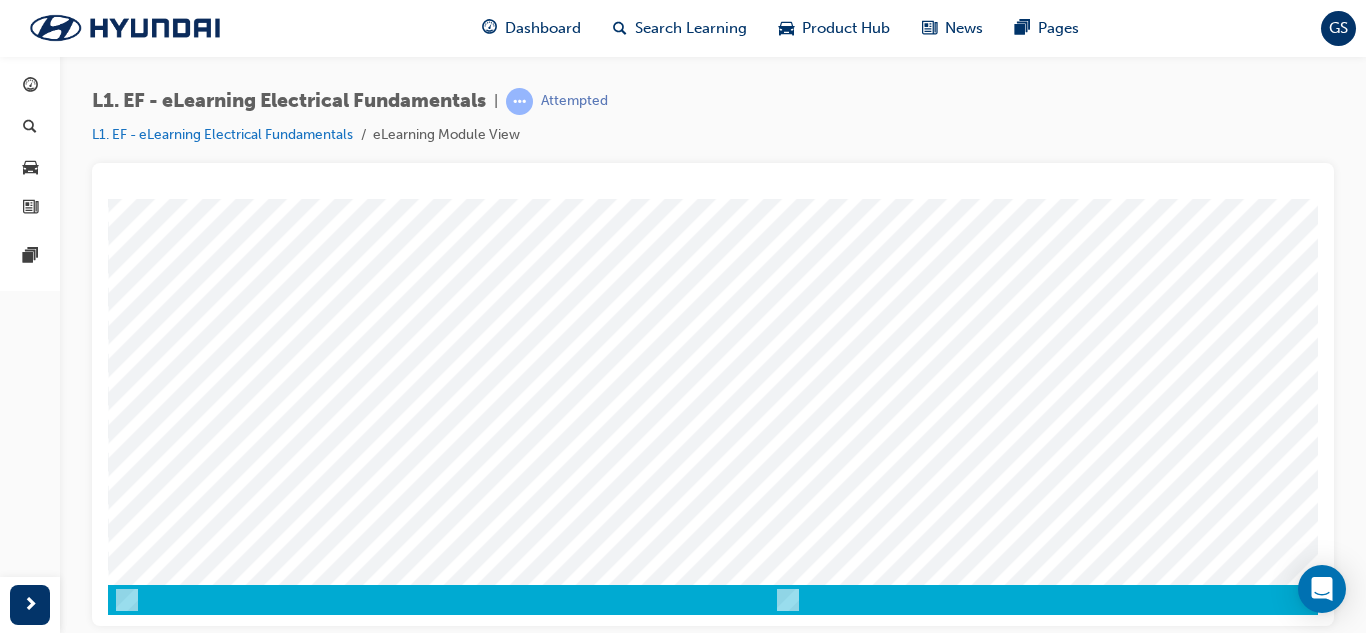 scroll, scrollTop: 0, scrollLeft: 0, axis: both 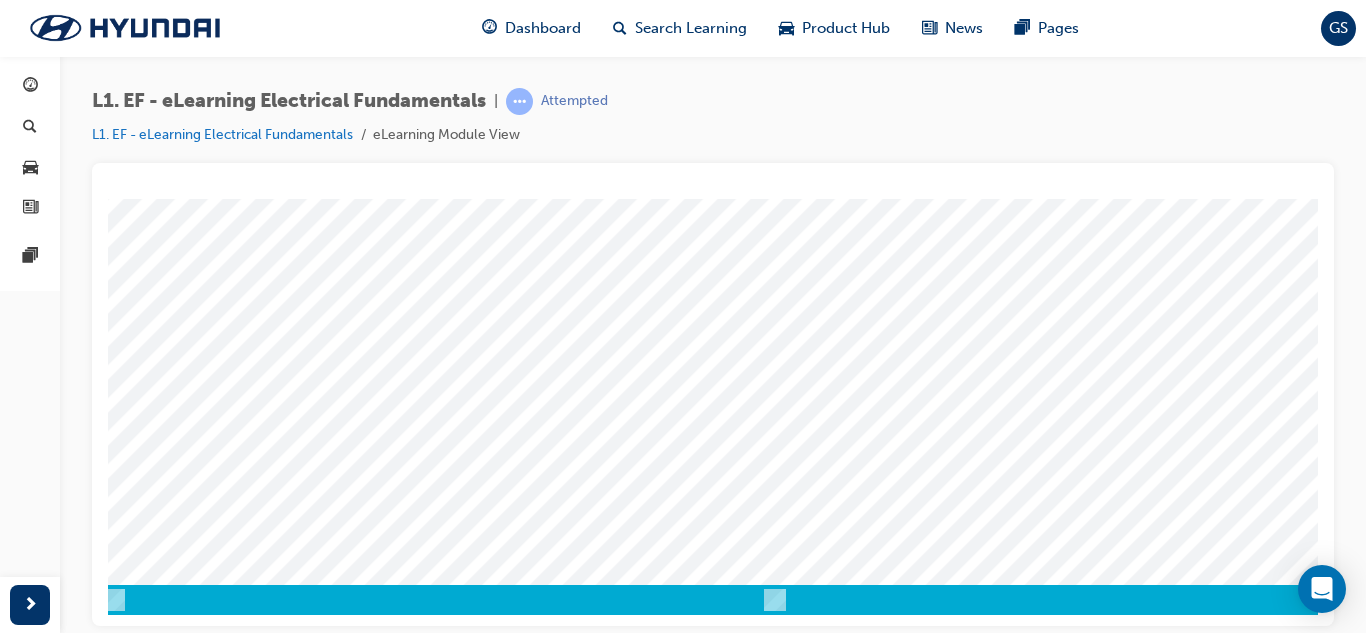 click at bounding box center [167, 4942] 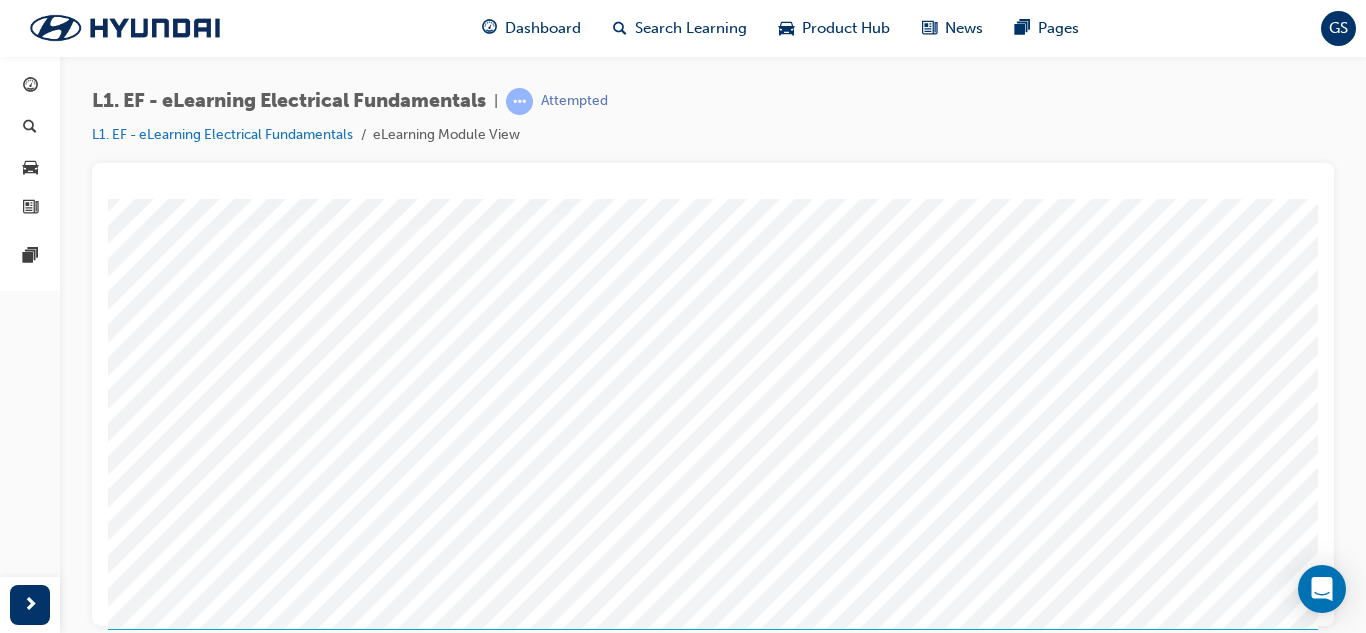 scroll, scrollTop: 334, scrollLeft: 13, axis: both 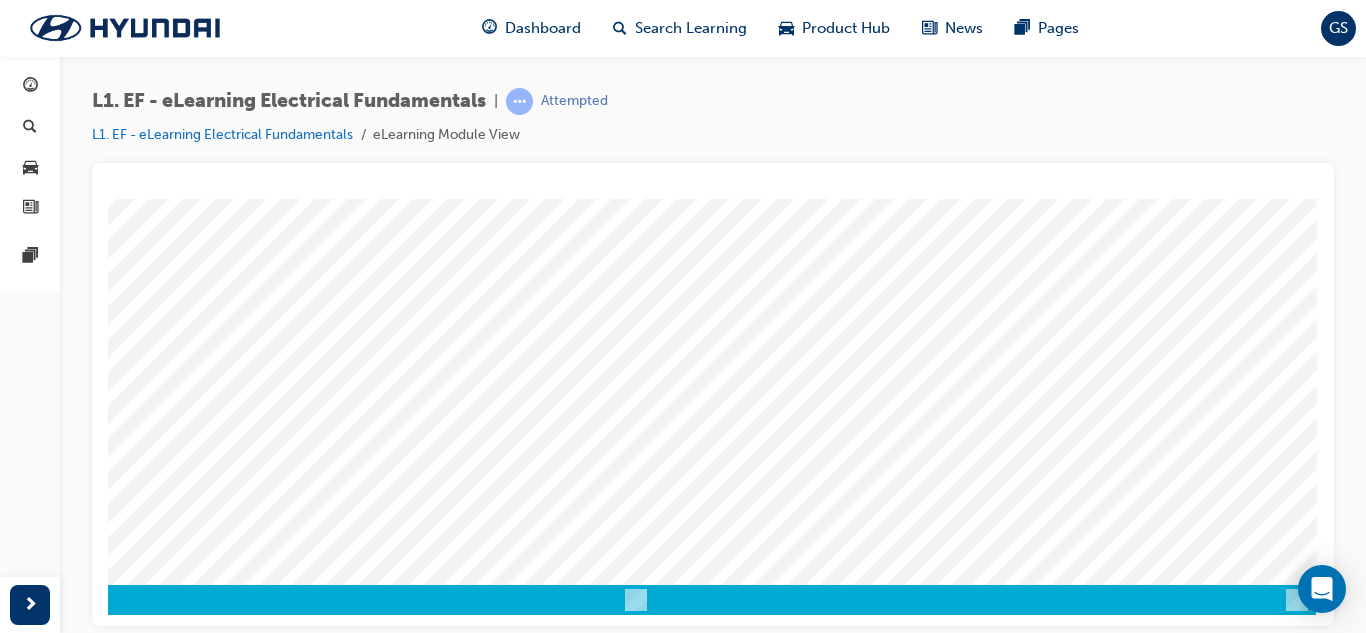 drag, startPoint x: 1064, startPoint y: 343, endPoint x: 1100, endPoint y: 314, distance: 46.227695 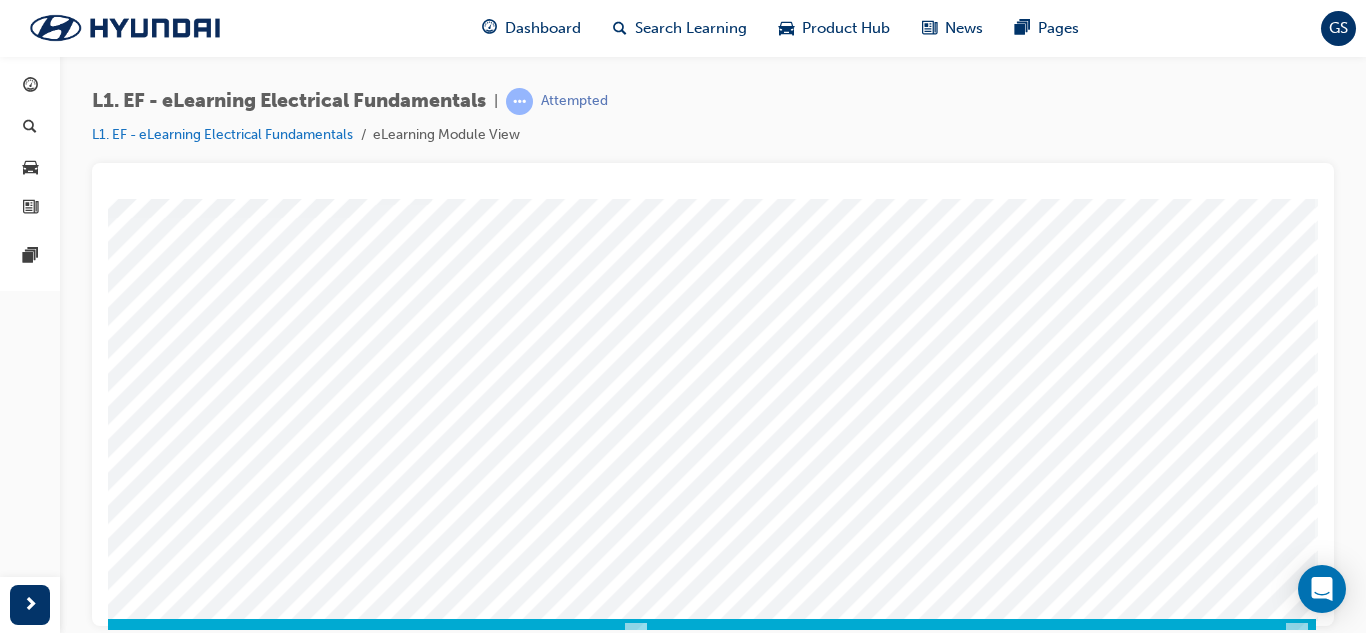 scroll, scrollTop: 334, scrollLeft: 165, axis: both 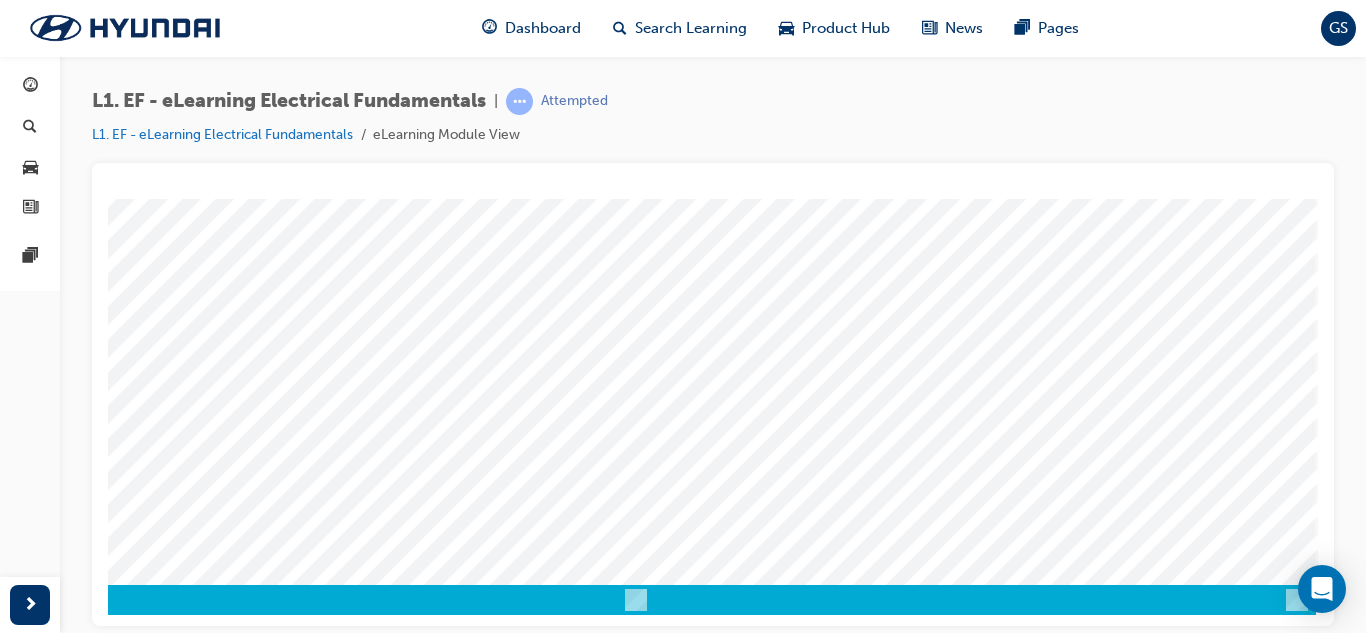 click at bounding box center [26, 4699] 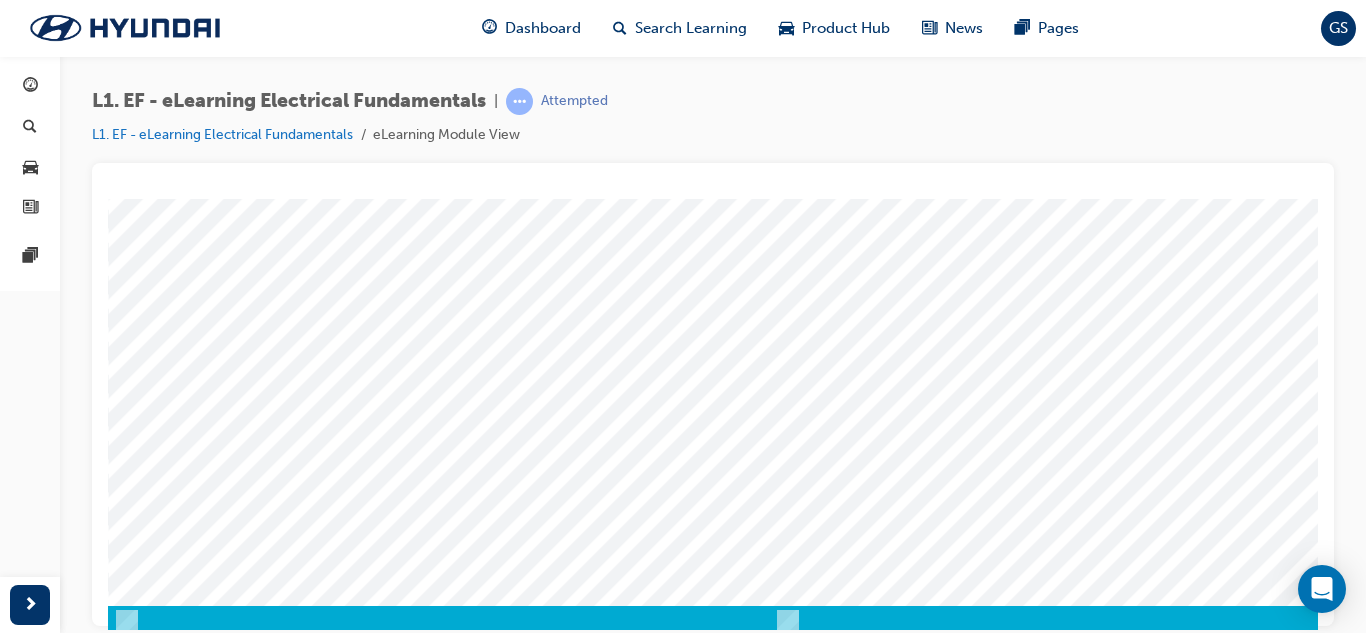 scroll, scrollTop: 334, scrollLeft: 0, axis: vertical 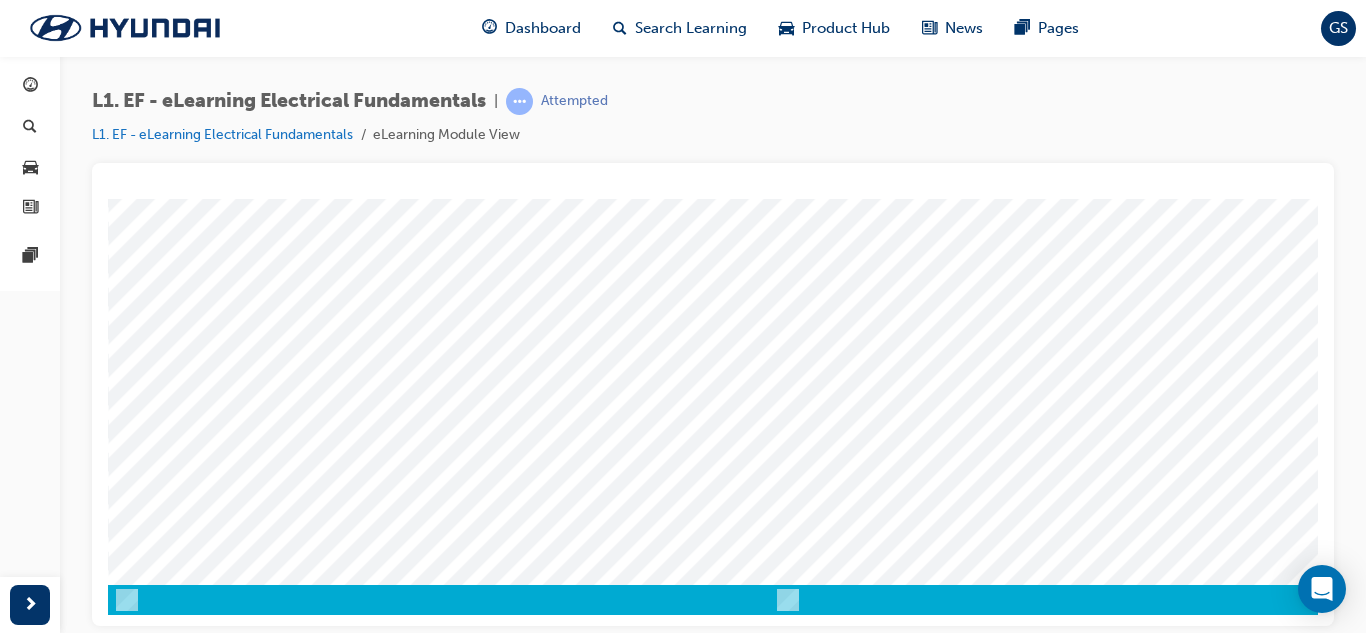 click at bounding box center (133, 3863) 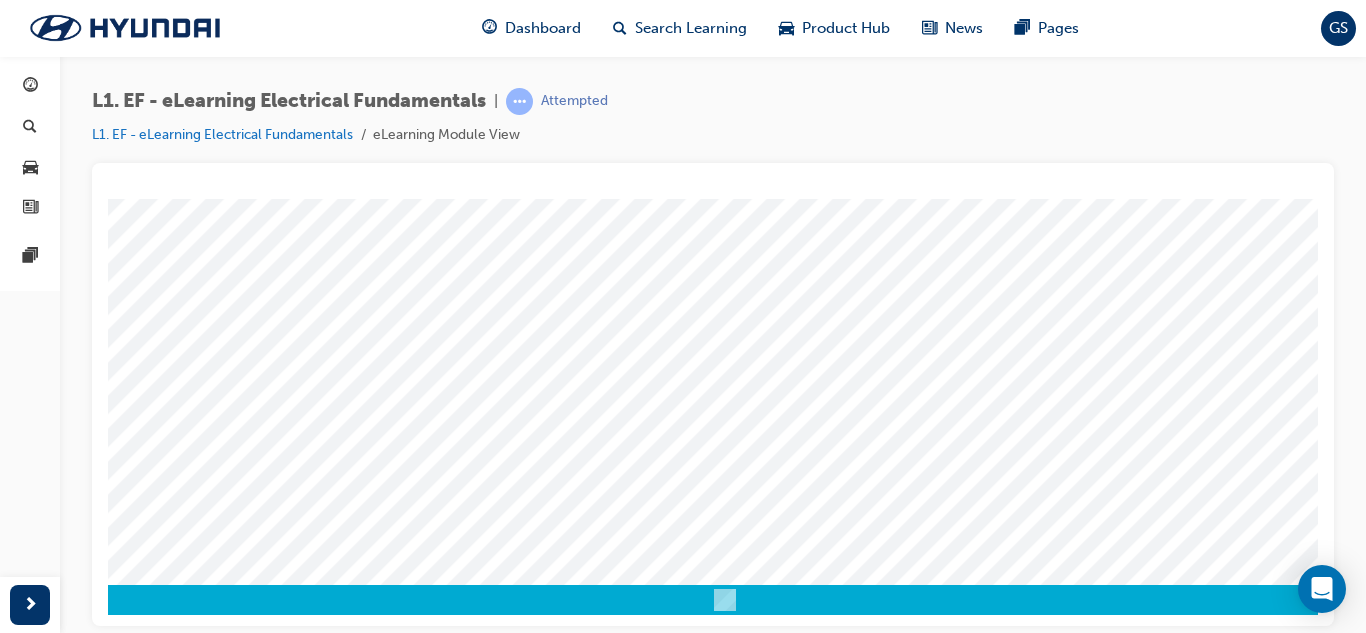 scroll, scrollTop: 334, scrollLeft: 165, axis: both 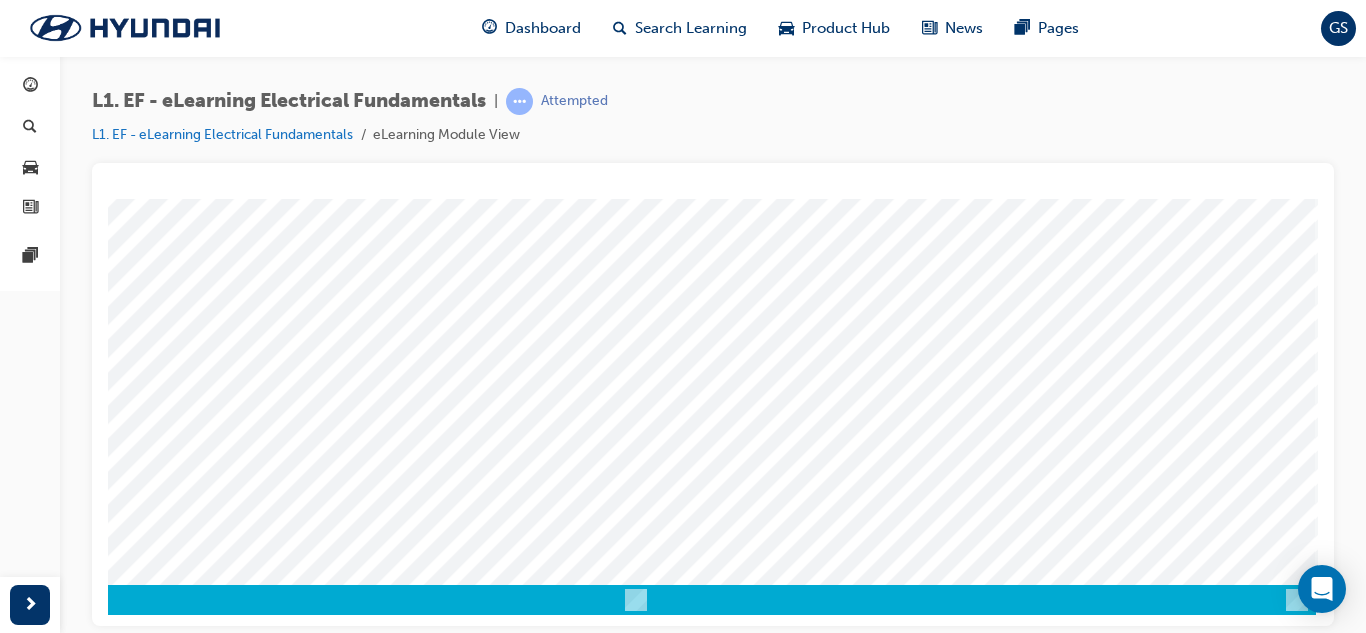click at bounding box center (26, 2968) 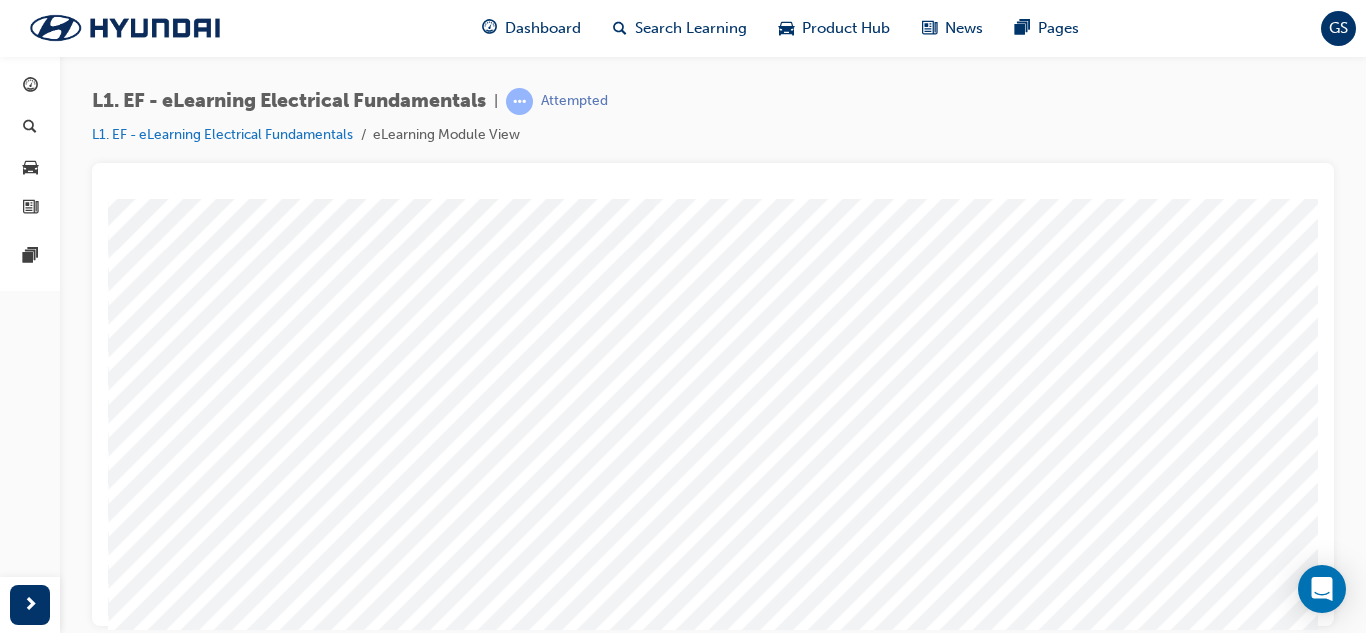 scroll, scrollTop: 300, scrollLeft: 0, axis: vertical 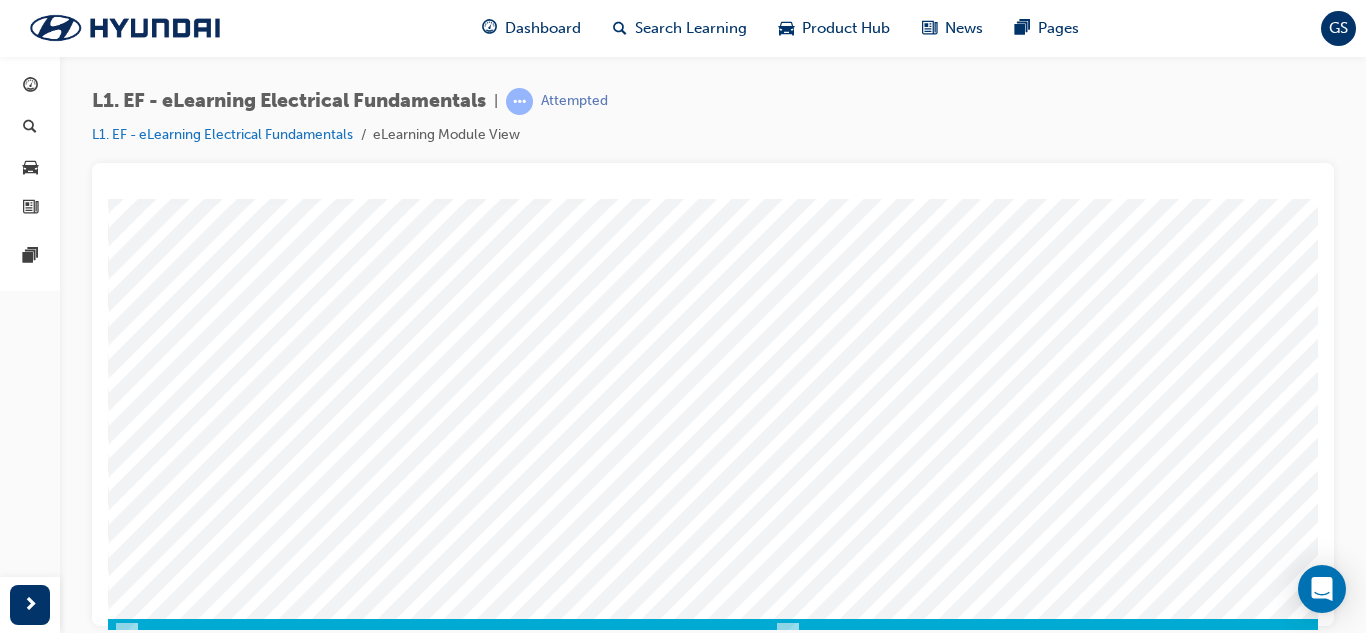 click at bounding box center (133, 3534) 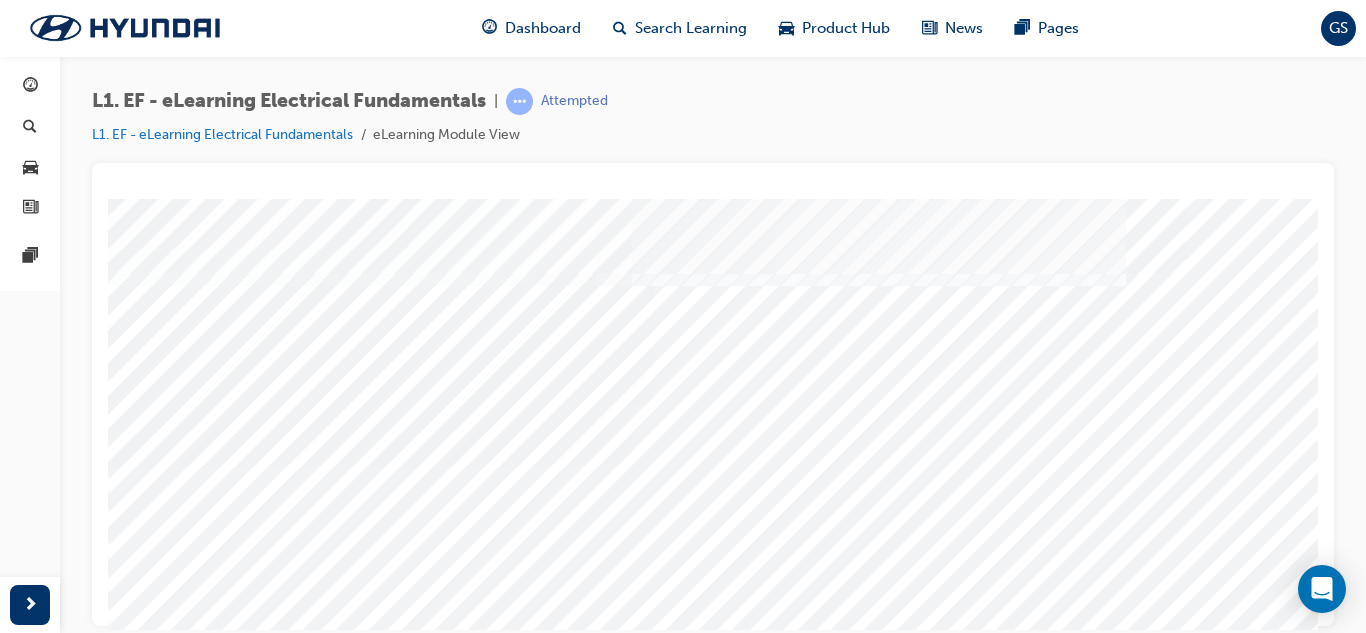 scroll, scrollTop: 200, scrollLeft: 0, axis: vertical 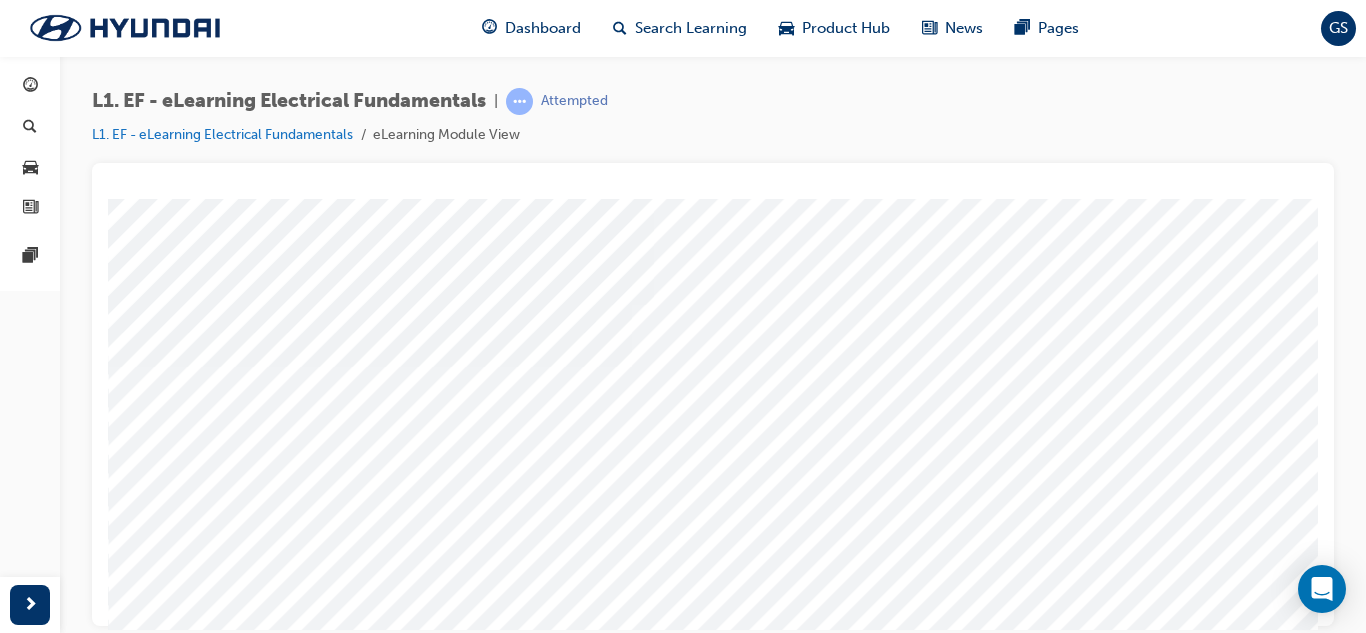 click at bounding box center [133, 3584] 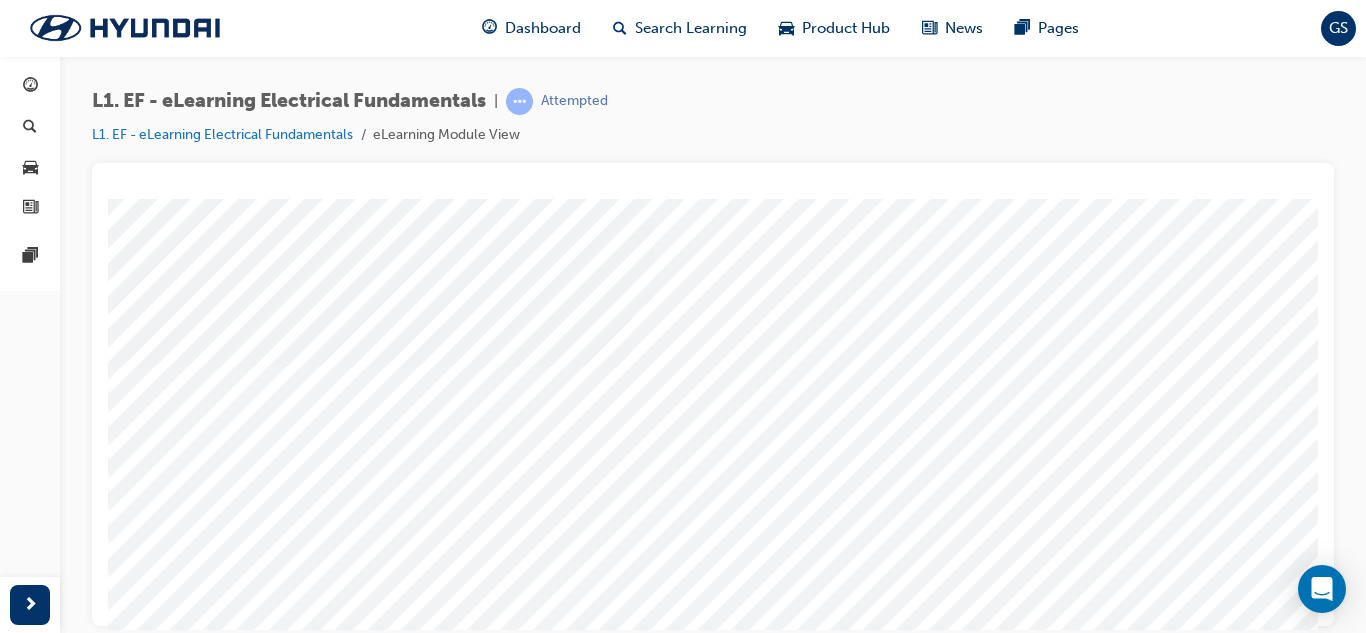 drag, startPoint x: 971, startPoint y: 609, endPoint x: 1029, endPoint y: 609, distance: 58 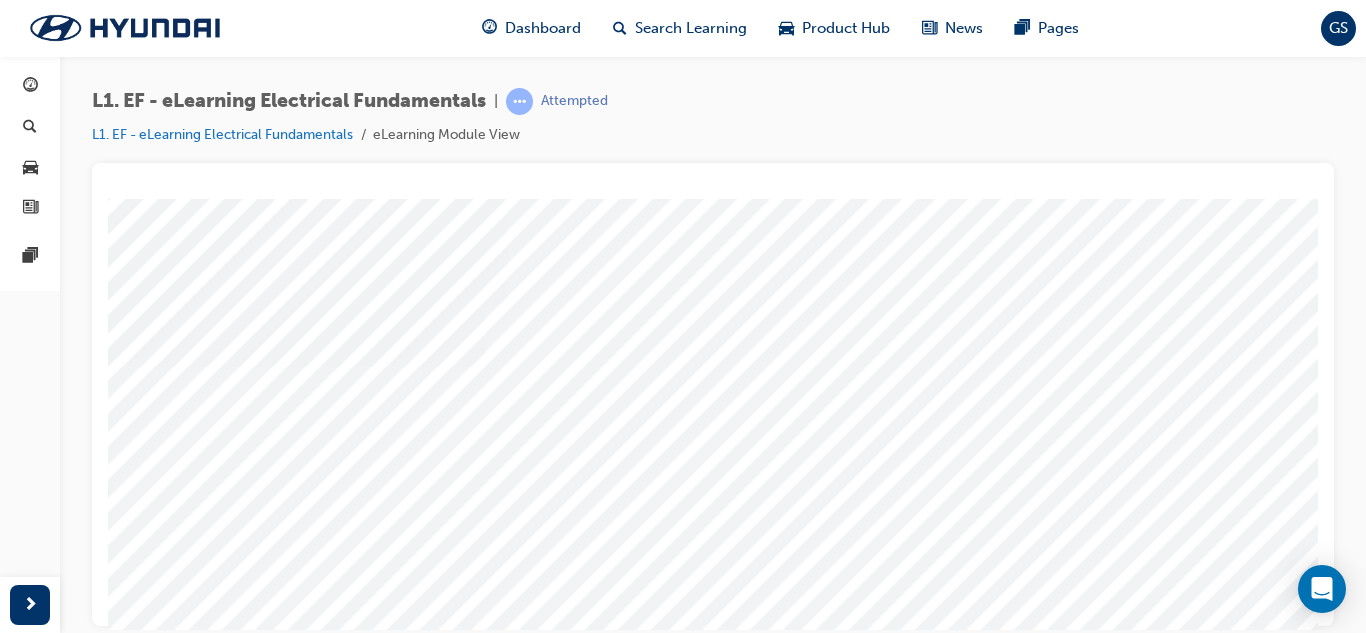 scroll, scrollTop: 200, scrollLeft: 165, axis: both 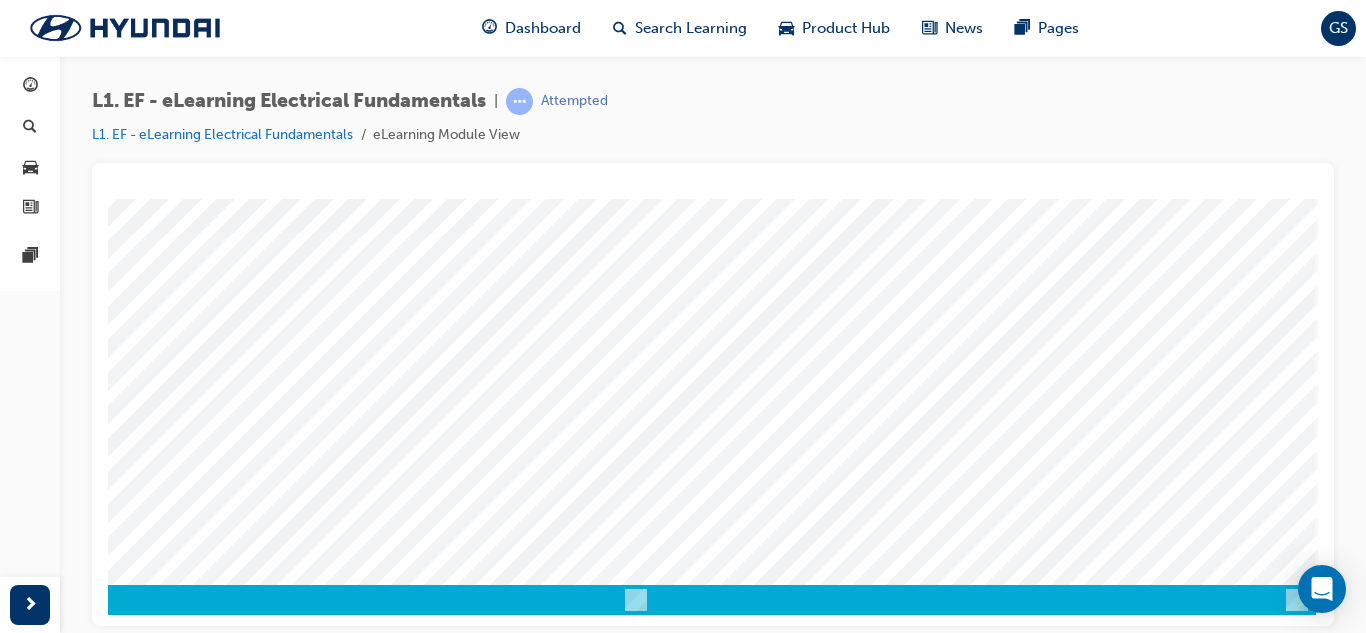 click at bounding box center (26, 3013) 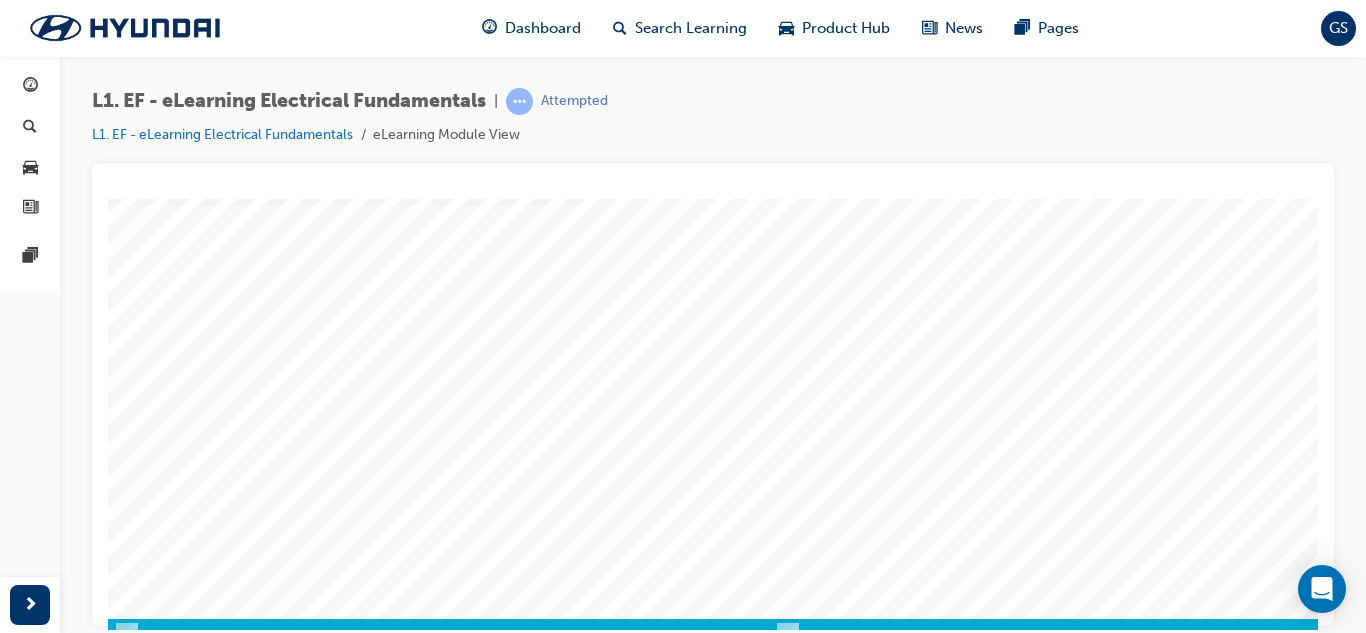 scroll, scrollTop: 334, scrollLeft: 0, axis: vertical 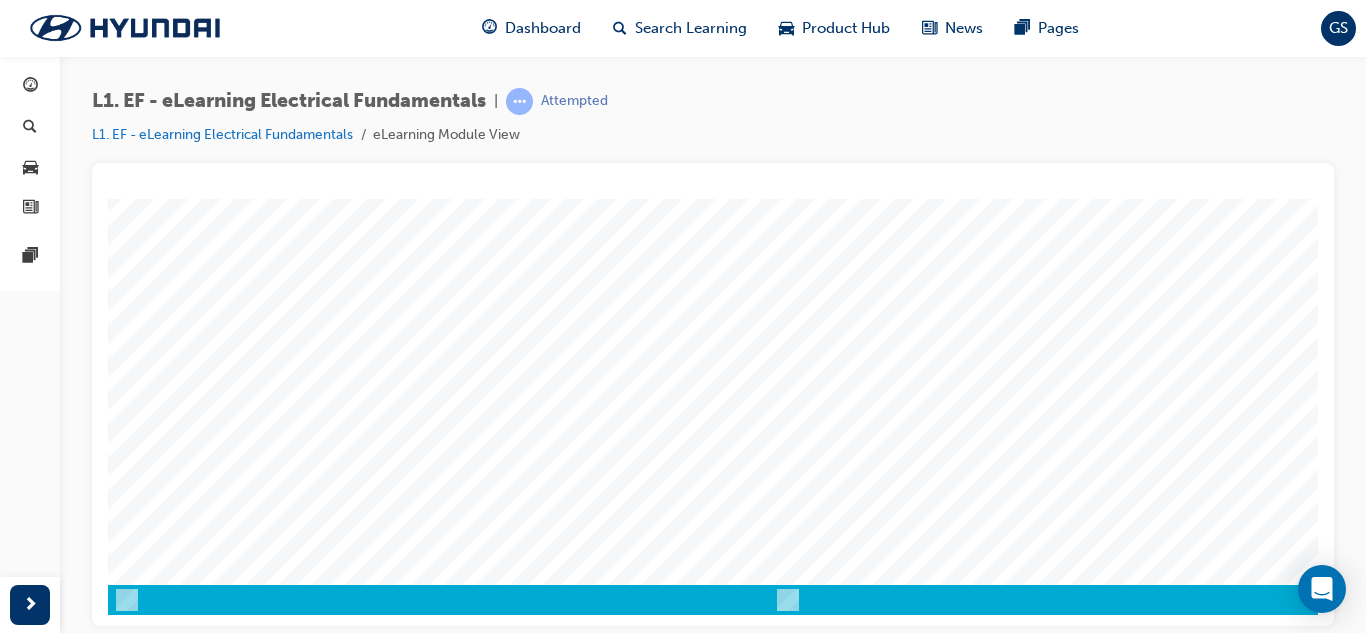 click at bounding box center (178, 2597) 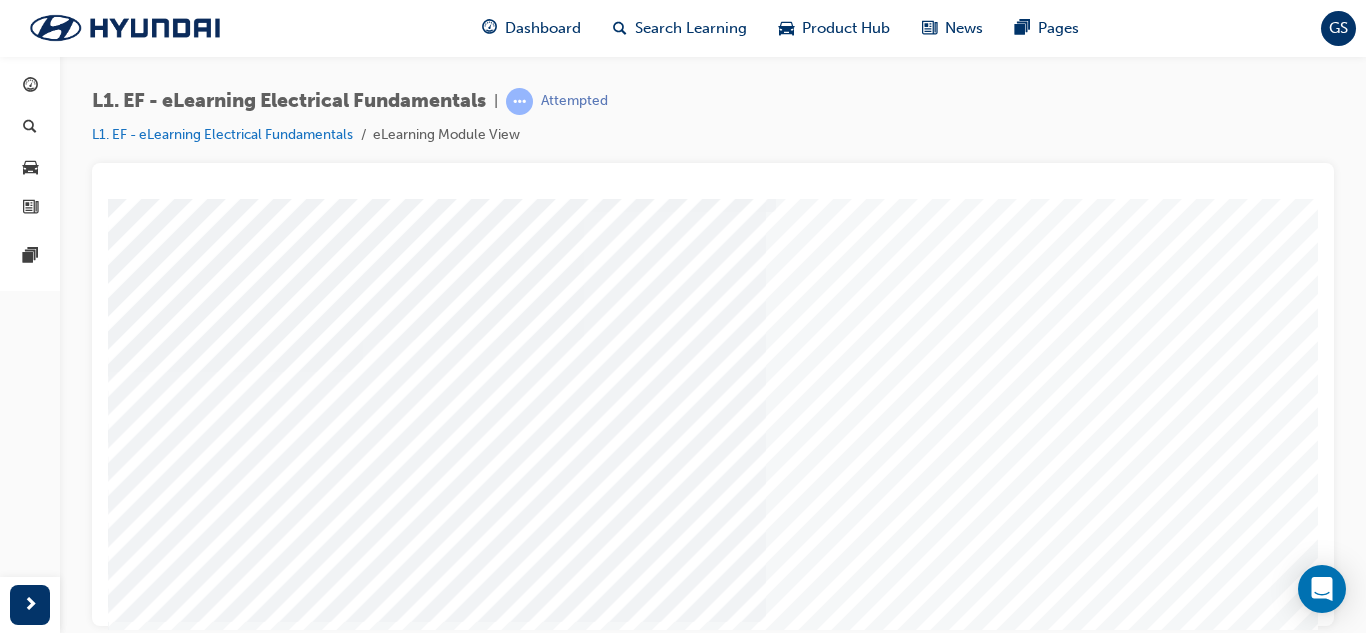 scroll, scrollTop: 200, scrollLeft: 0, axis: vertical 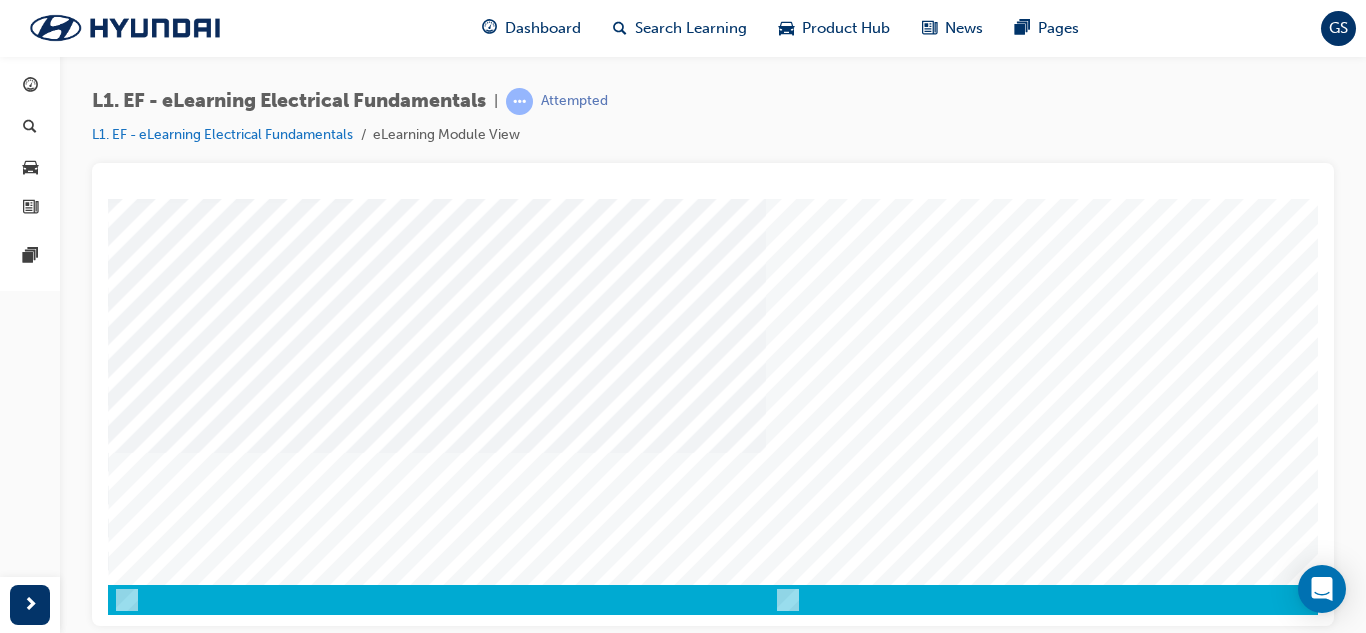 click at bounding box center (178, 2291) 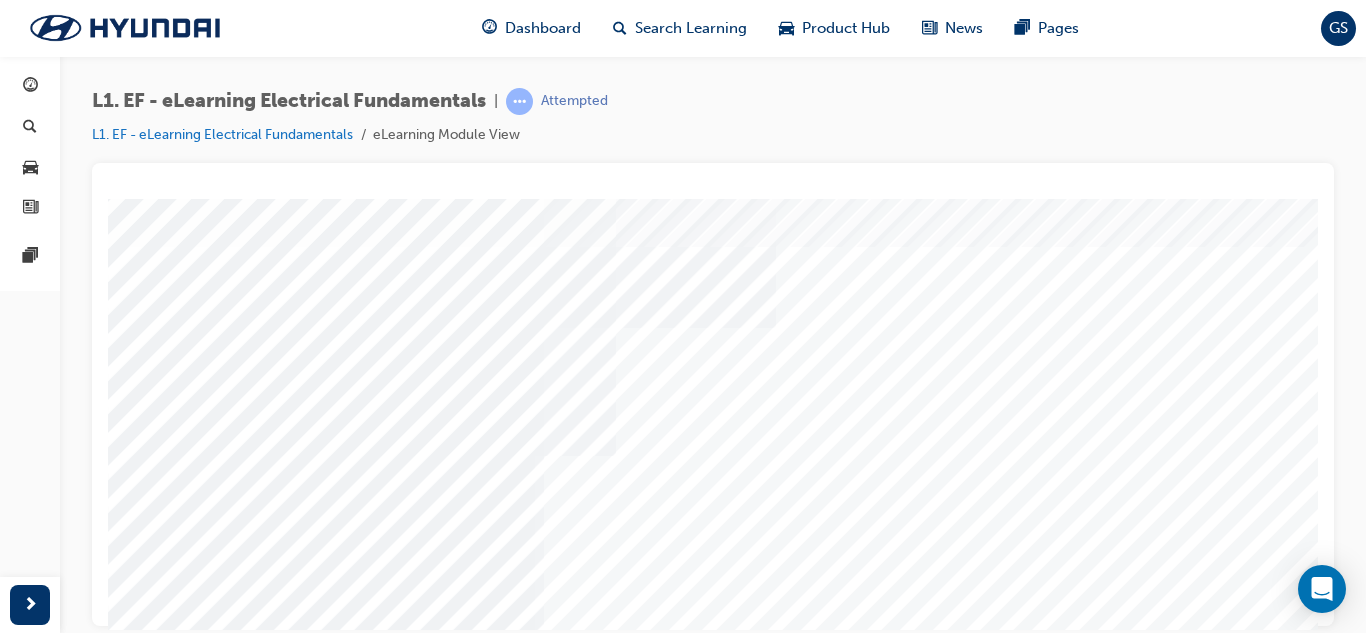 scroll, scrollTop: 0, scrollLeft: 0, axis: both 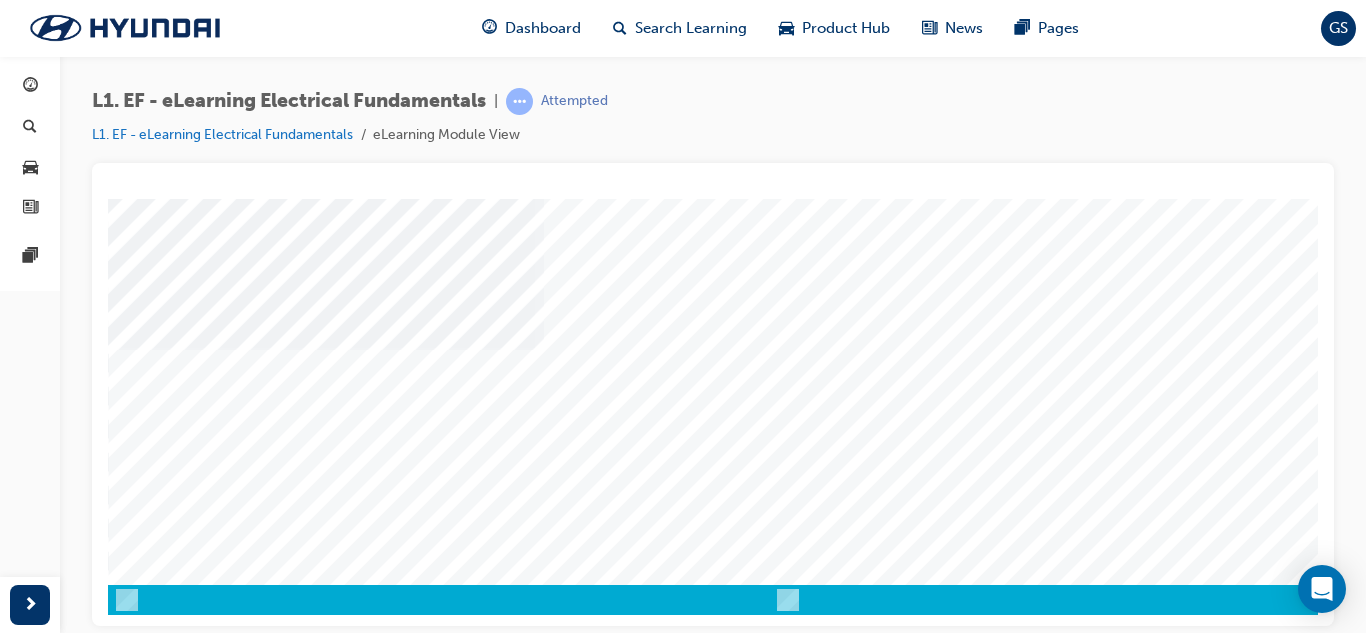 click at bounding box center (178, 2291) 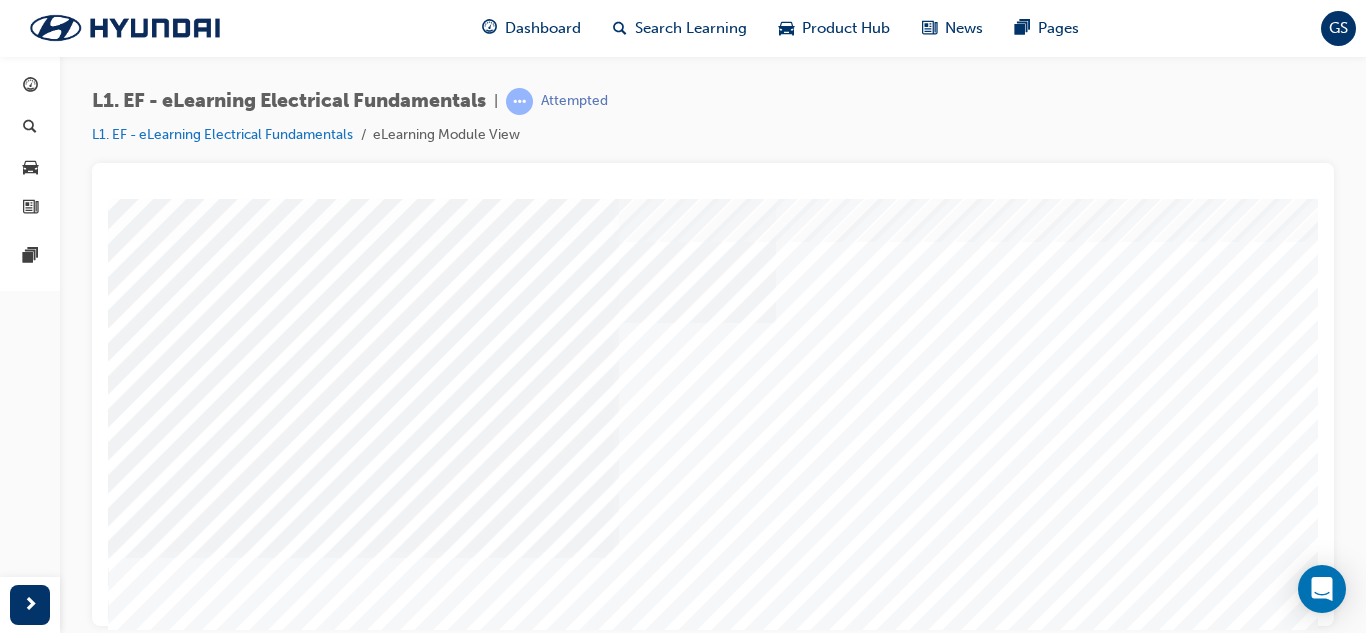 scroll, scrollTop: 100, scrollLeft: 0, axis: vertical 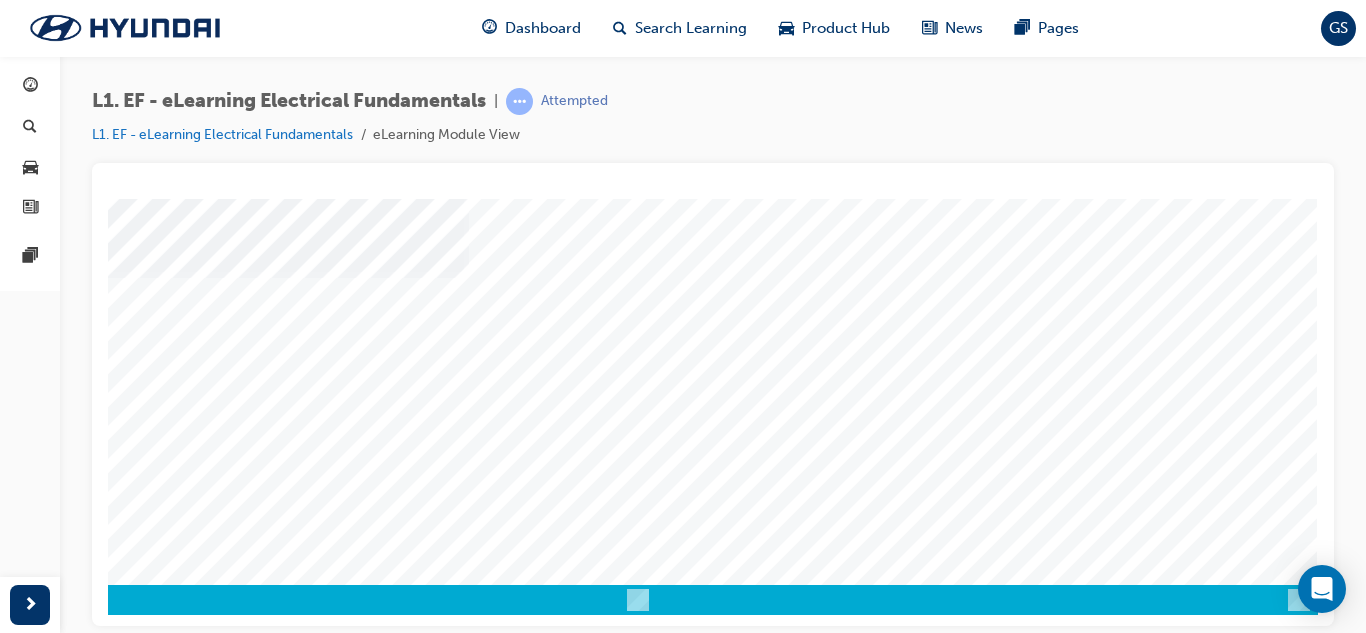 click at bounding box center [28, 2291] 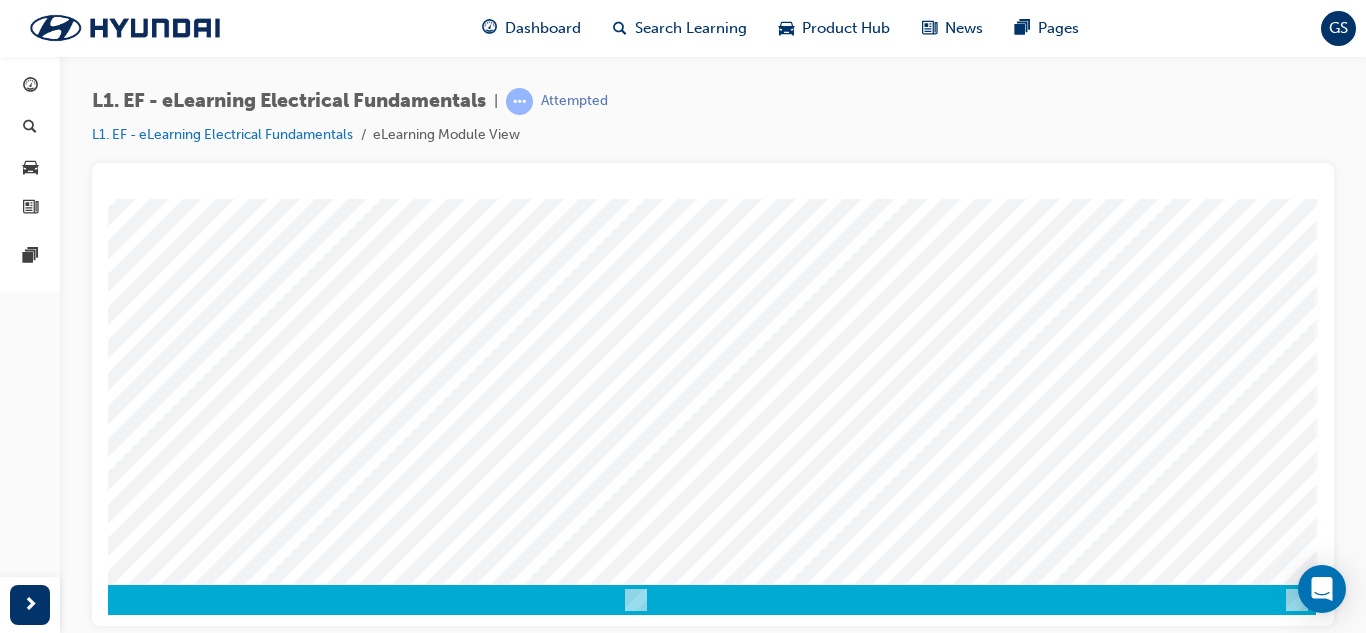 scroll, scrollTop: 0, scrollLeft: 0, axis: both 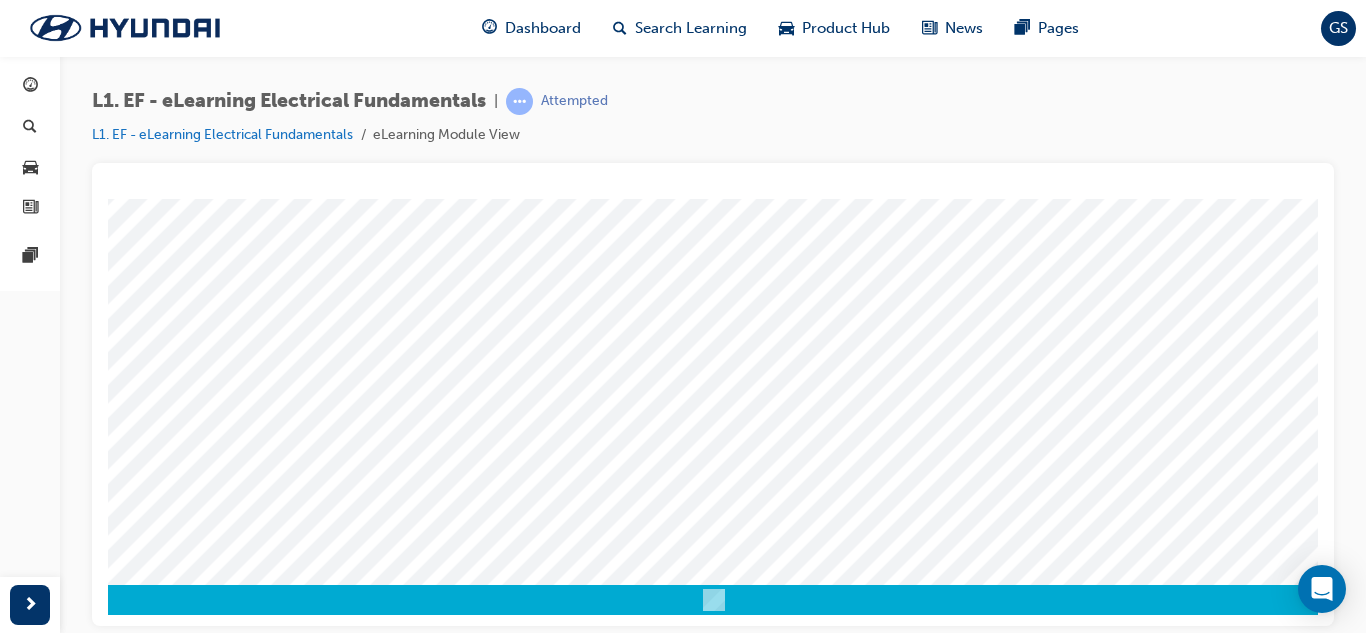 click at bounding box center (104, 4940) 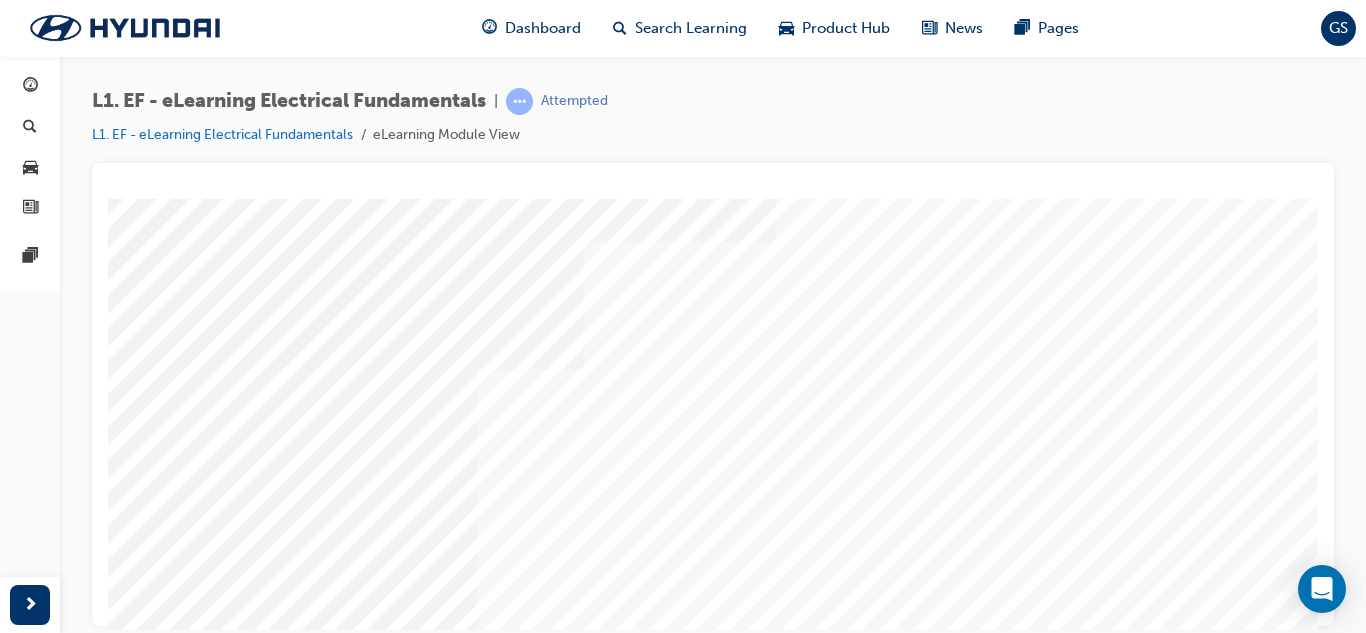 scroll, scrollTop: 100, scrollLeft: 0, axis: vertical 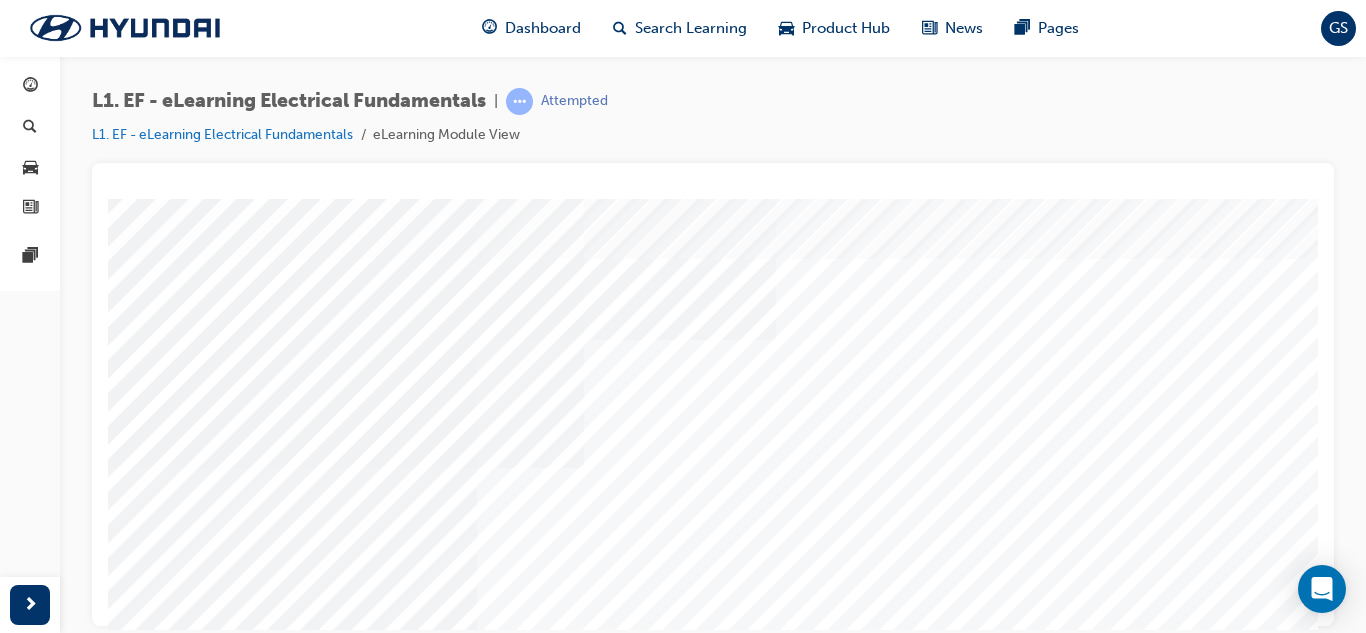 drag, startPoint x: 1426, startPoint y: 554, endPoint x: 1309, endPoint y: 347, distance: 237.7772 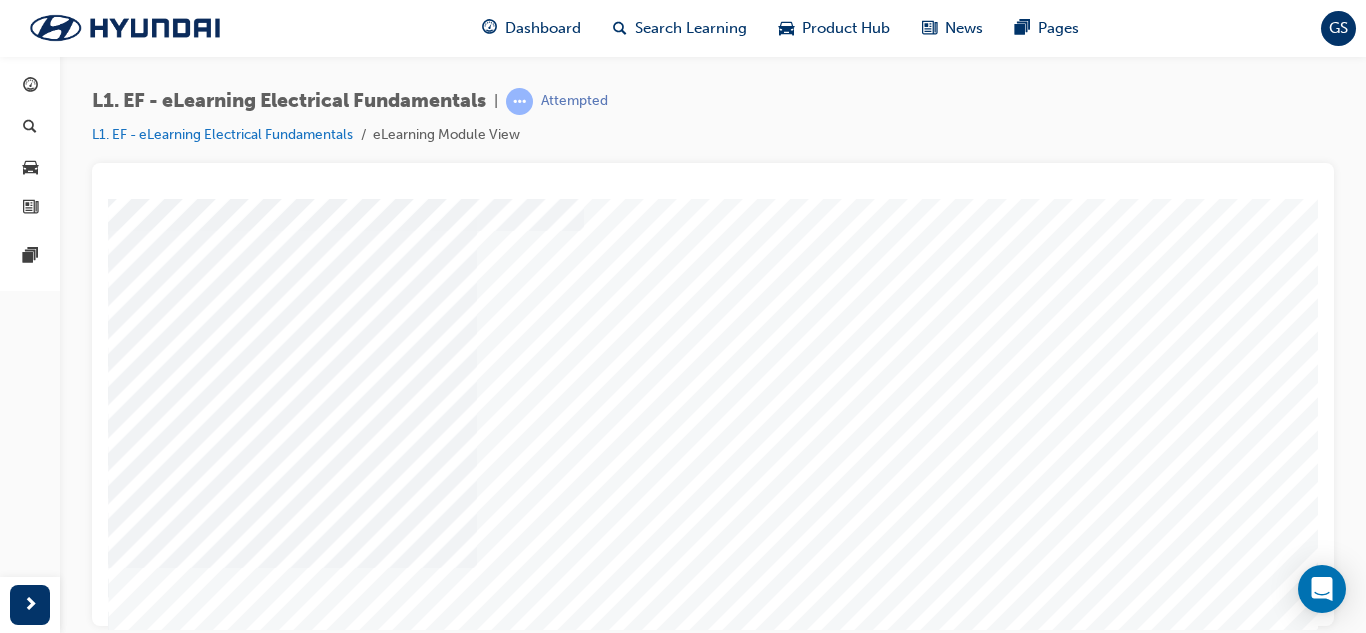 scroll, scrollTop: 286, scrollLeft: 0, axis: vertical 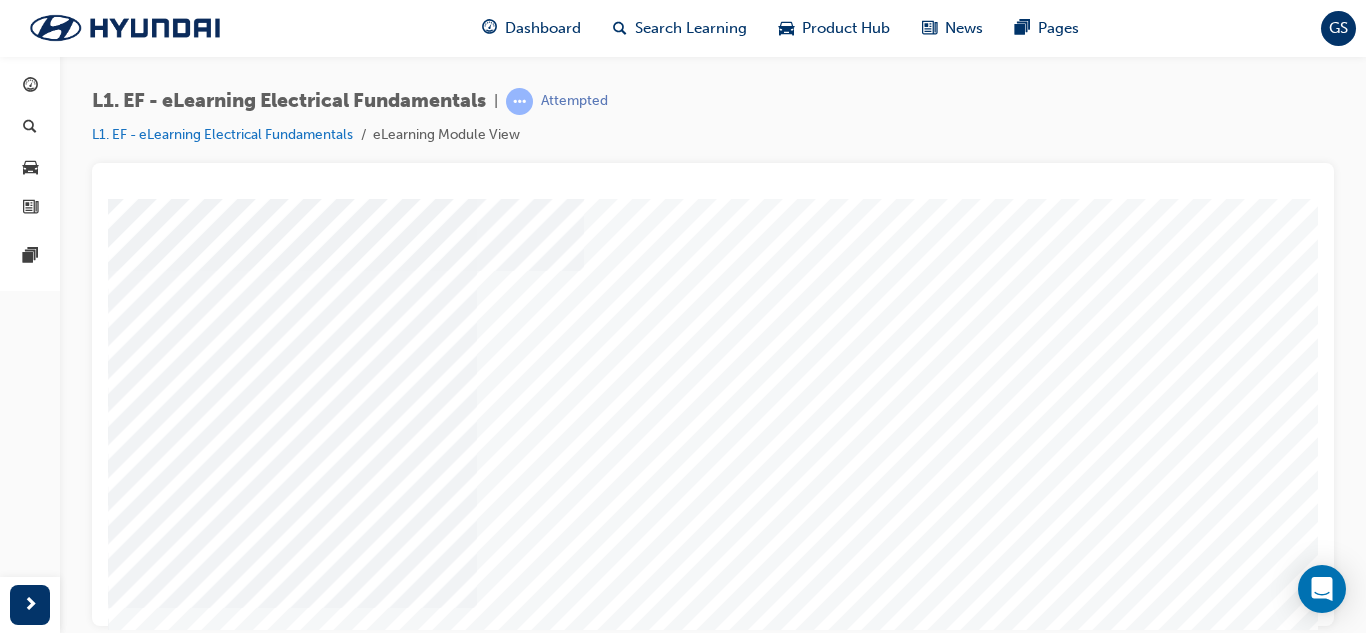 click at bounding box center [178, 2391] 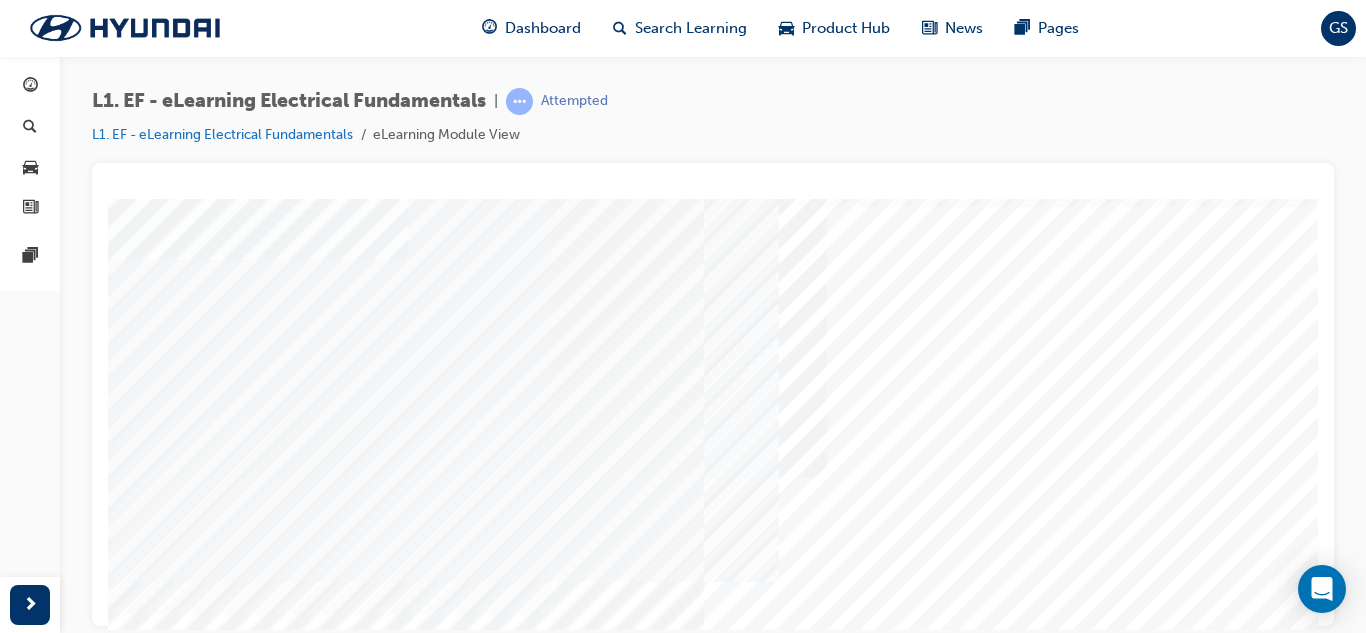 scroll, scrollTop: 34, scrollLeft: 0, axis: vertical 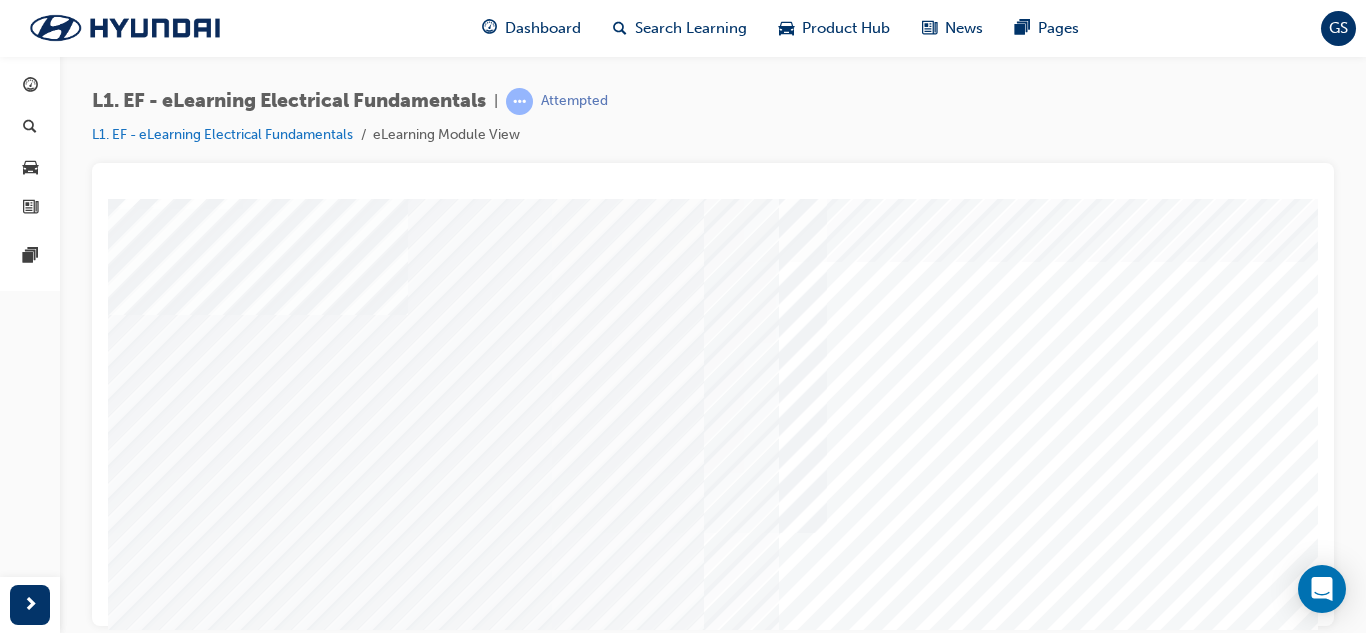 drag, startPoint x: 970, startPoint y: 308, endPoint x: 742, endPoint y: 301, distance: 228.10744 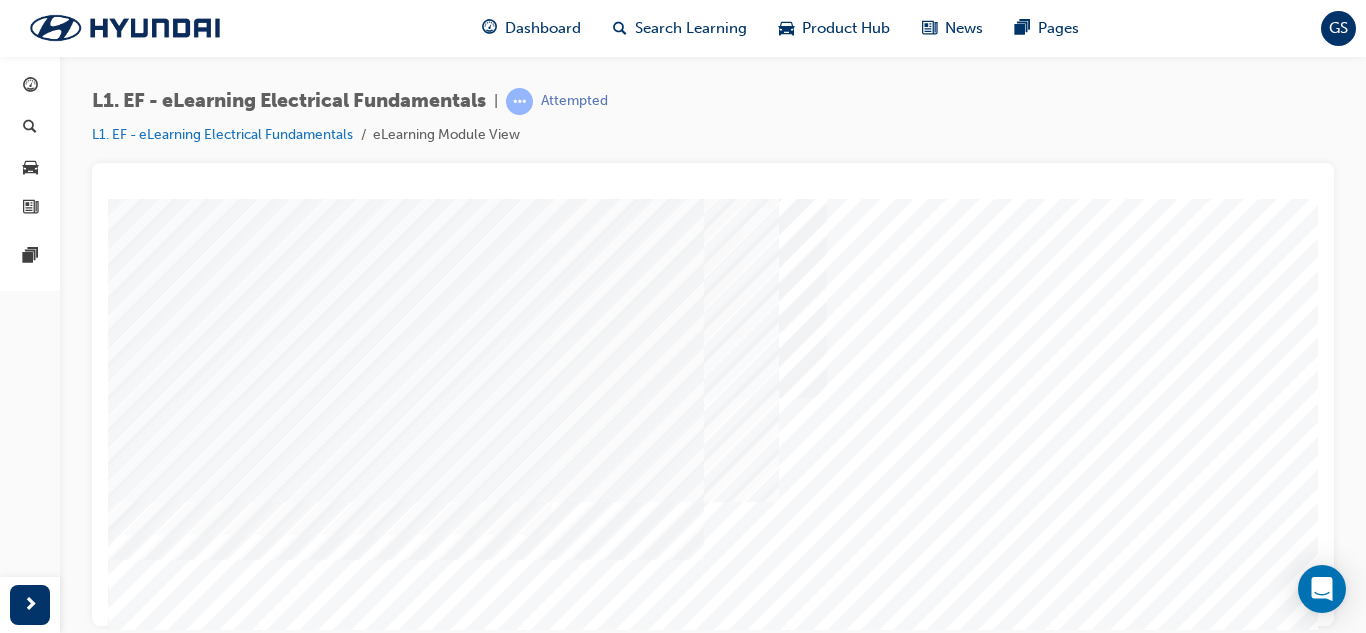 scroll, scrollTop: 334, scrollLeft: 0, axis: vertical 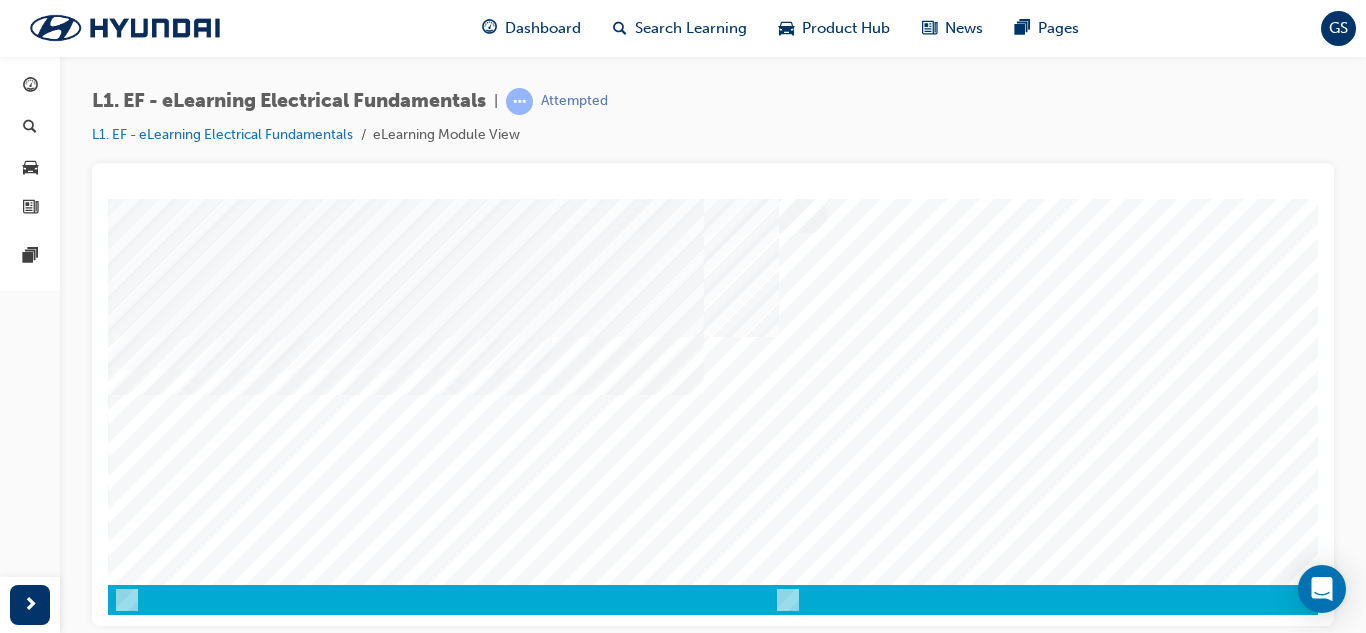 click at bounding box center [178, 2291] 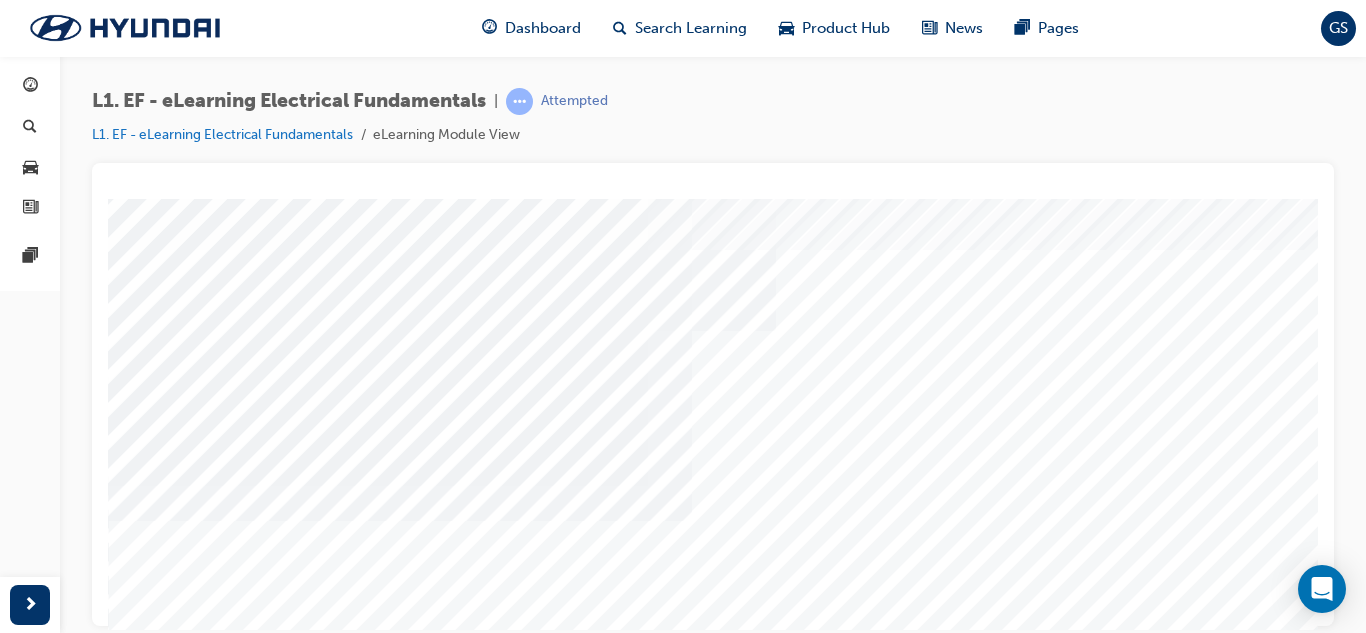 scroll, scrollTop: 0, scrollLeft: 0, axis: both 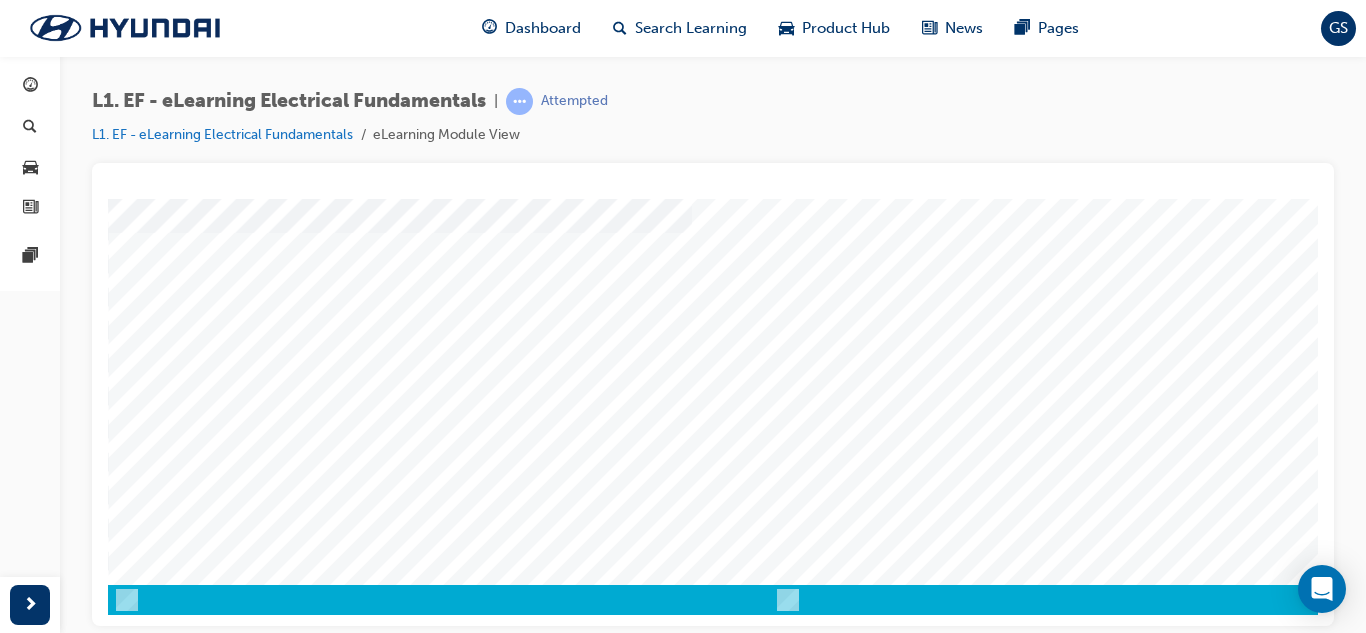 click at bounding box center (178, 2291) 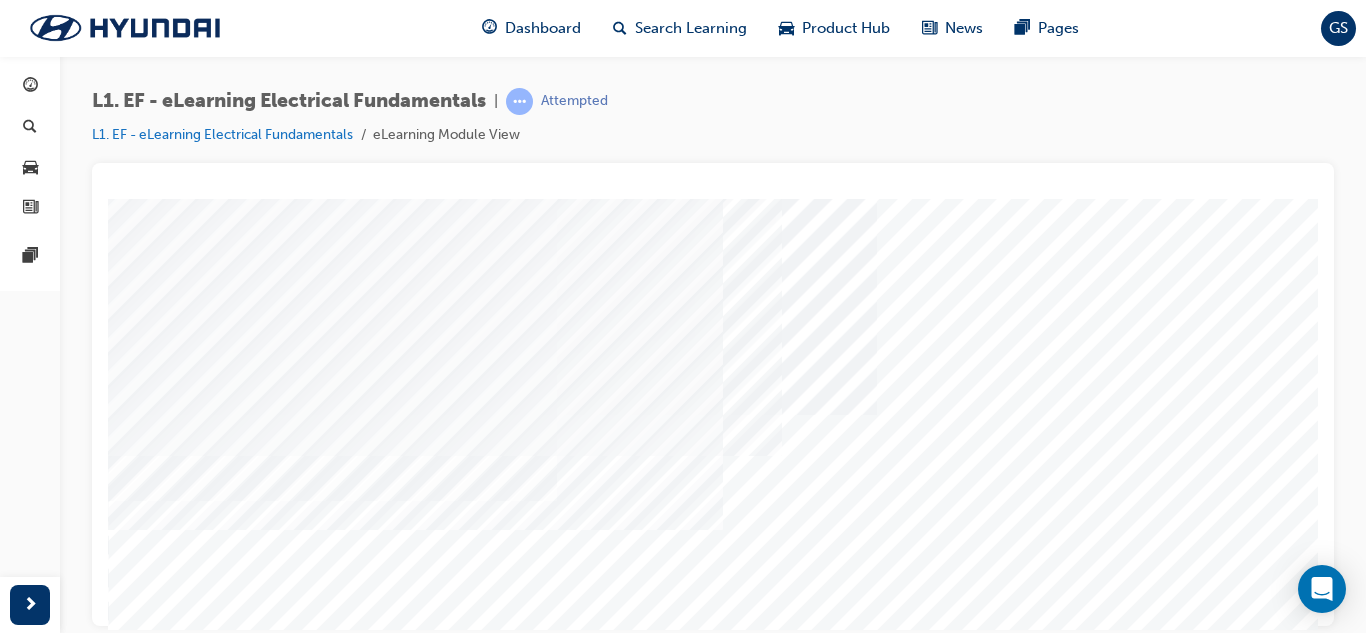 scroll, scrollTop: 200, scrollLeft: 0, axis: vertical 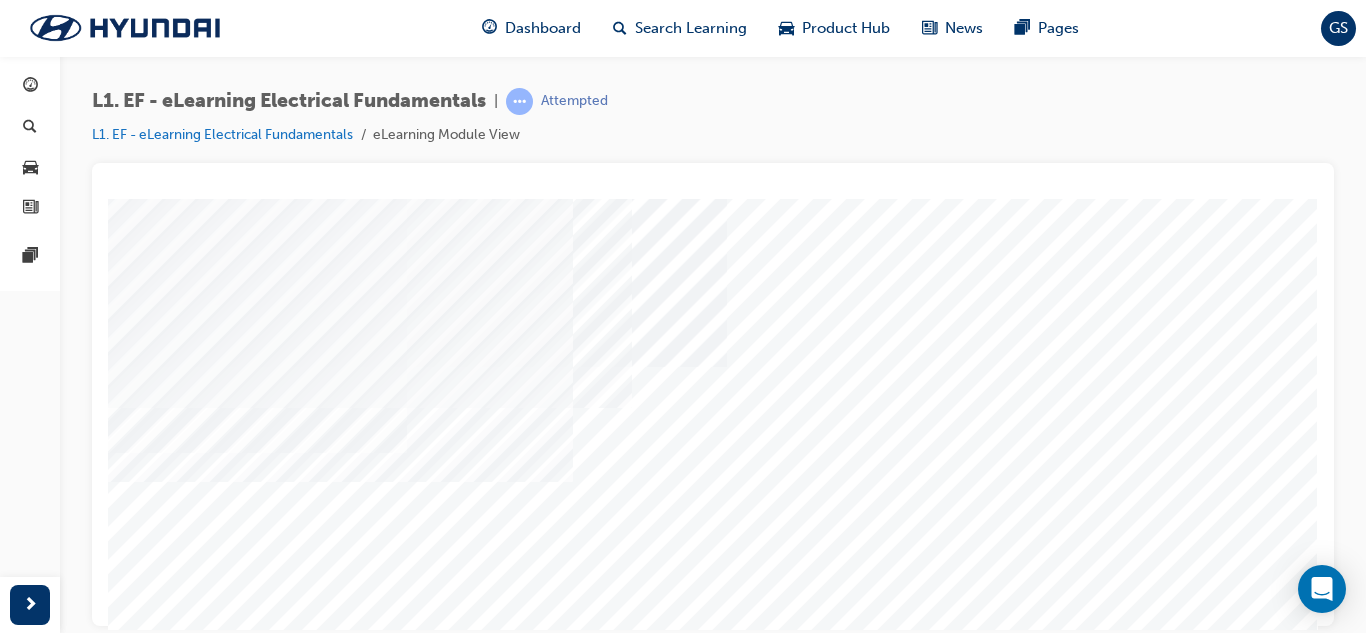 drag, startPoint x: 1202, startPoint y: 617, endPoint x: 1409, endPoint y: 763, distance: 253.3081 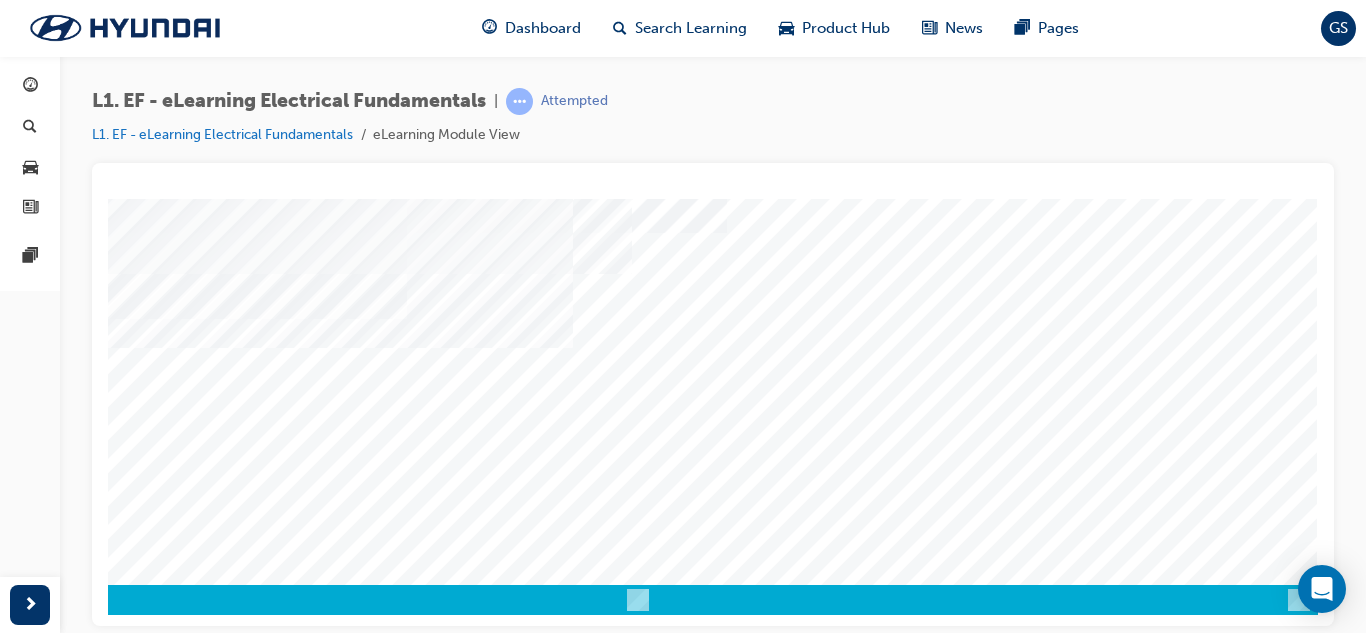 click at bounding box center (28, 2291) 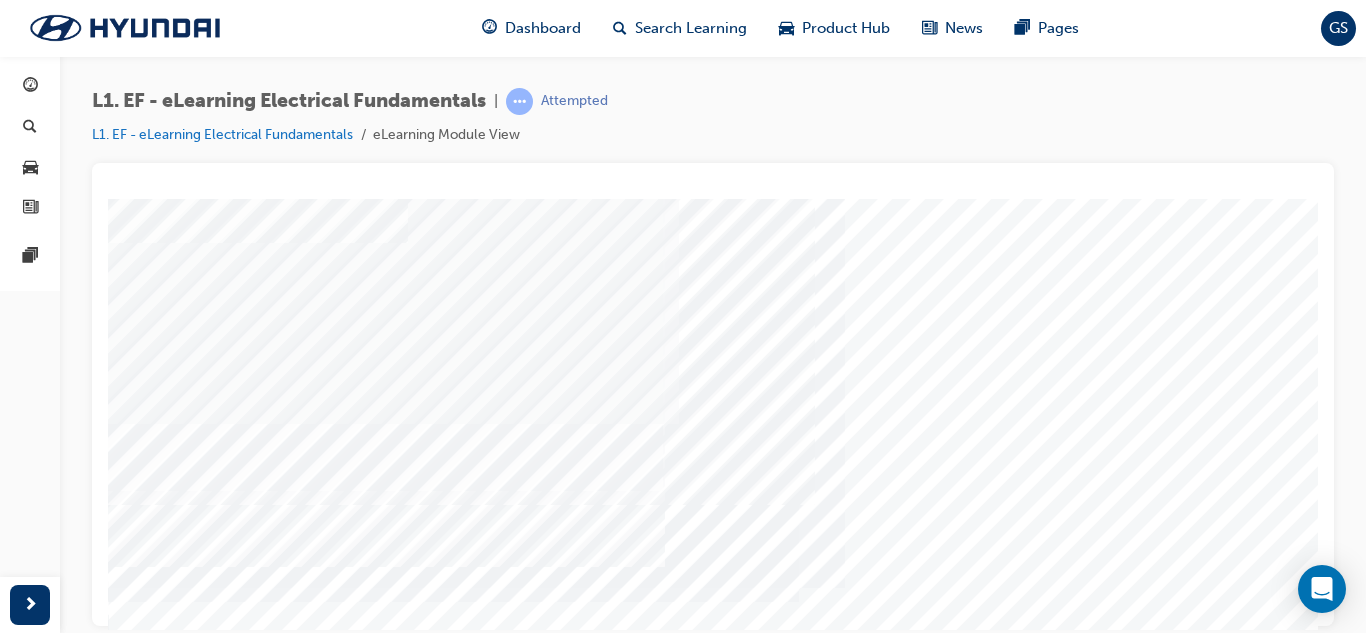 scroll, scrollTop: 100, scrollLeft: 0, axis: vertical 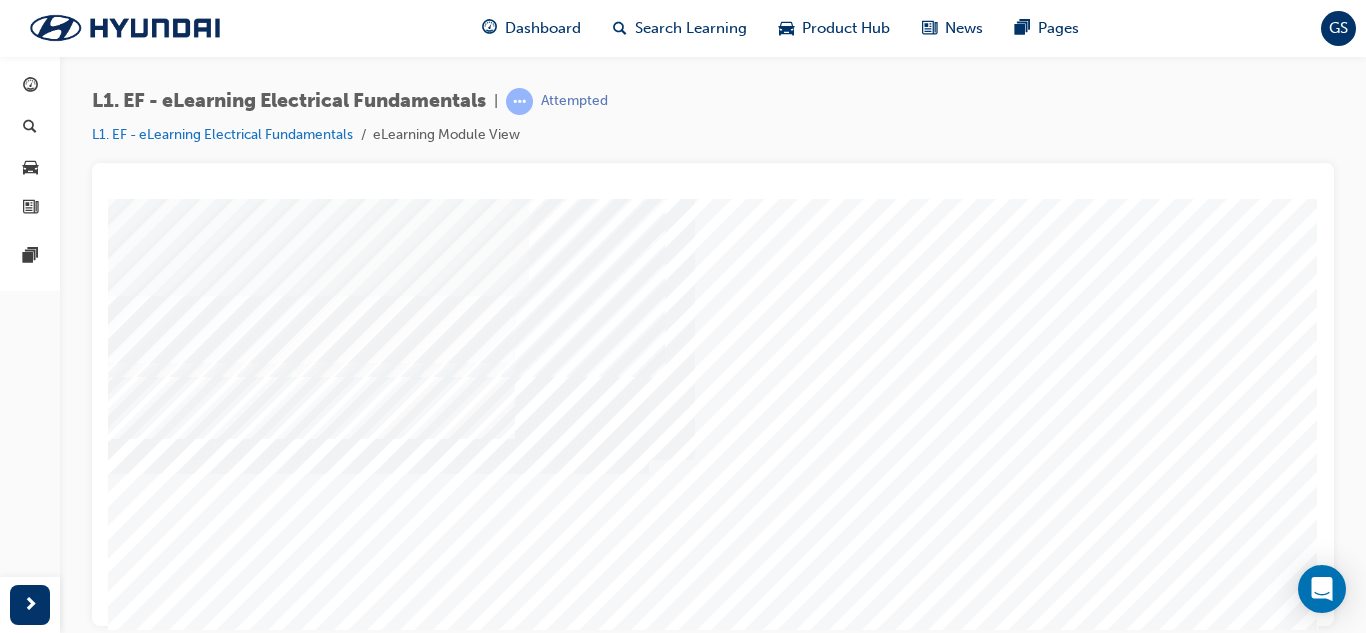 click at bounding box center (28, 4959) 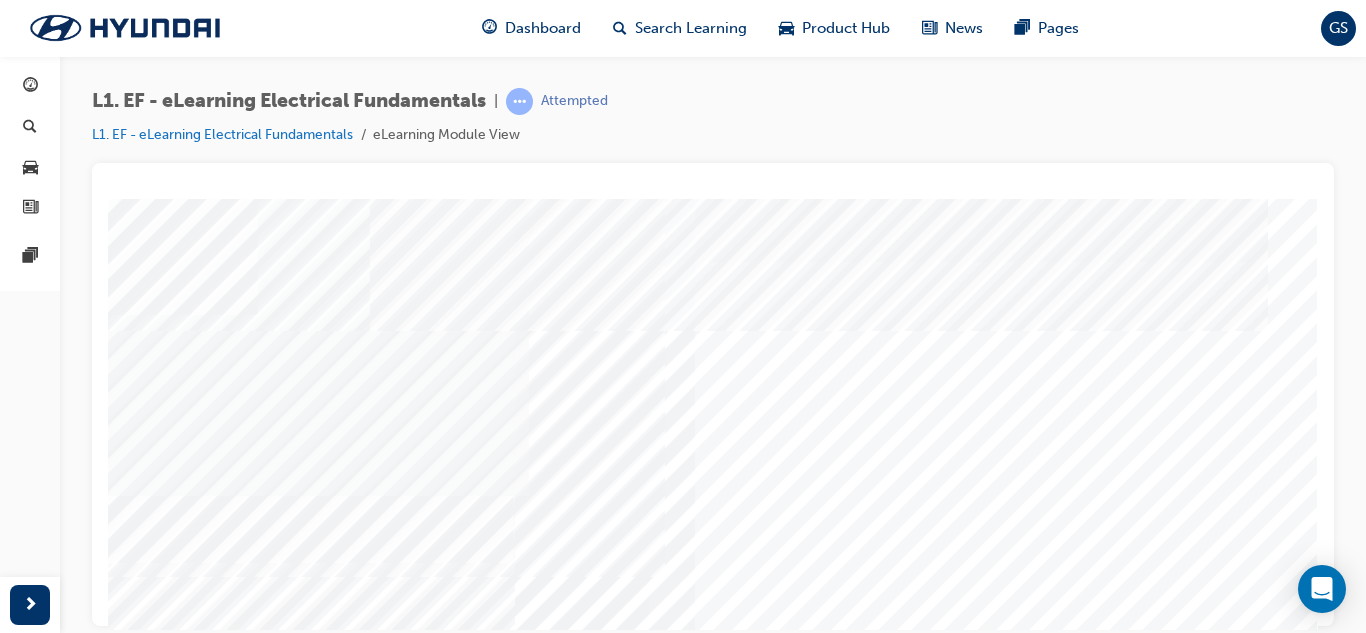 scroll, scrollTop: 234, scrollLeft: 165, axis: both 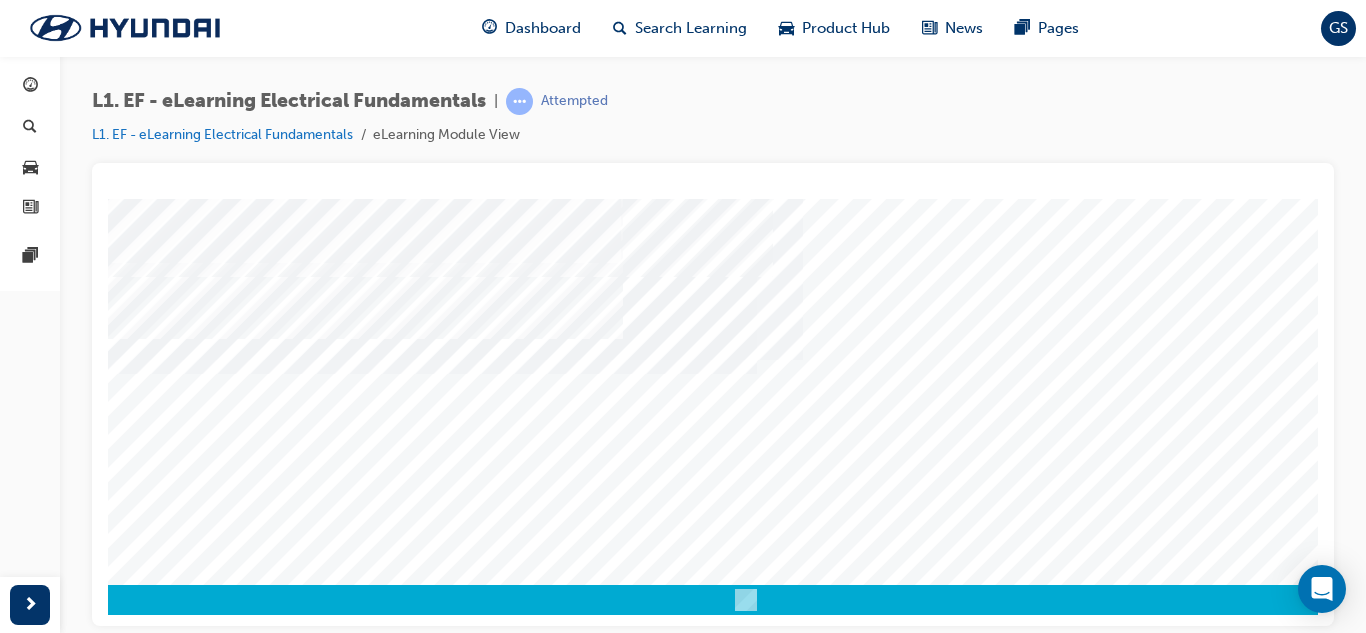 click at bounding box center (136, 2291) 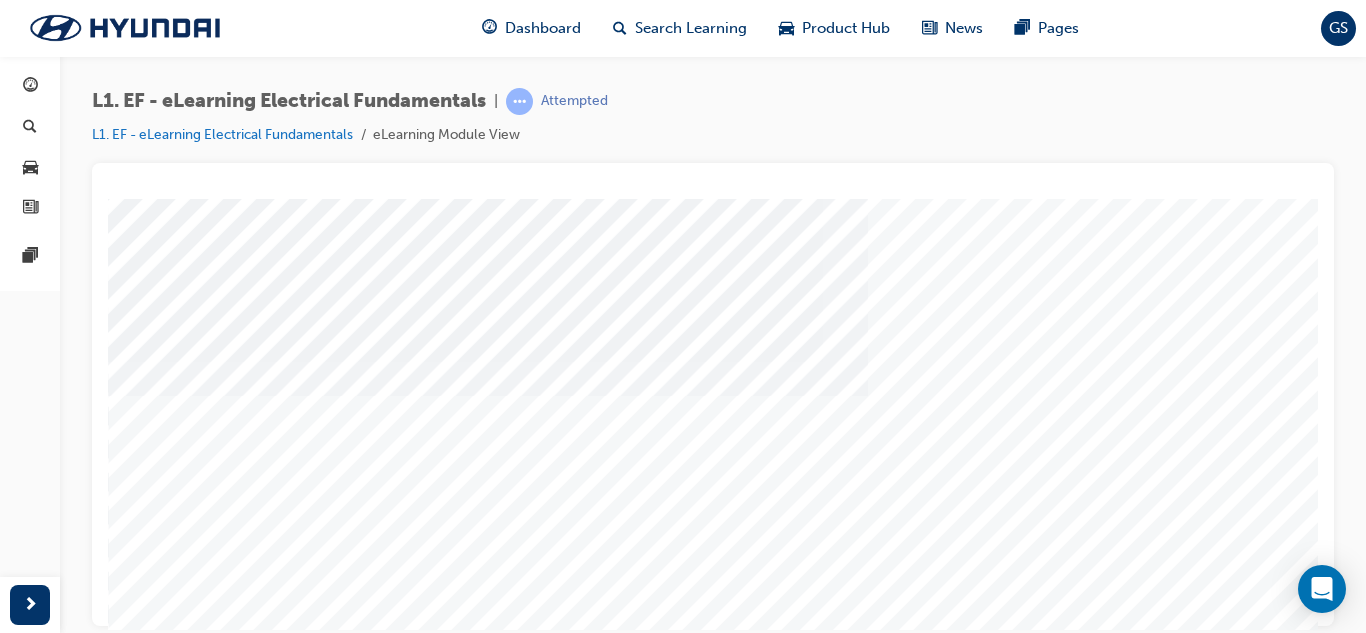 scroll, scrollTop: 200, scrollLeft: 0, axis: vertical 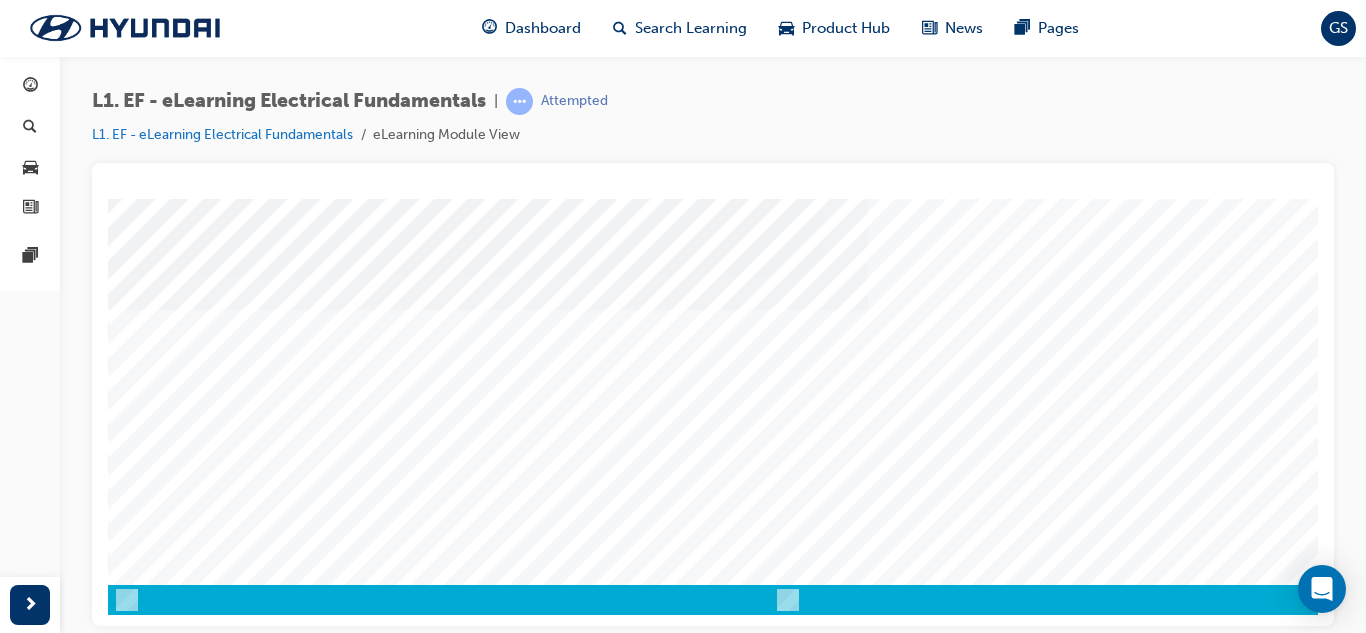 click at bounding box center (178, 2291) 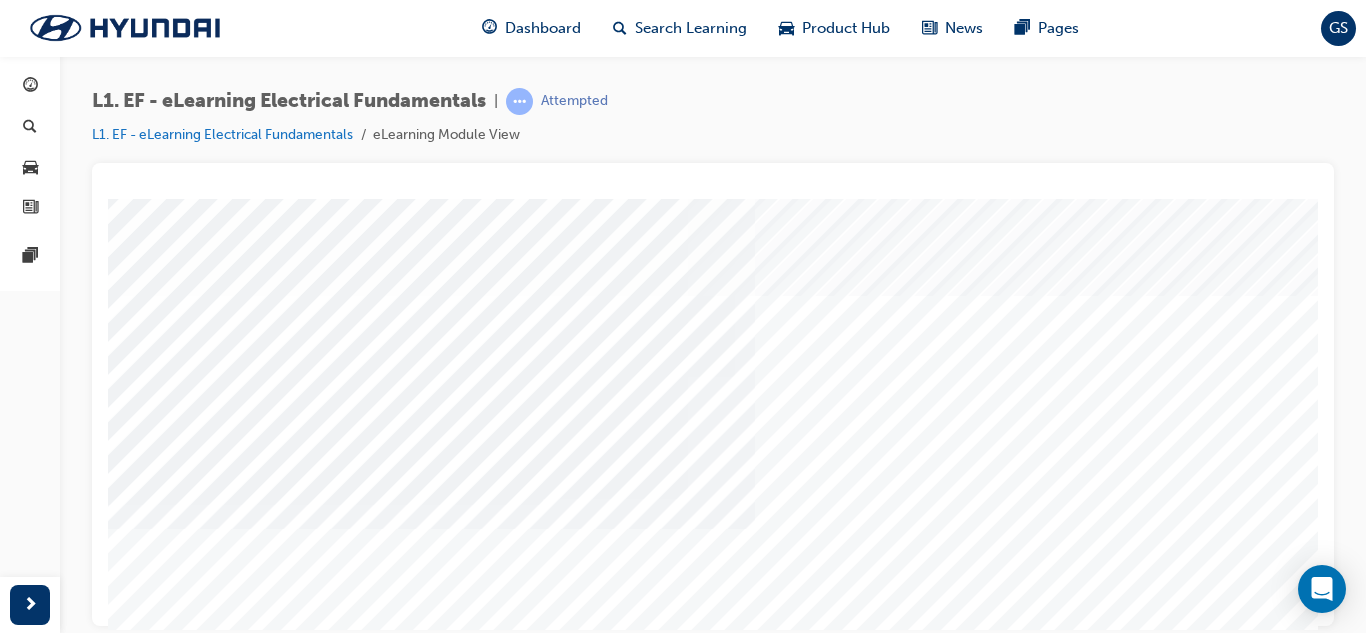 scroll, scrollTop: 0, scrollLeft: 39, axis: horizontal 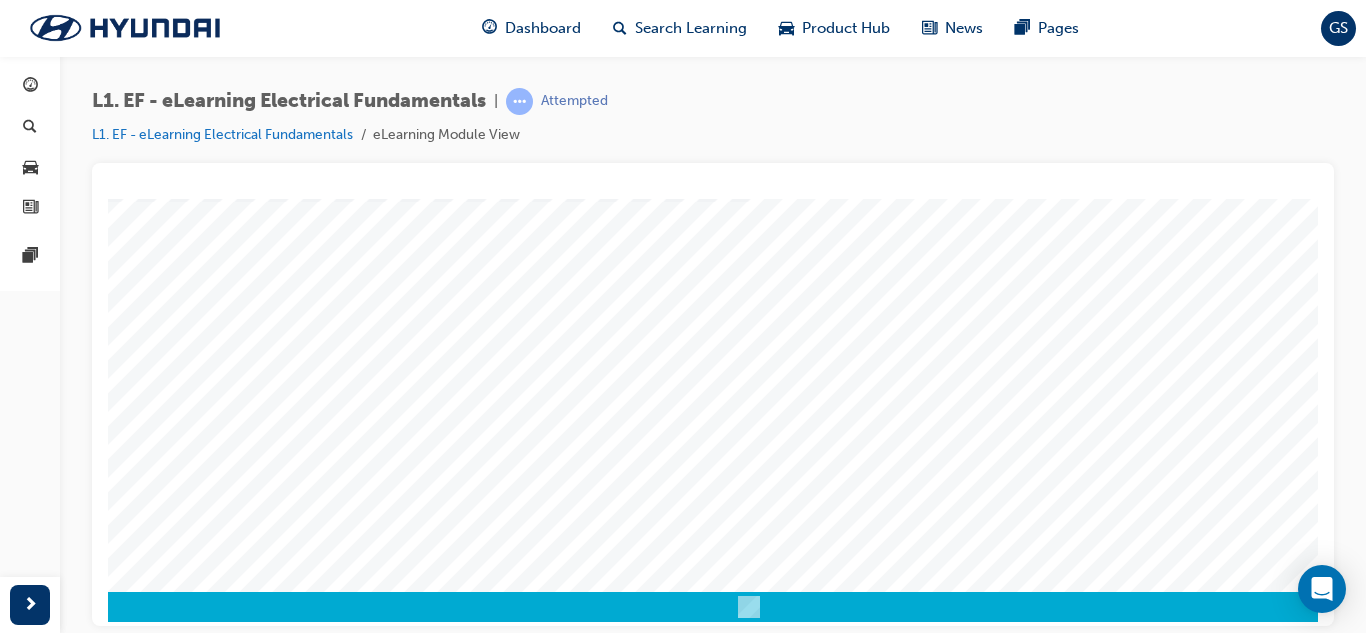 click at bounding box center (139, 2298) 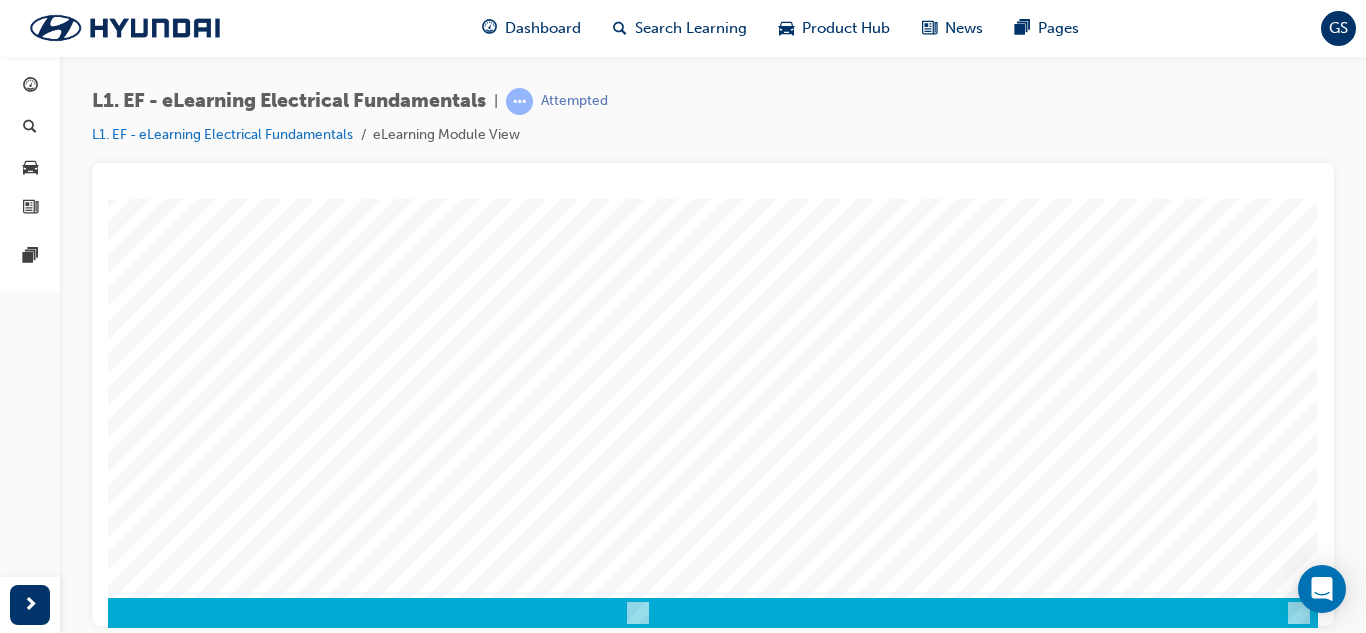 scroll, scrollTop: 321, scrollLeft: 149, axis: both 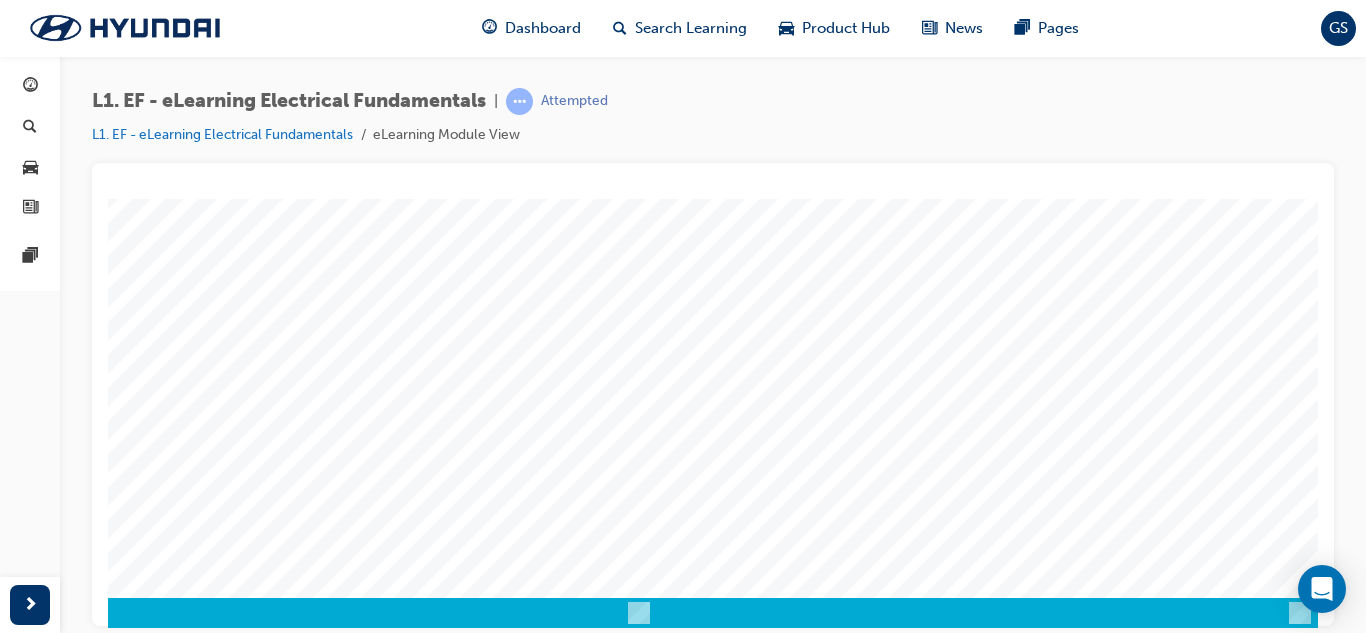 click at bounding box center (29, 2304) 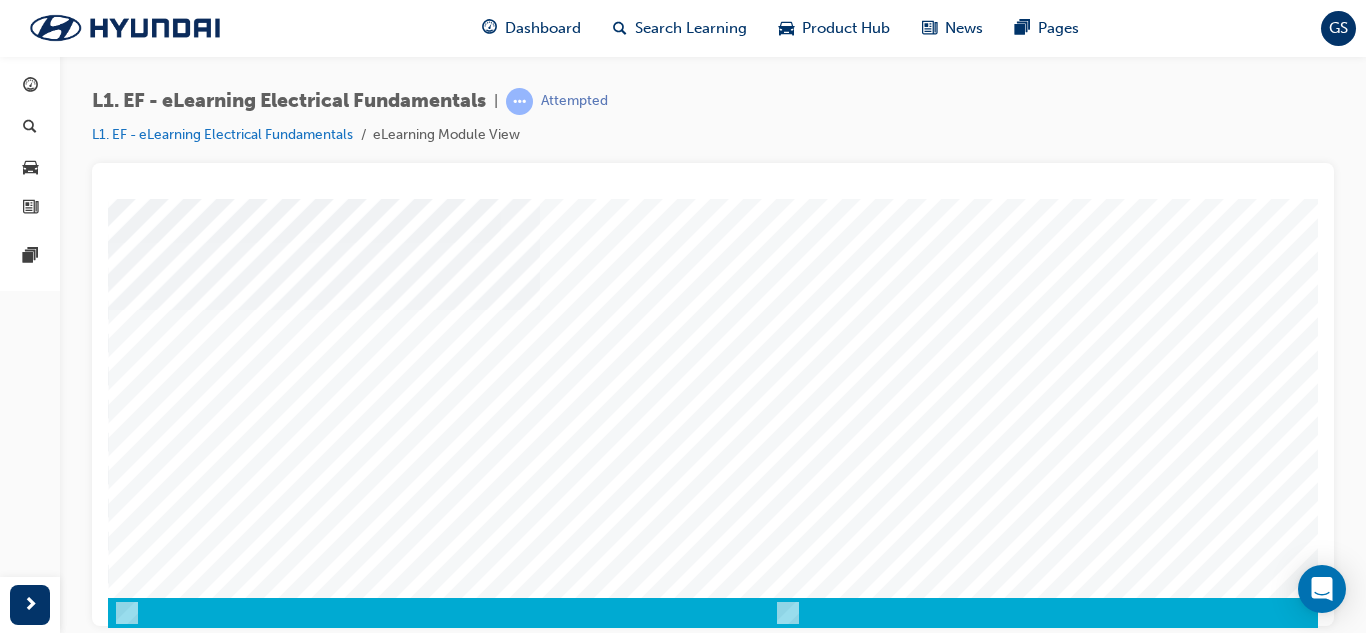 scroll, scrollTop: 322, scrollLeft: 0, axis: vertical 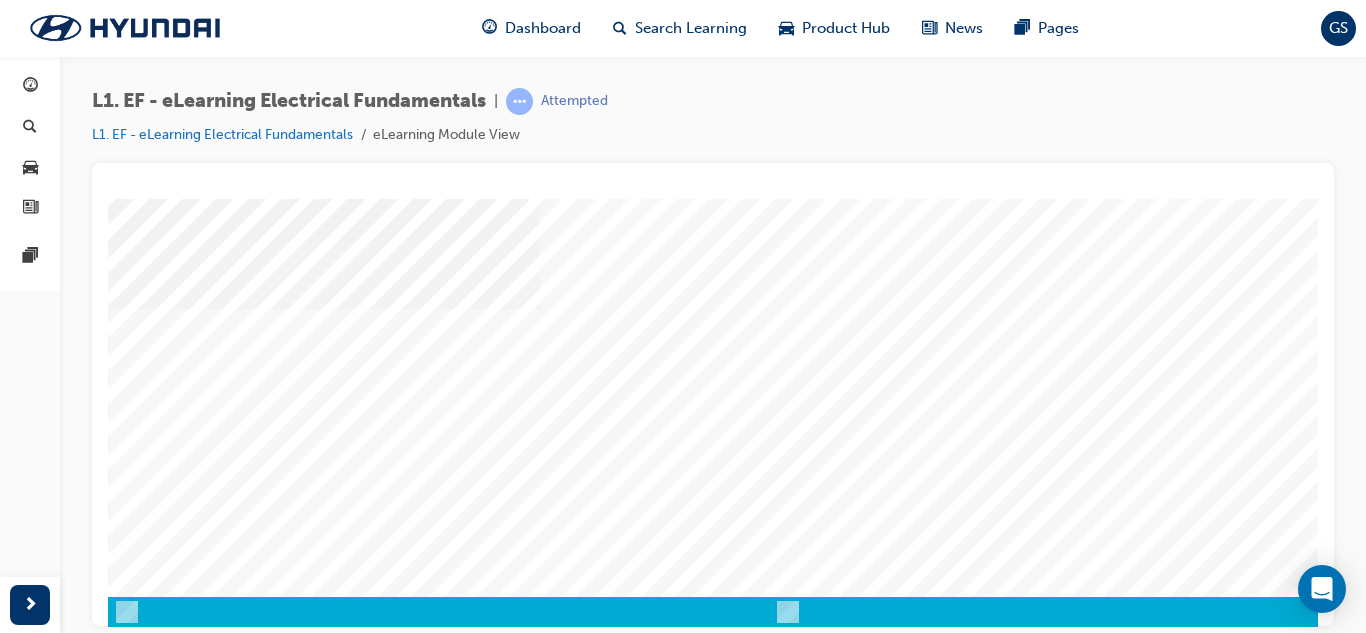 click at bounding box center [178, 796] 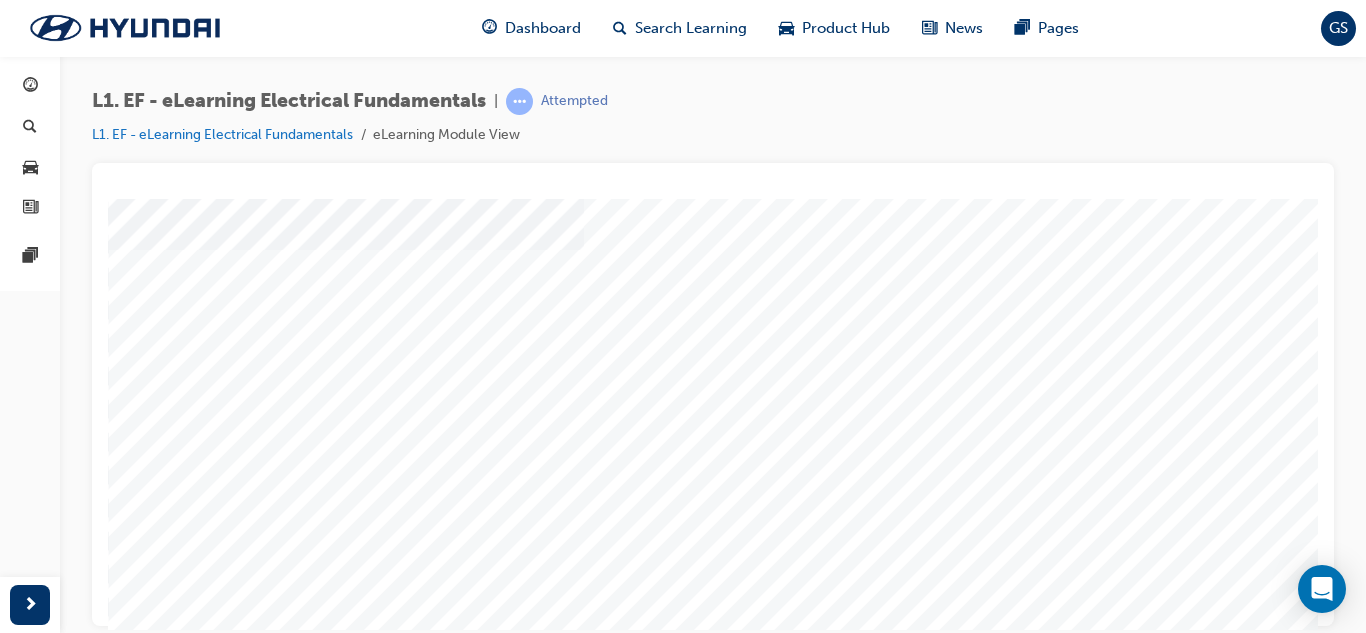 scroll, scrollTop: 256, scrollLeft: 0, axis: vertical 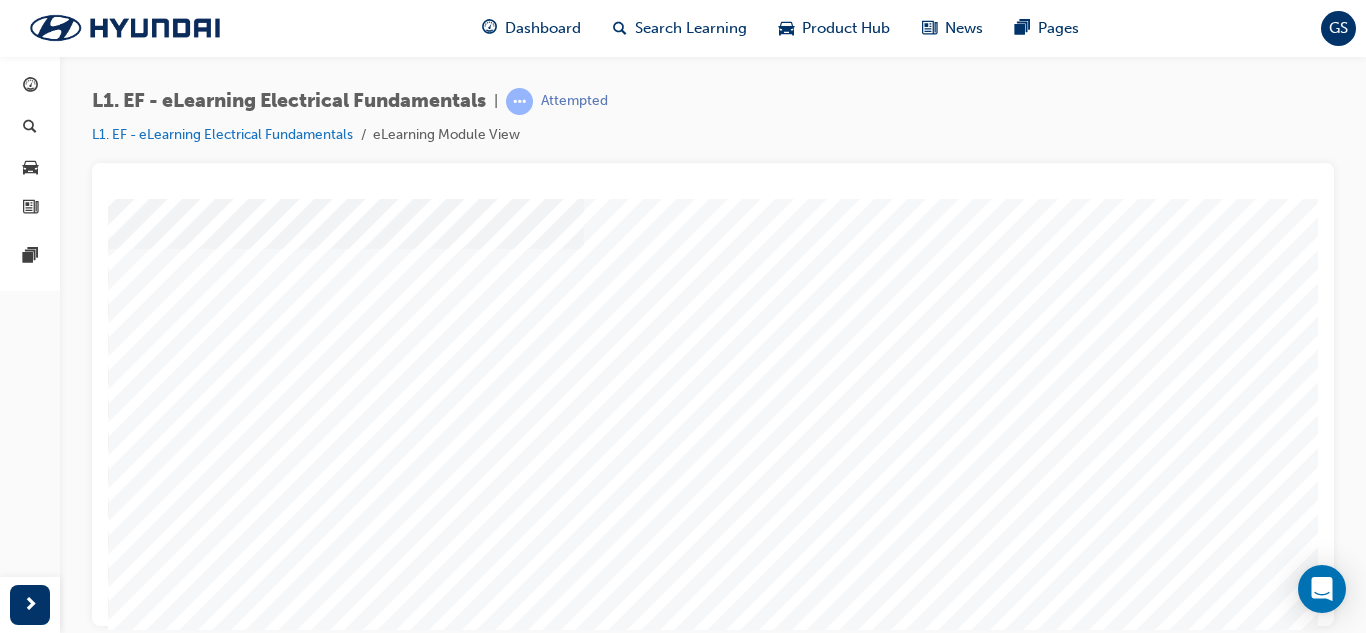 click at bounding box center [178, 2369] 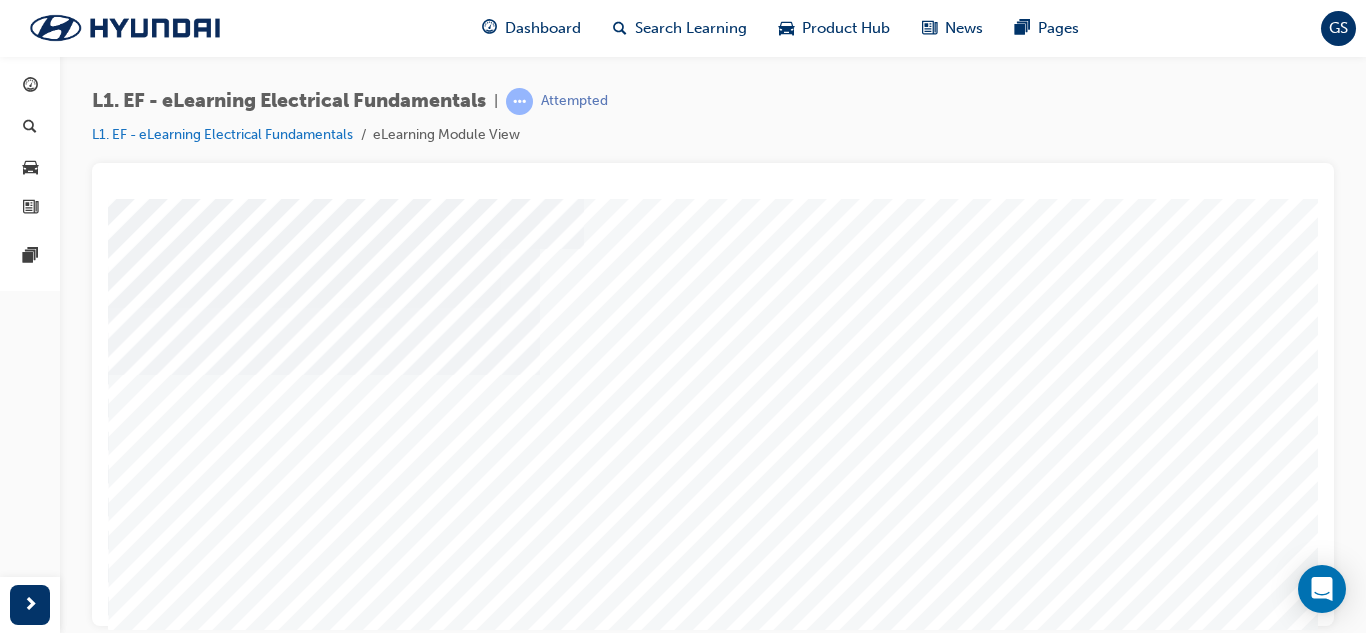 scroll, scrollTop: 0, scrollLeft: 0, axis: both 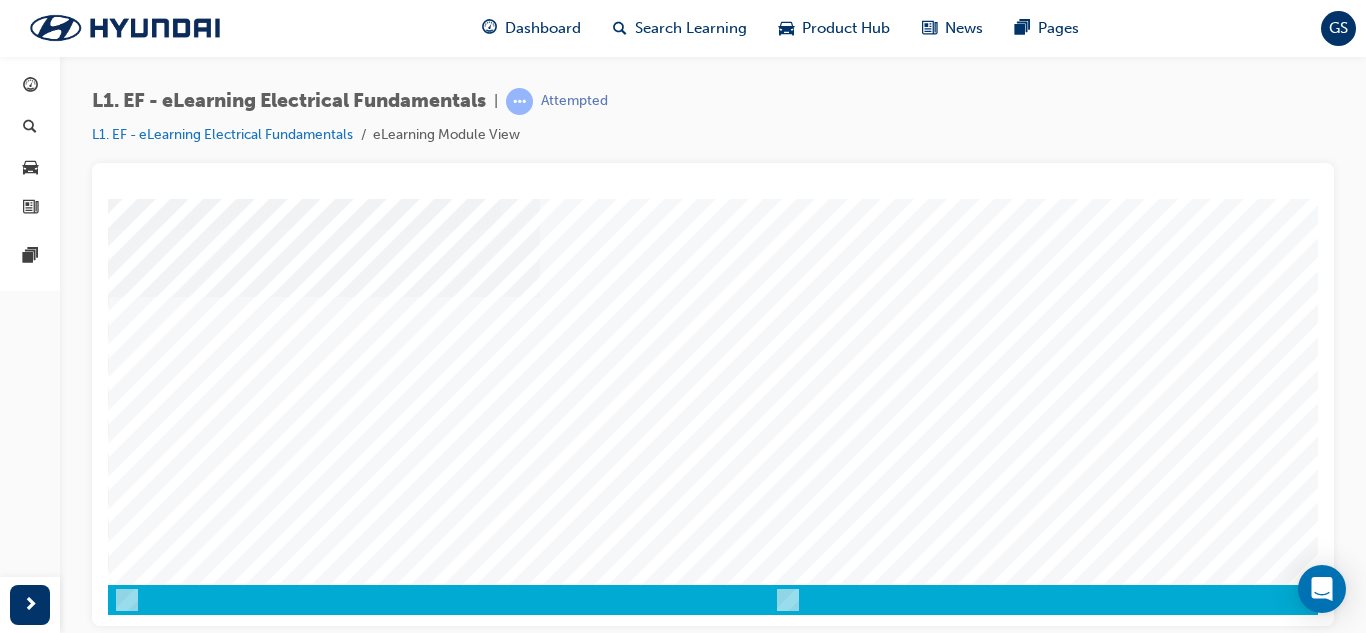 click at bounding box center (178, 2291) 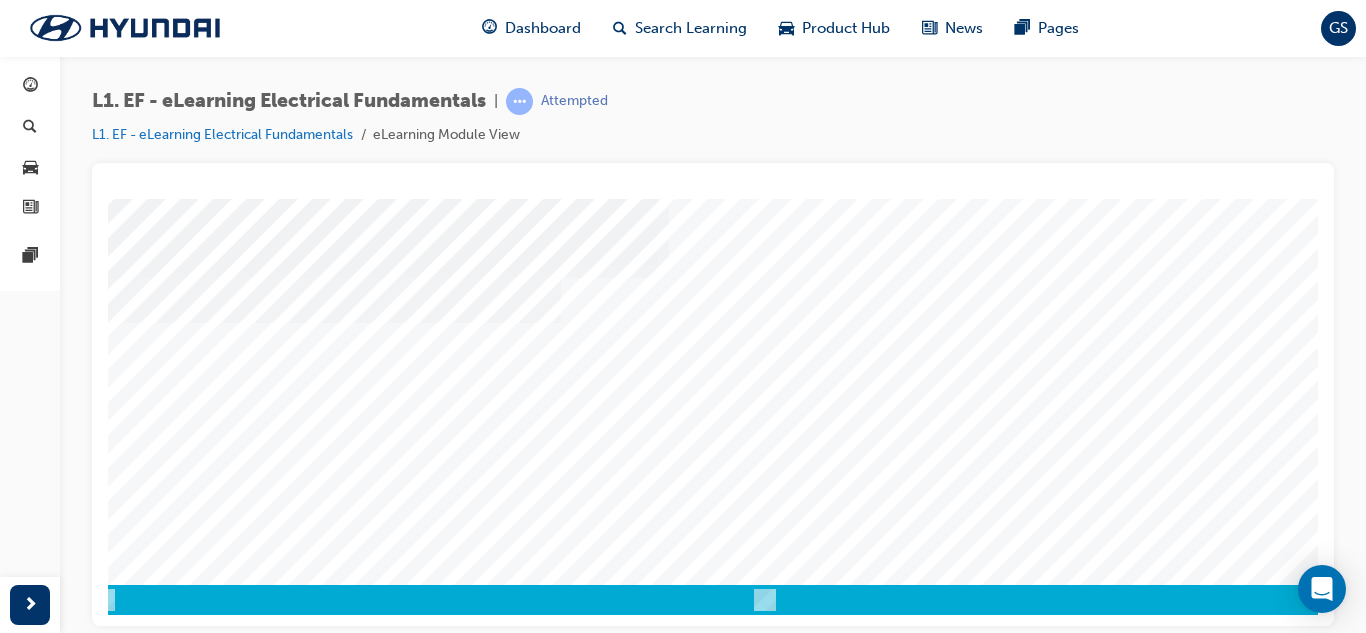 scroll, scrollTop: 334, scrollLeft: 0, axis: vertical 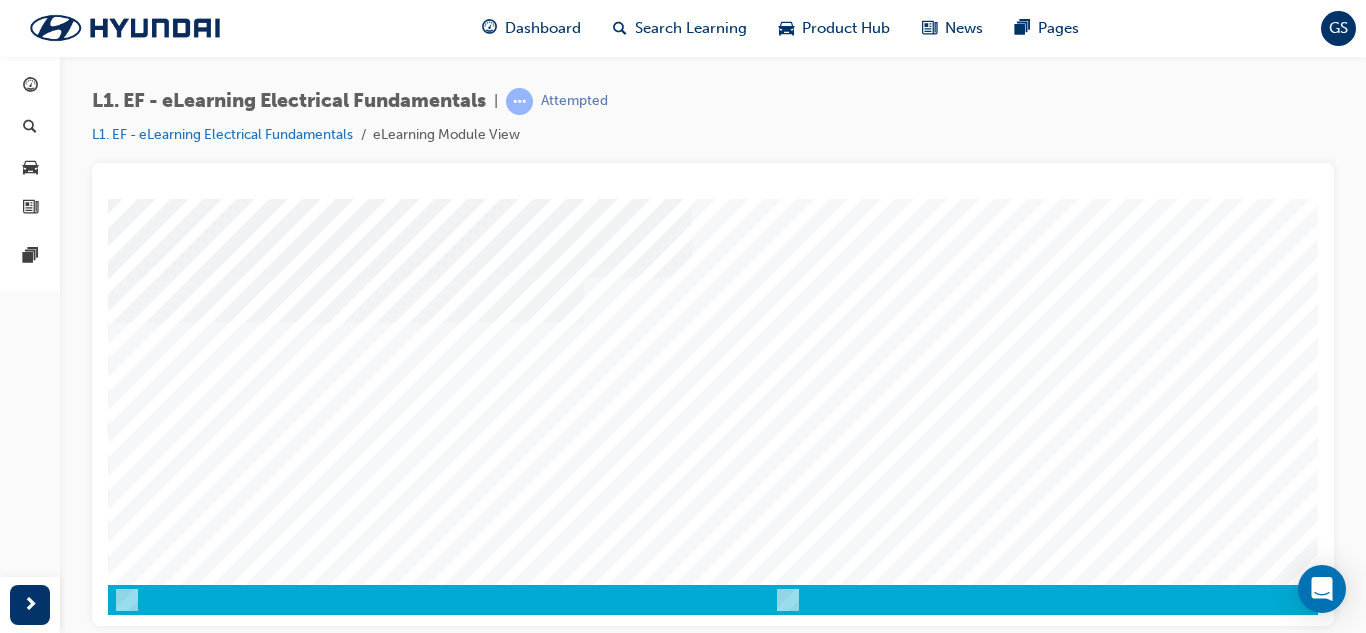 click at bounding box center [178, 2291] 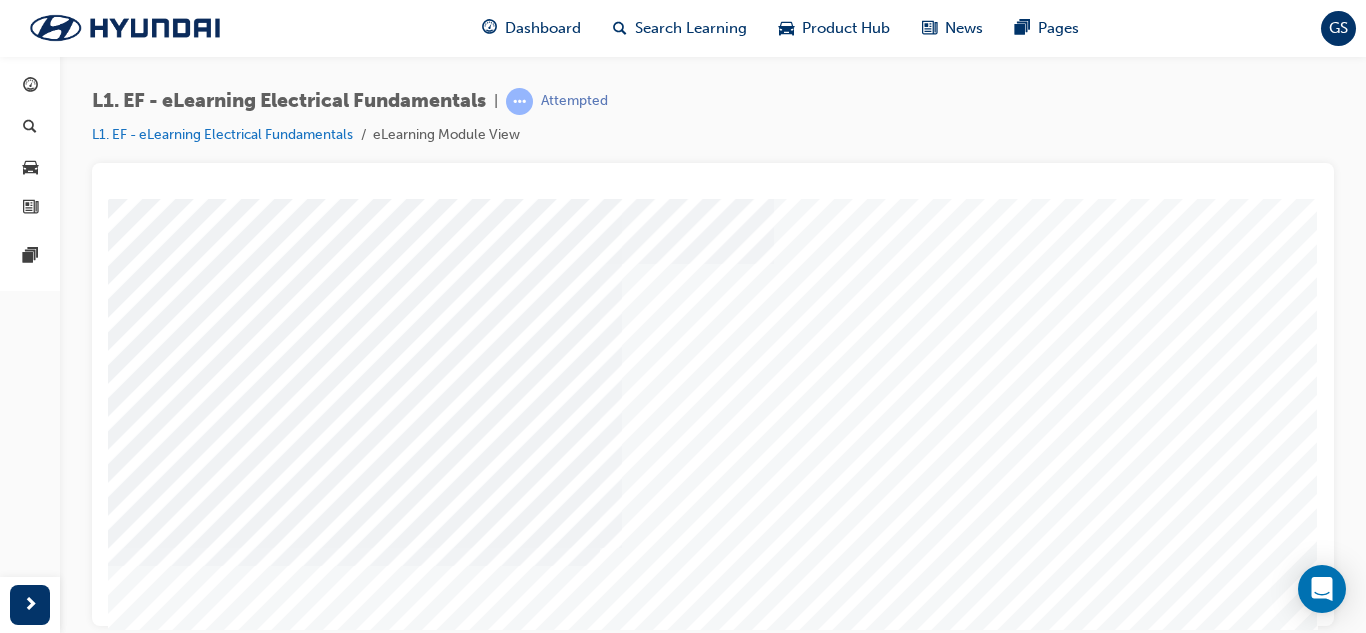scroll, scrollTop: 191, scrollLeft: 165, axis: both 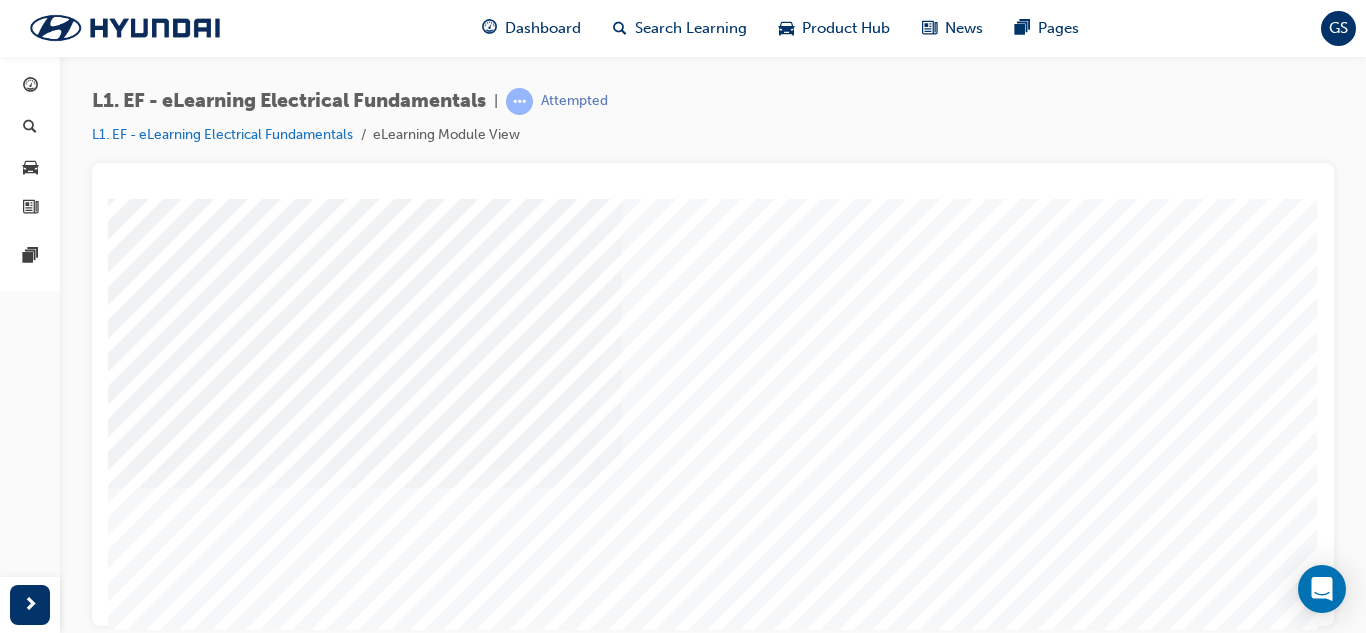 click at bounding box center (275, 3461) 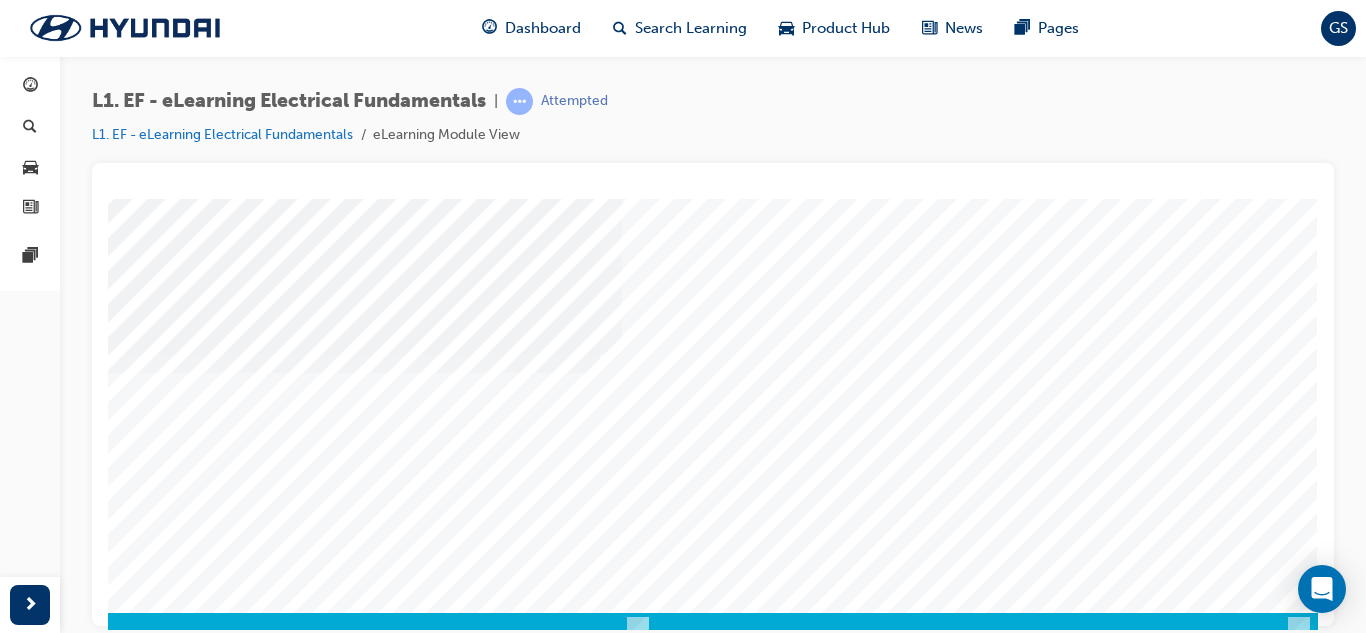 scroll, scrollTop: 307, scrollLeft: 165, axis: both 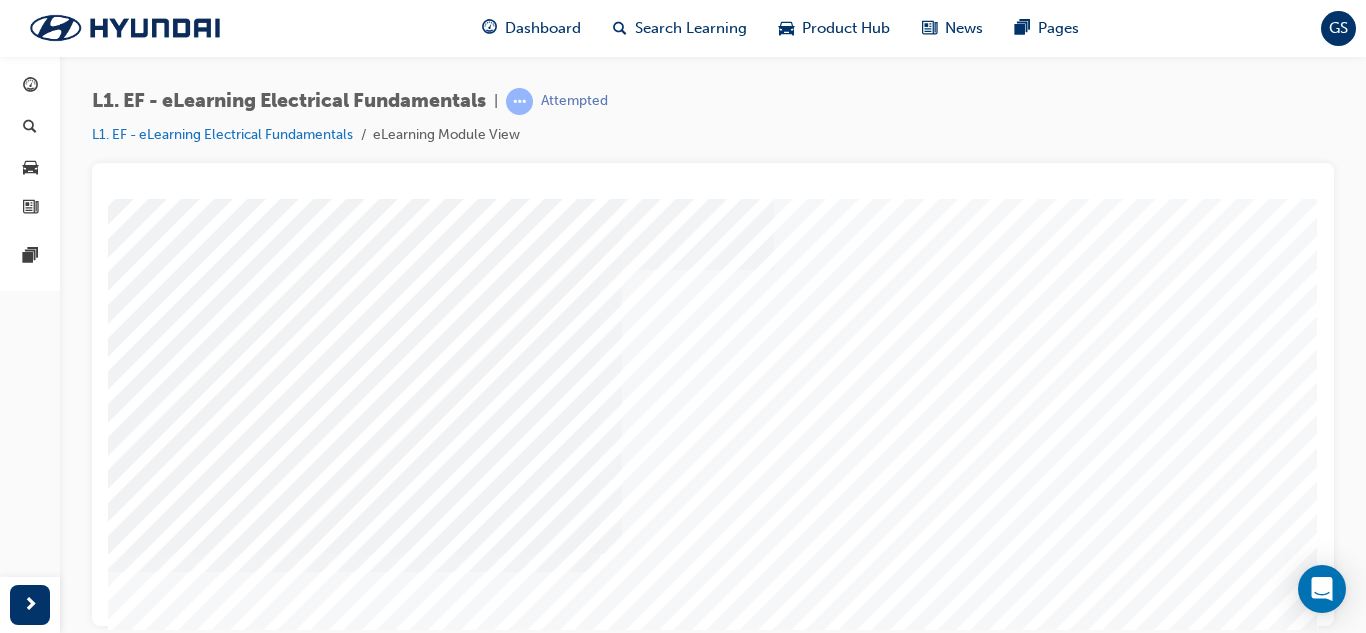 drag, startPoint x: 1314, startPoint y: 377, endPoint x: 1427, endPoint y: 576, distance: 228.84492 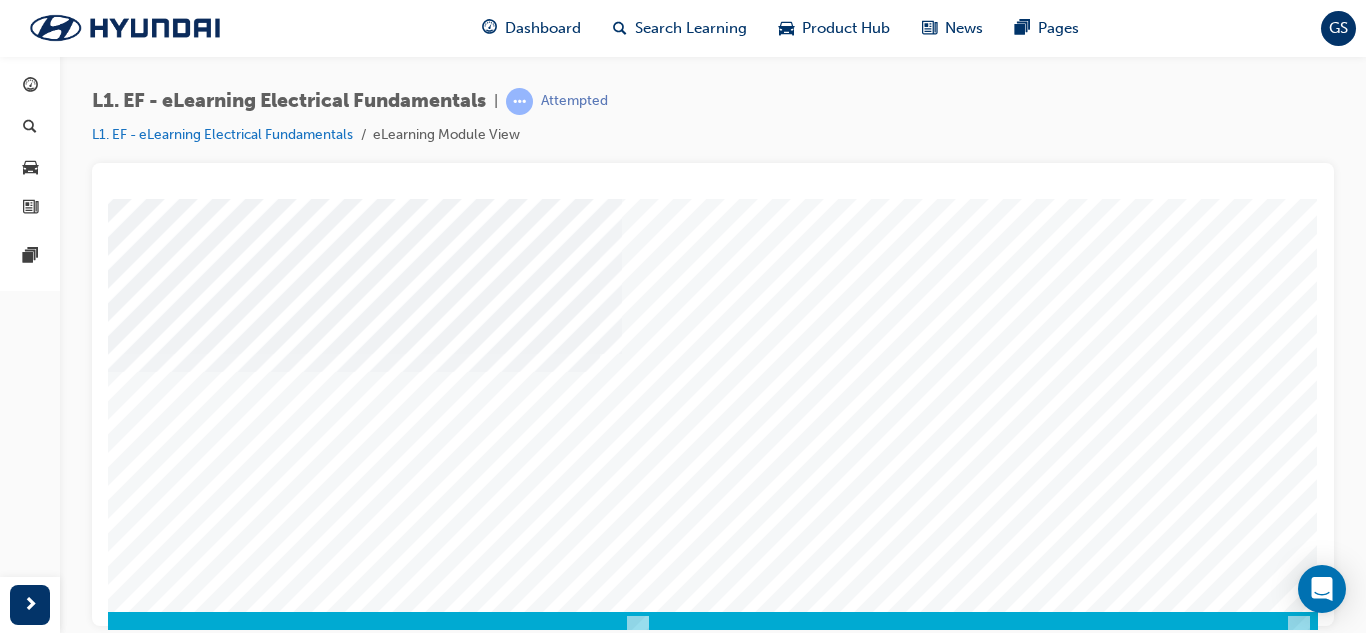 click at bounding box center (28, 2318) 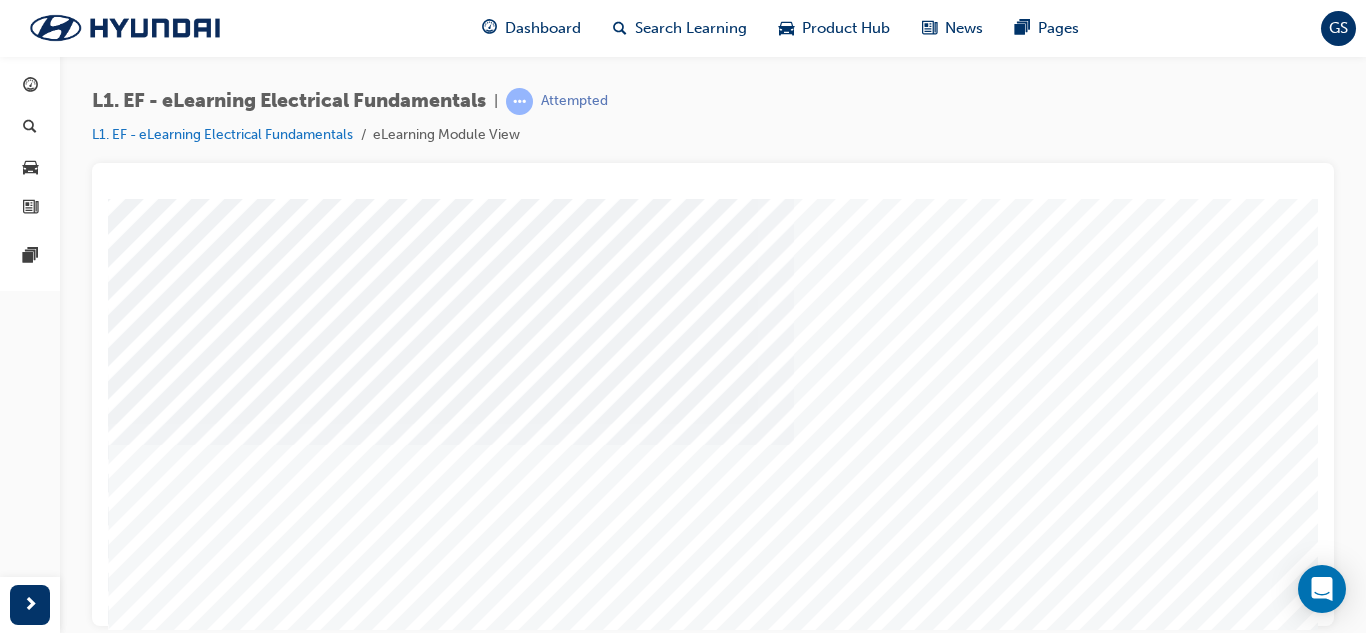 scroll, scrollTop: 334, scrollLeft: 0, axis: vertical 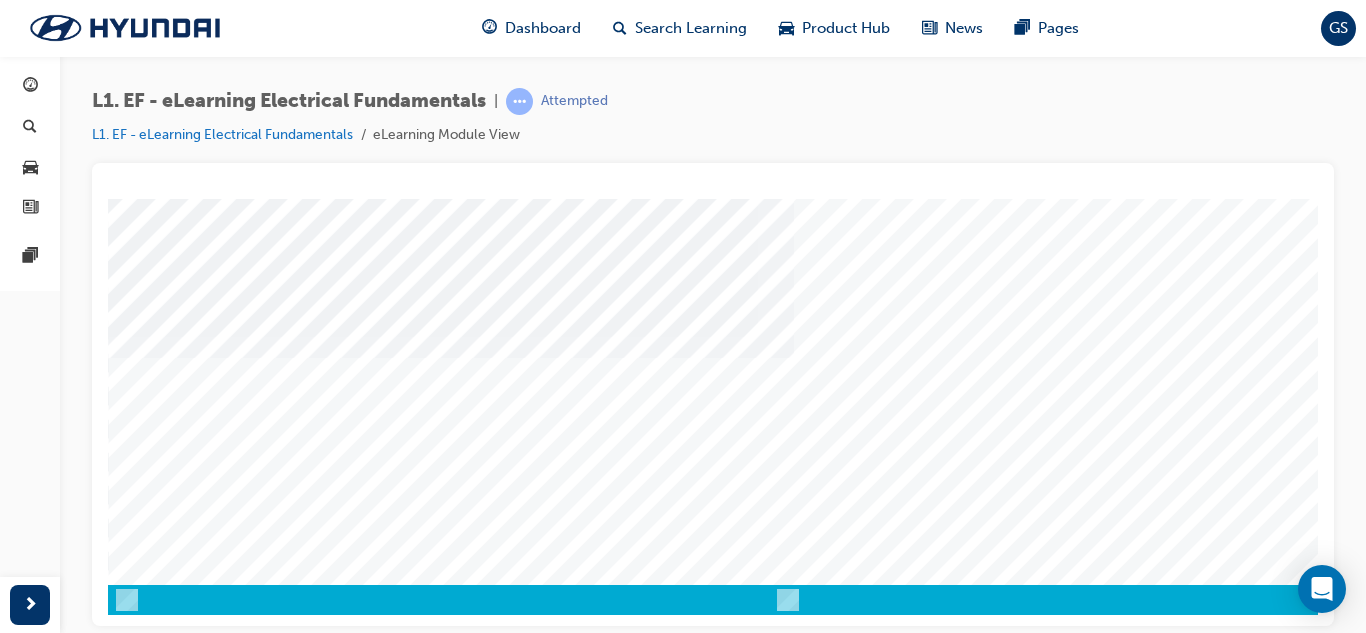 click at bounding box center (178, 2291) 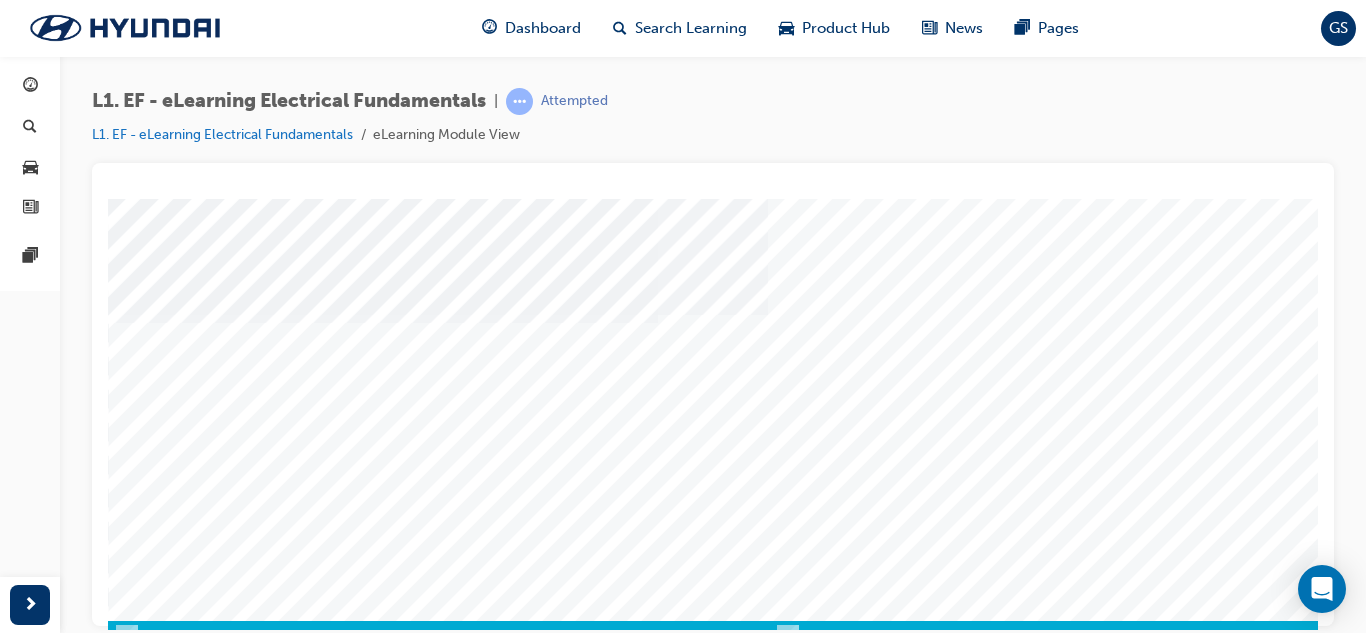 scroll, scrollTop: 300, scrollLeft: 0, axis: vertical 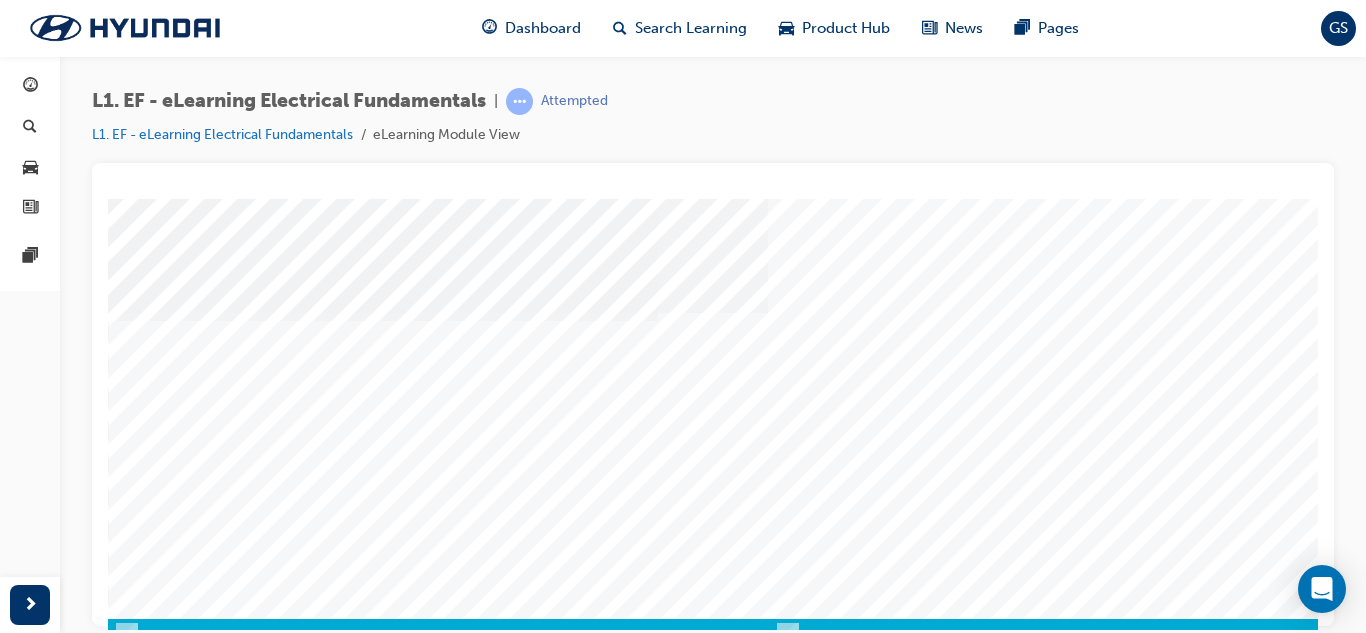 click at bounding box center [178, 818] 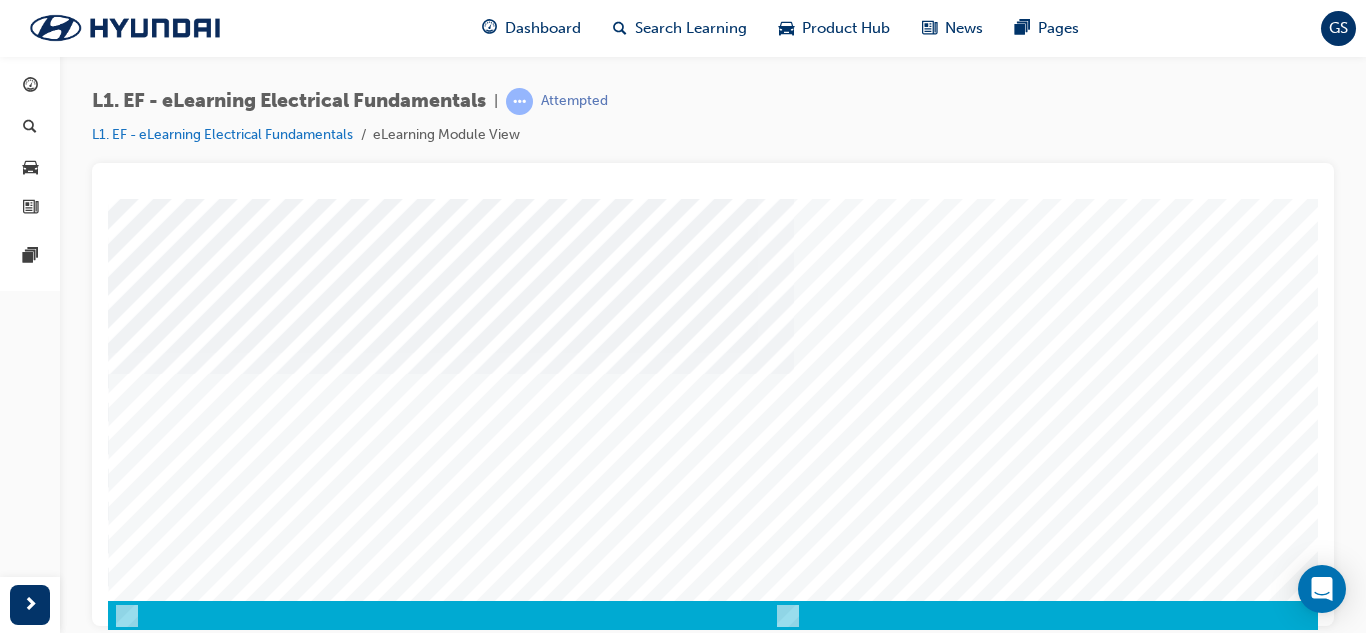 scroll, scrollTop: 334, scrollLeft: 0, axis: vertical 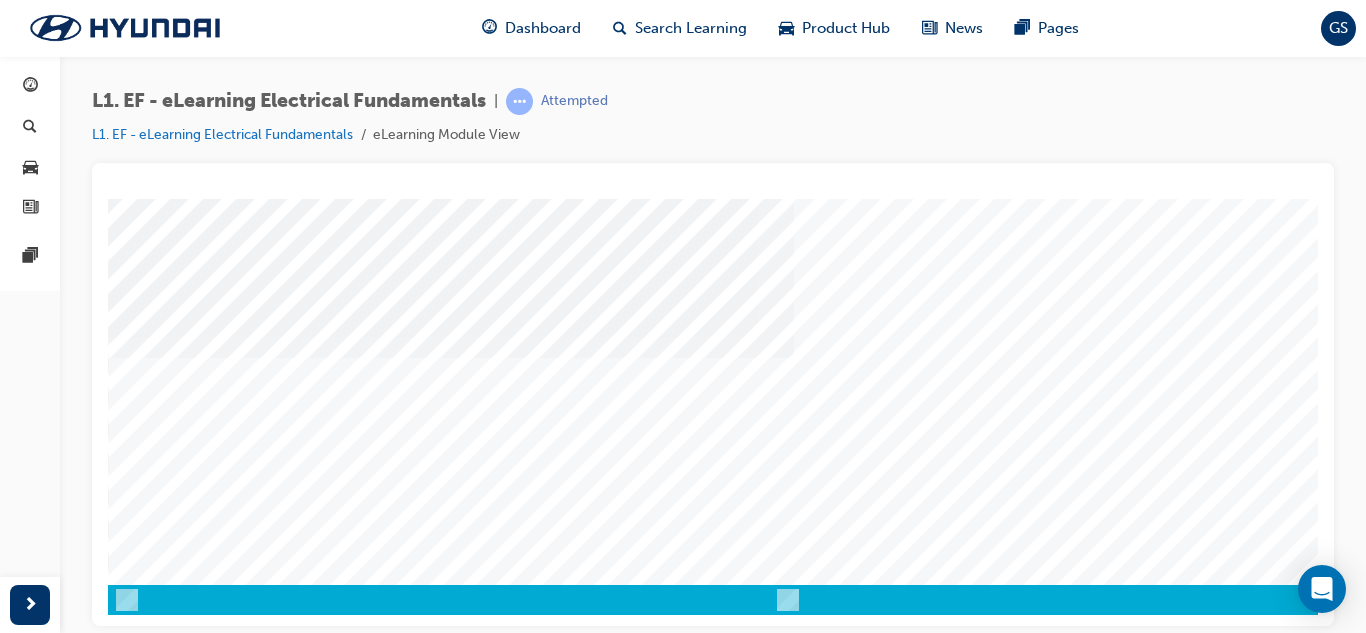 click at bounding box center (178, 2291) 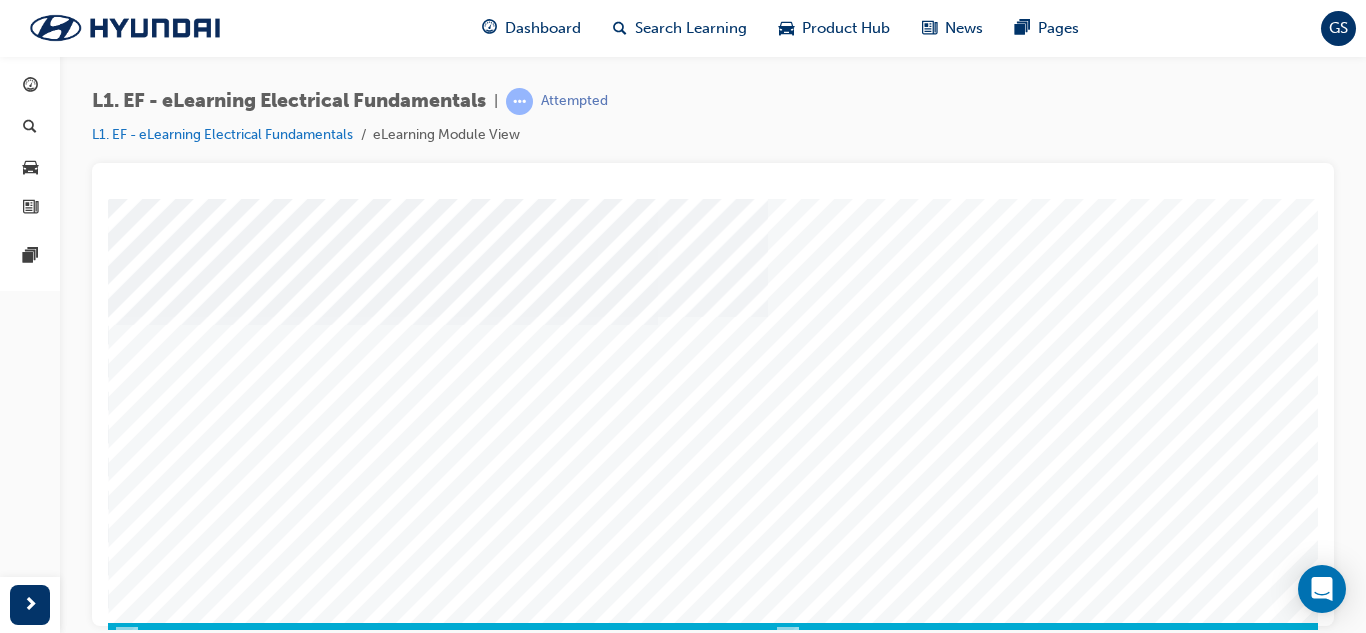 scroll, scrollTop: 300, scrollLeft: 0, axis: vertical 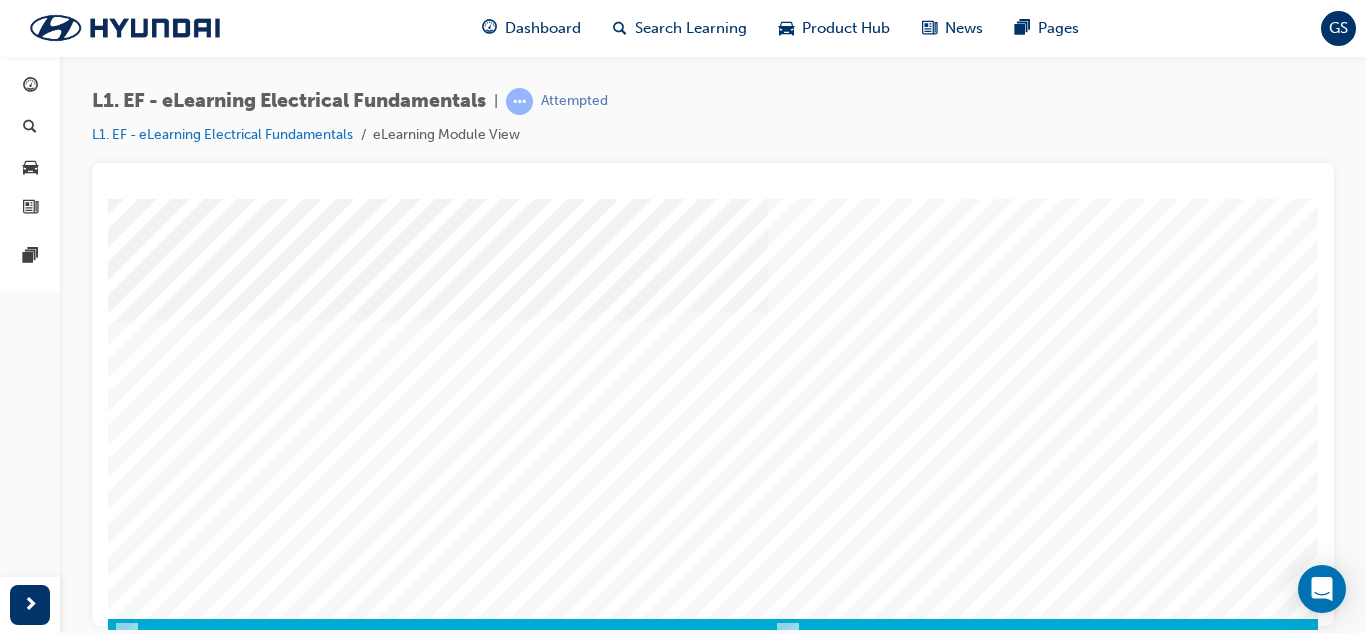 click at bounding box center [178, 2325] 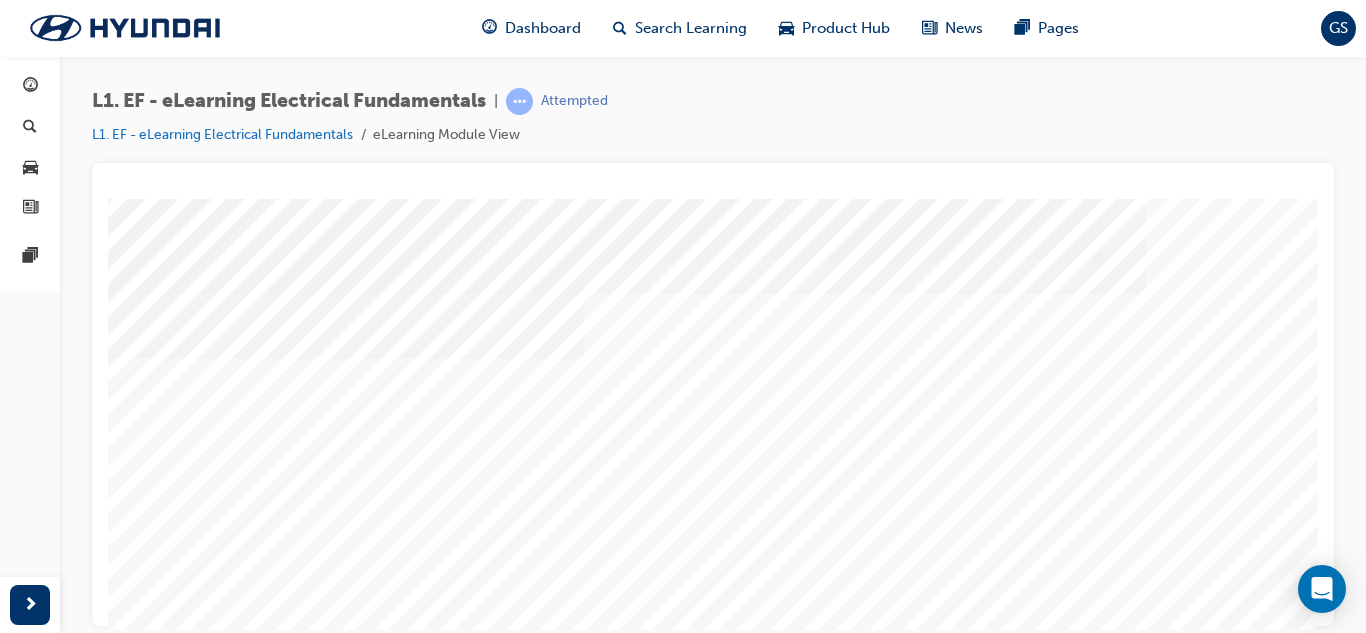 scroll, scrollTop: 100, scrollLeft: 0, axis: vertical 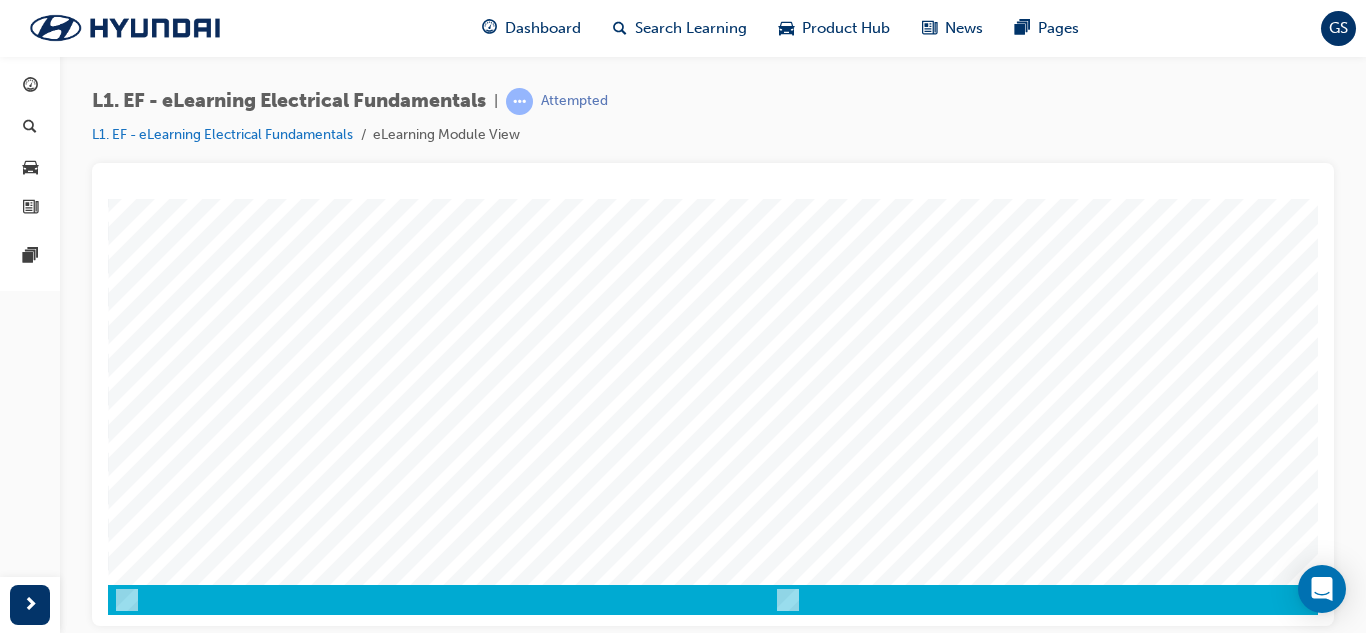 click at bounding box center [178, 2291] 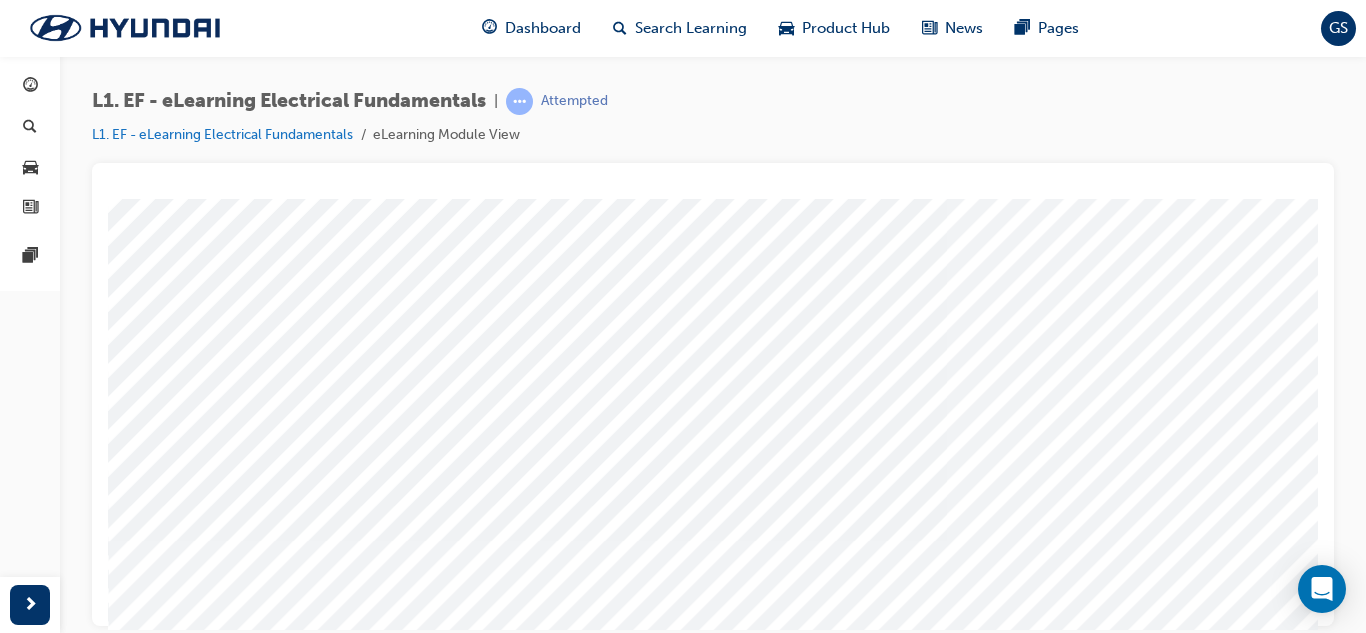 scroll, scrollTop: 100, scrollLeft: 0, axis: vertical 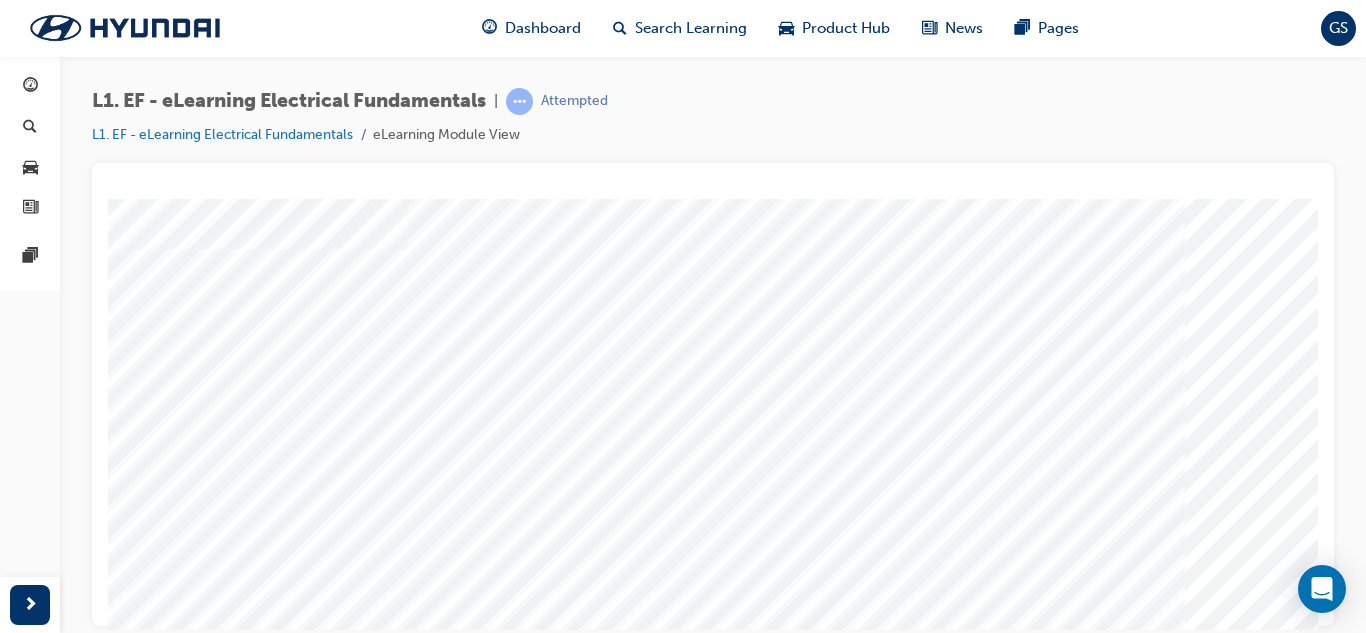 click at bounding box center (133, 4615) 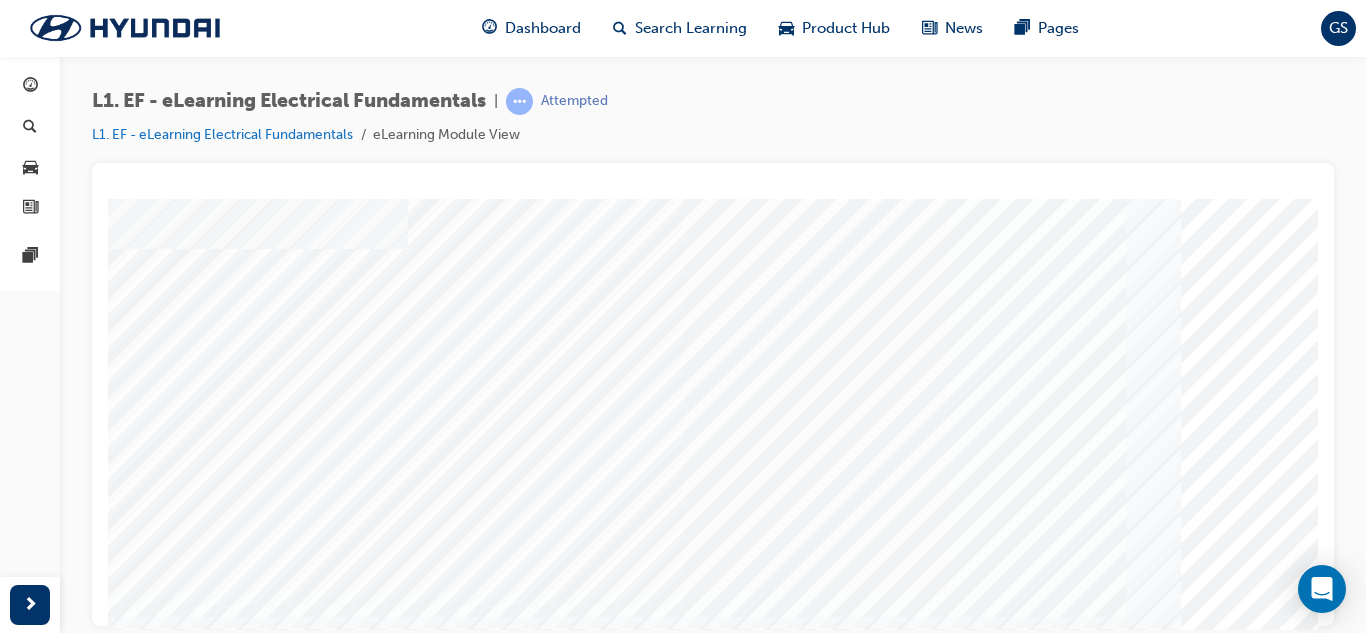 click at bounding box center (131, 5399) 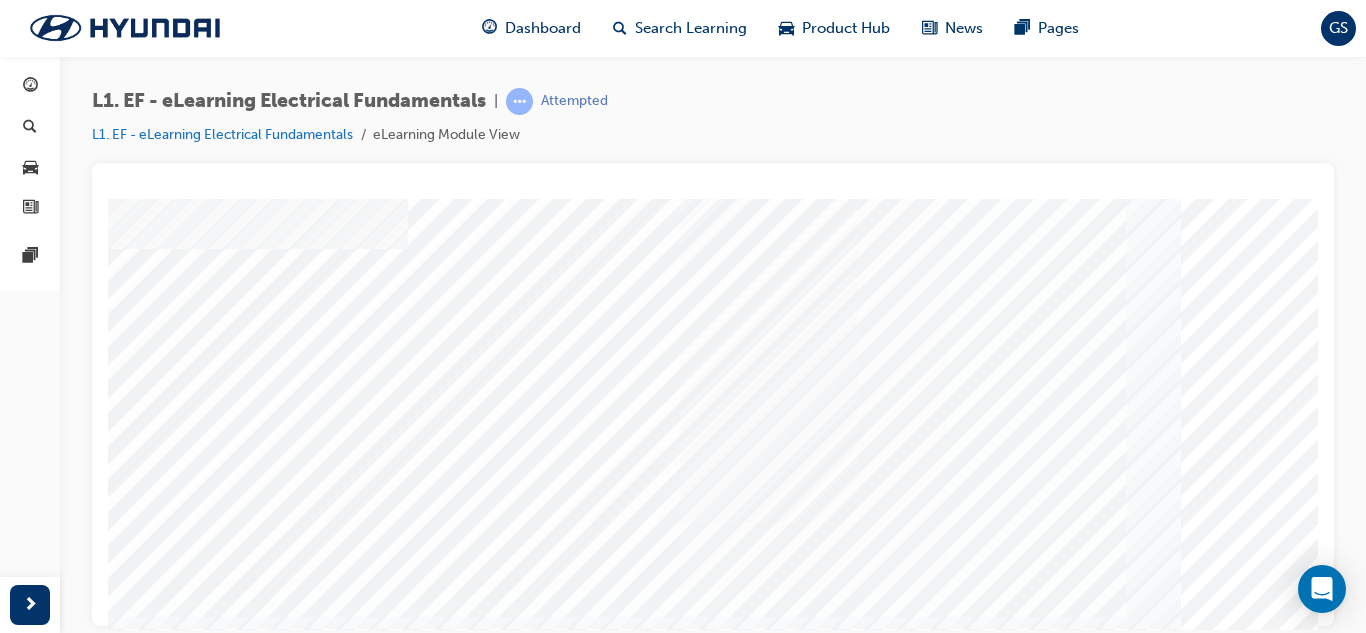 click at bounding box center [133, 4748] 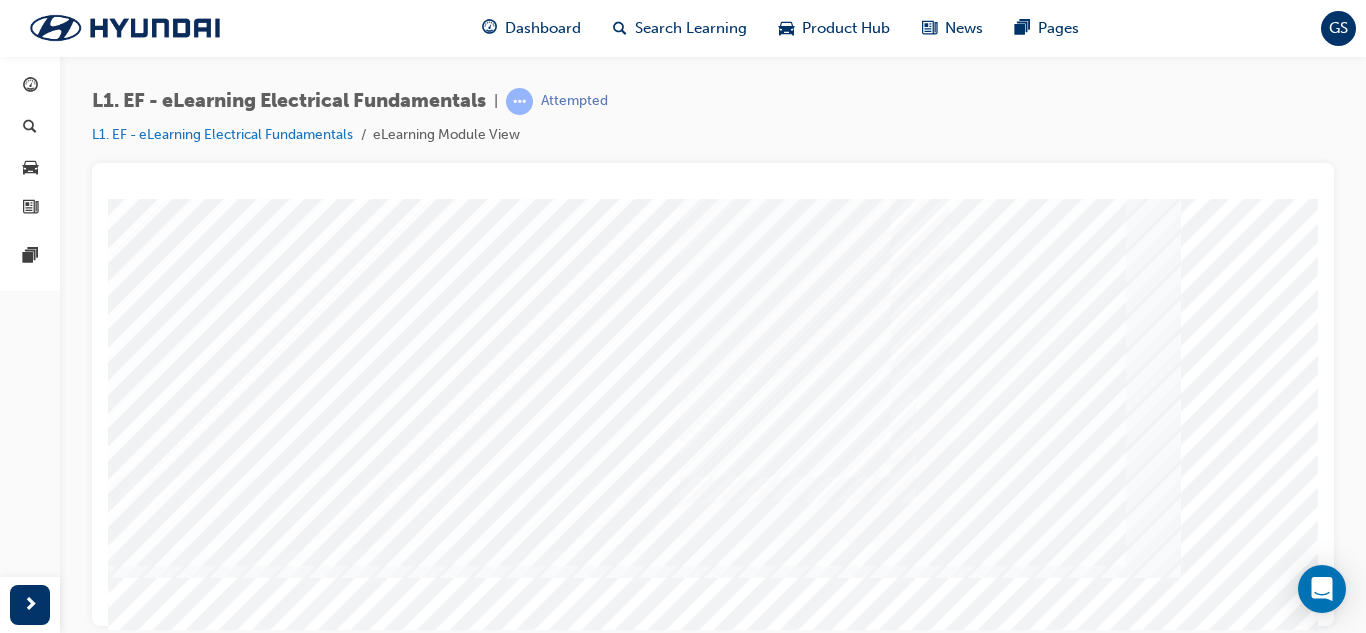 scroll, scrollTop: 200, scrollLeft: 0, axis: vertical 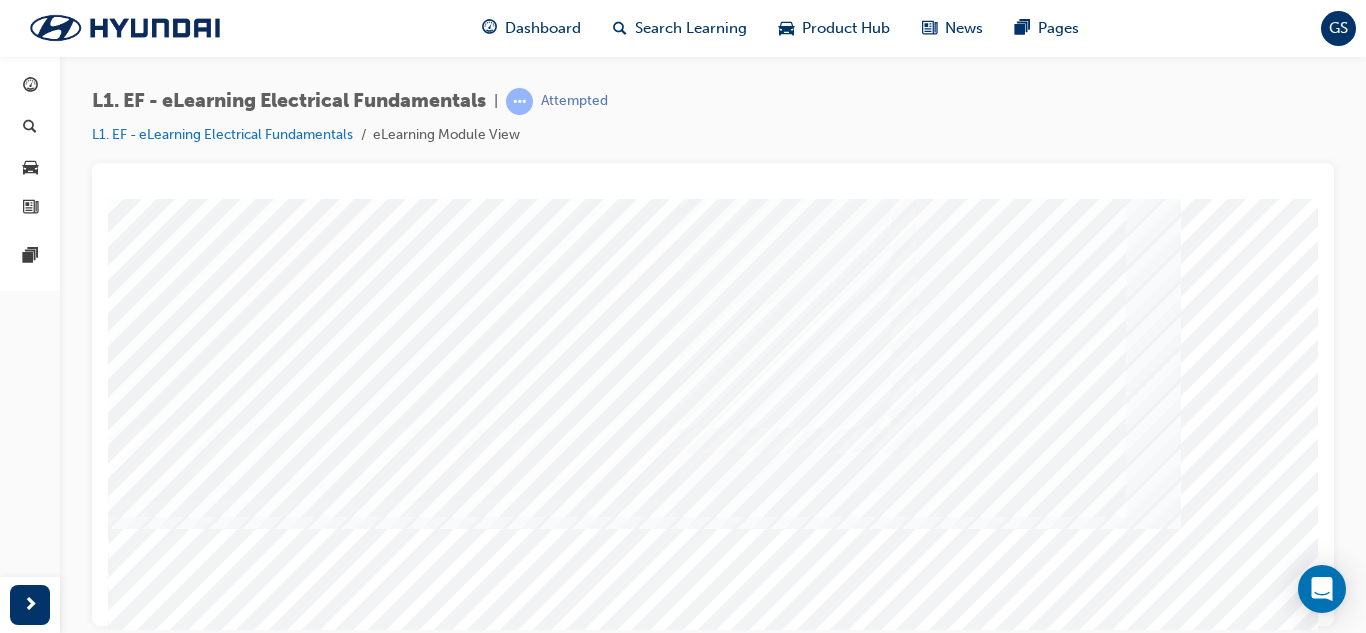 click at bounding box center [133, 4841] 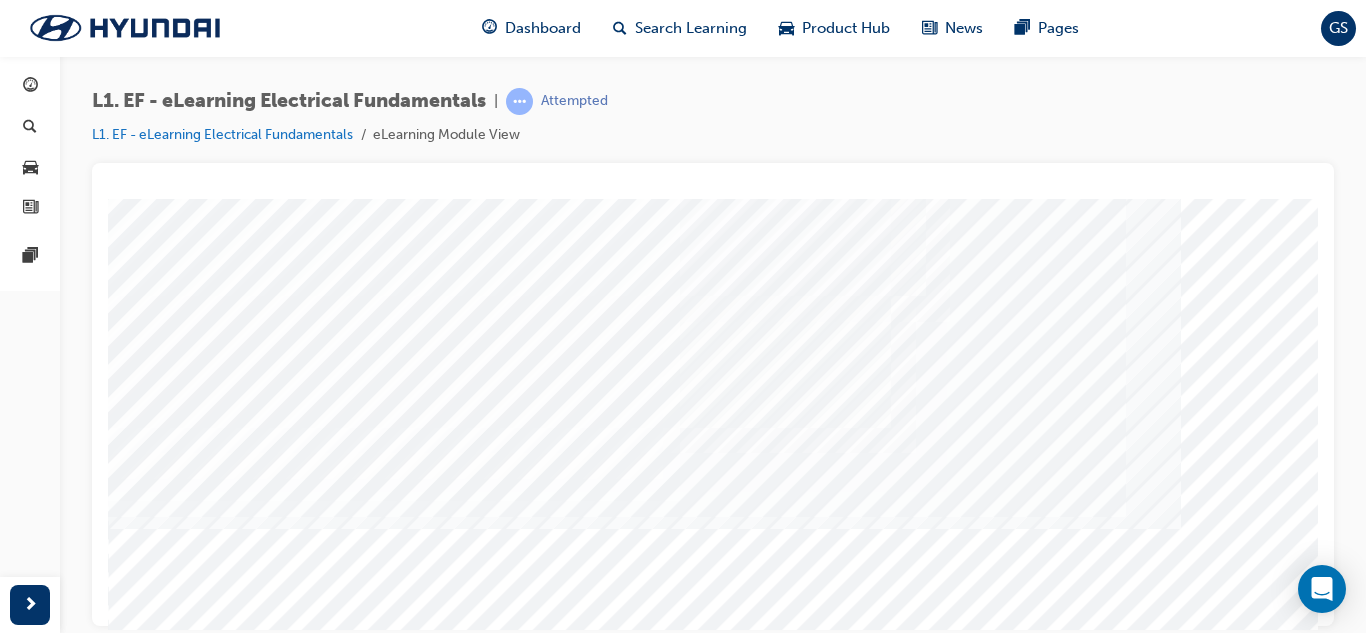 click at bounding box center [133, 5101] 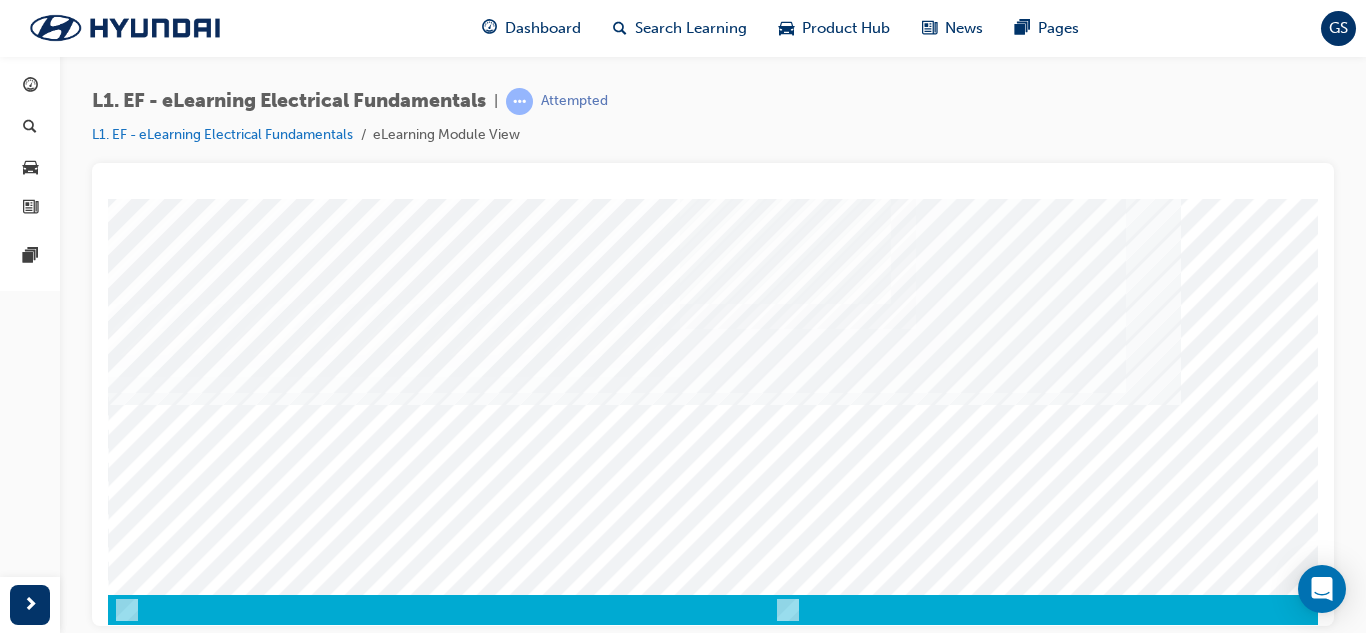 scroll, scrollTop: 334, scrollLeft: 0, axis: vertical 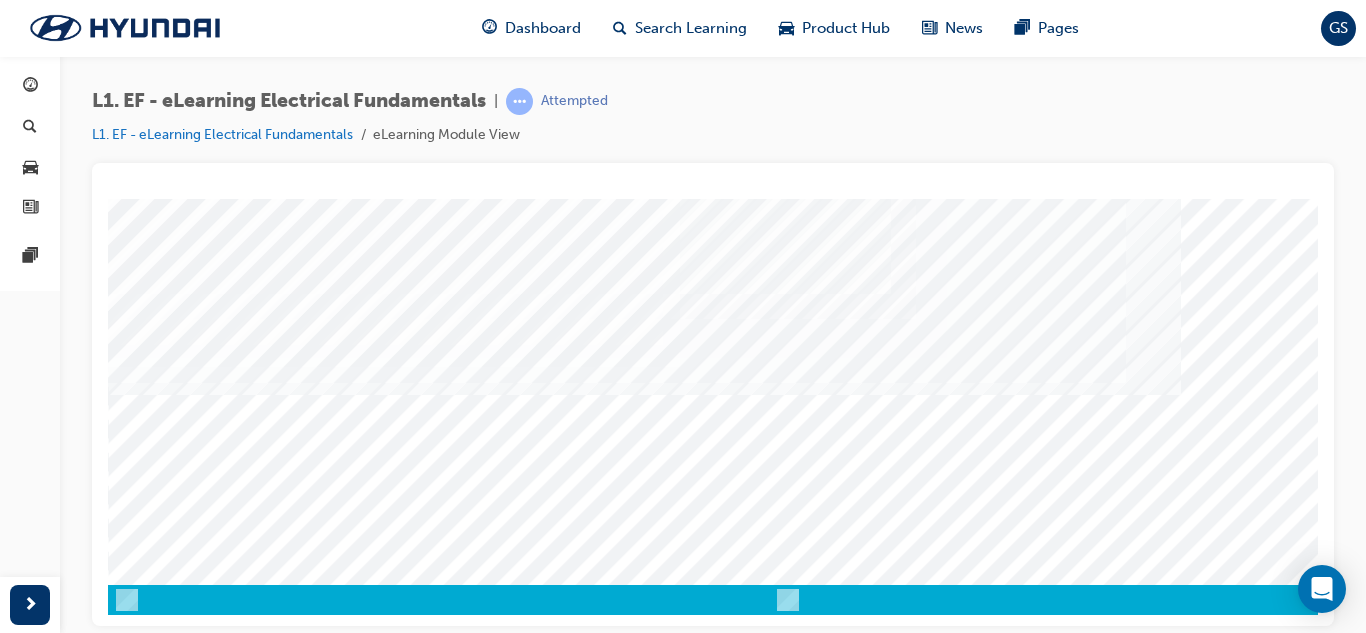 click at bounding box center (178, 5319) 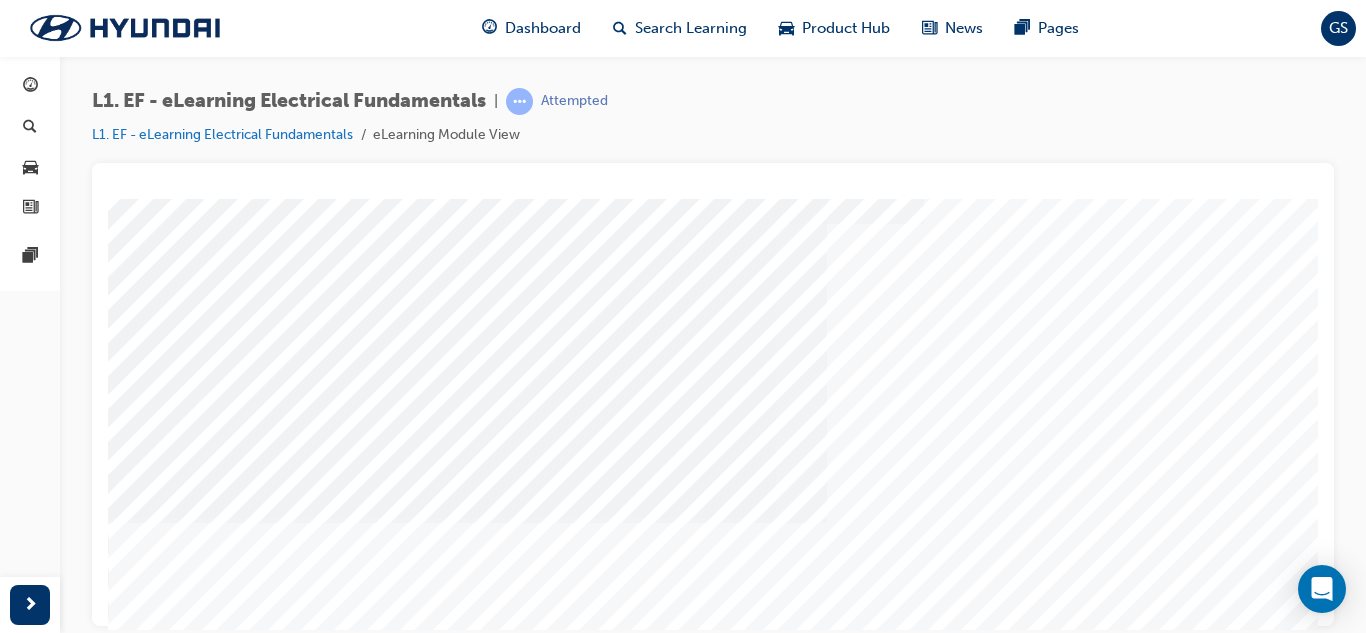 scroll, scrollTop: 200, scrollLeft: 0, axis: vertical 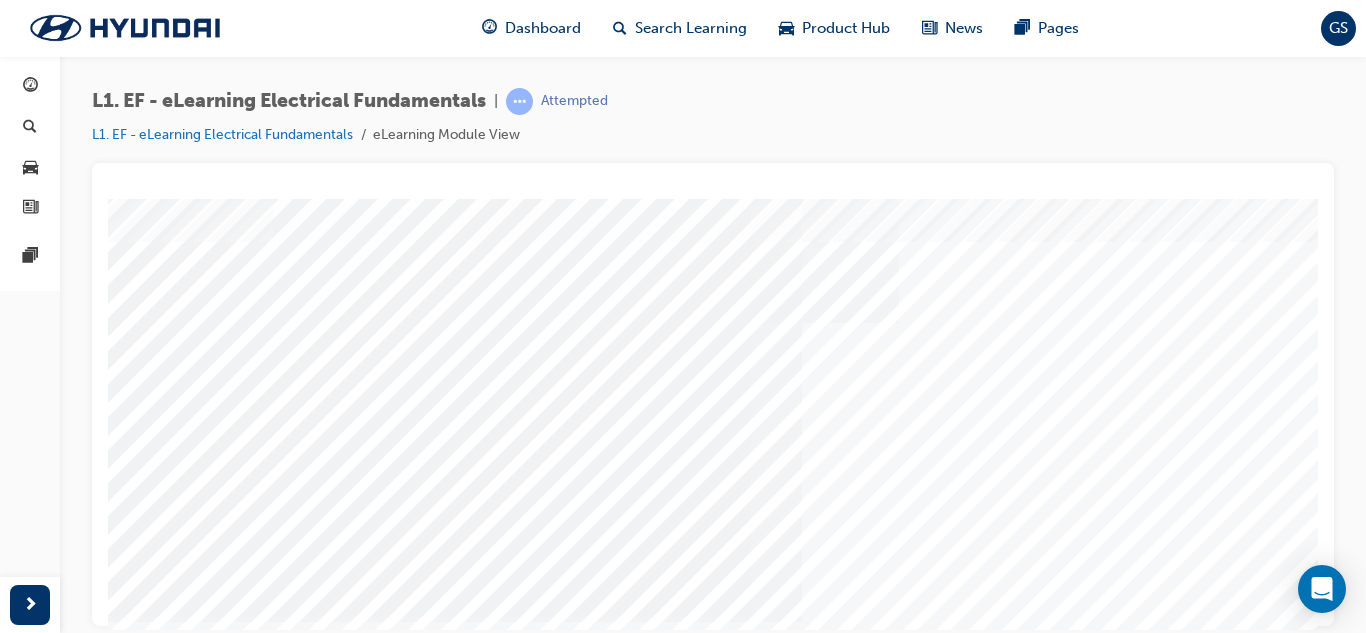 drag, startPoint x: 1314, startPoint y: 271, endPoint x: 1440, endPoint y: 480, distance: 244.04303 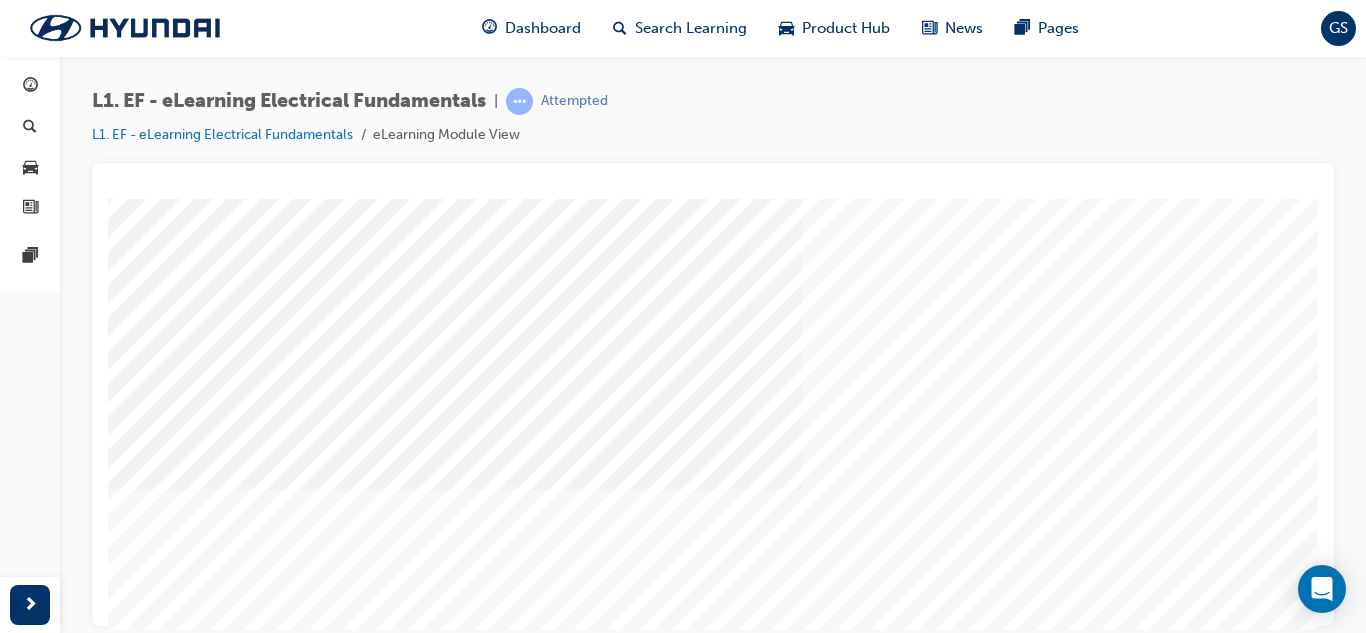 scroll, scrollTop: 334, scrollLeft: 25, axis: both 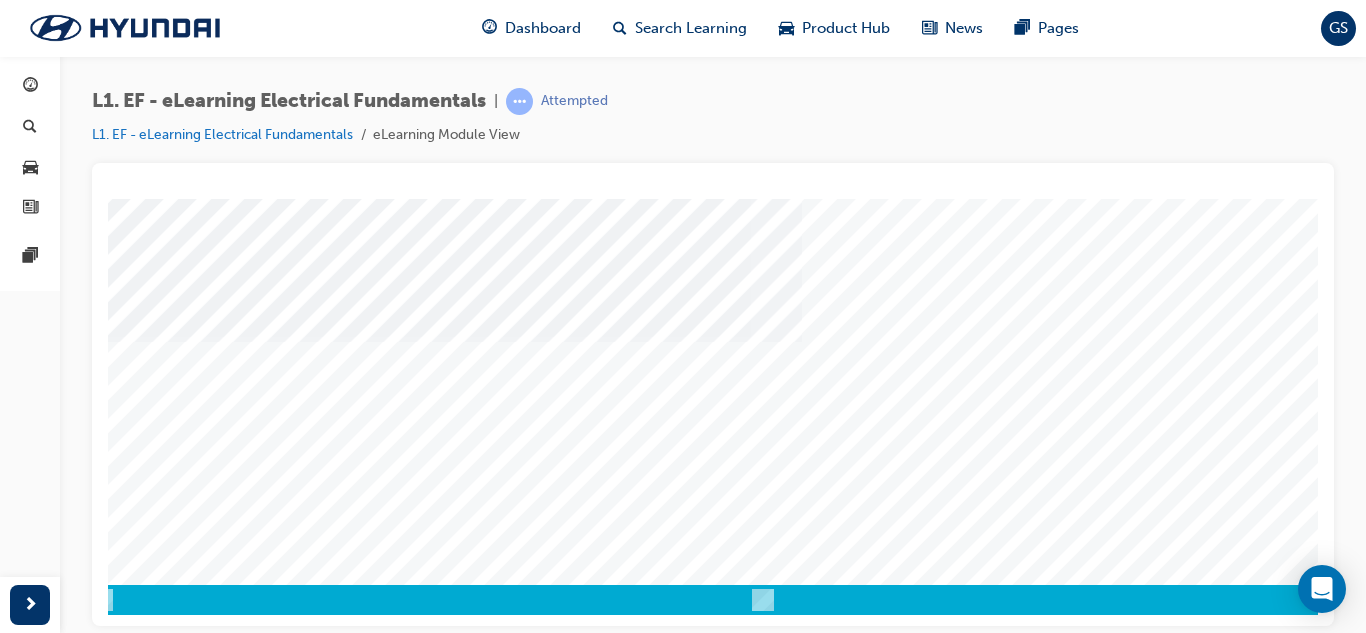 click at bounding box center (153, 4202) 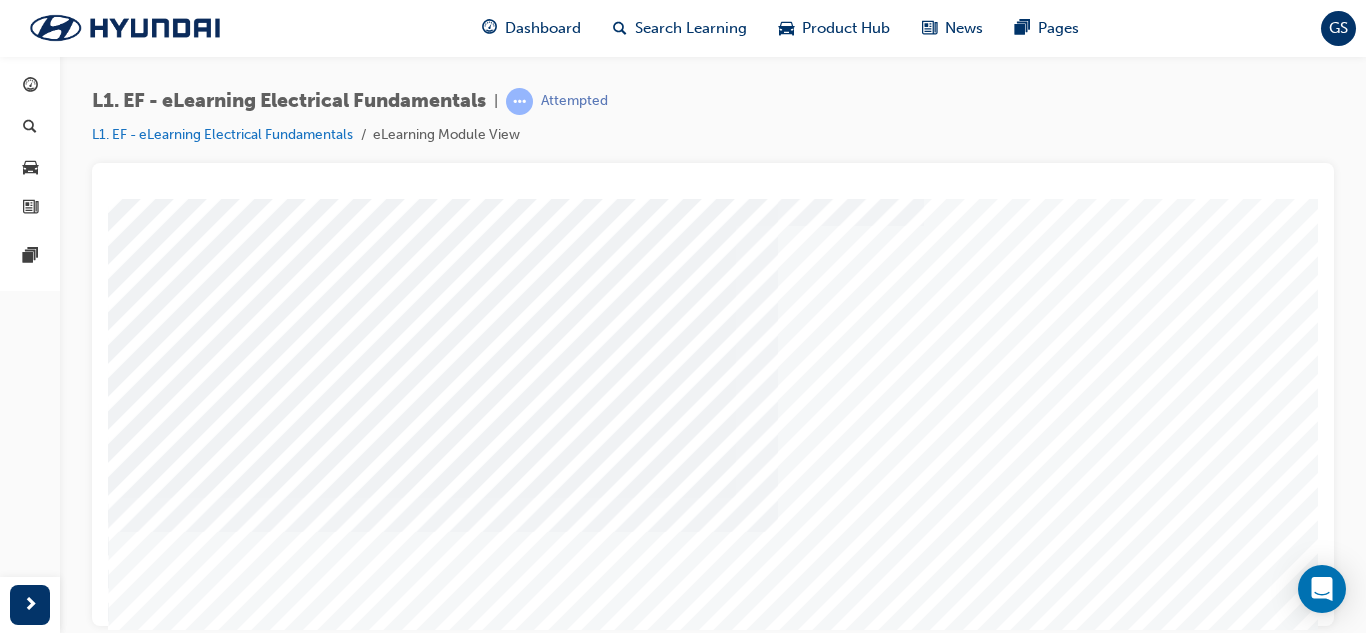 scroll, scrollTop: 200, scrollLeft: 0, axis: vertical 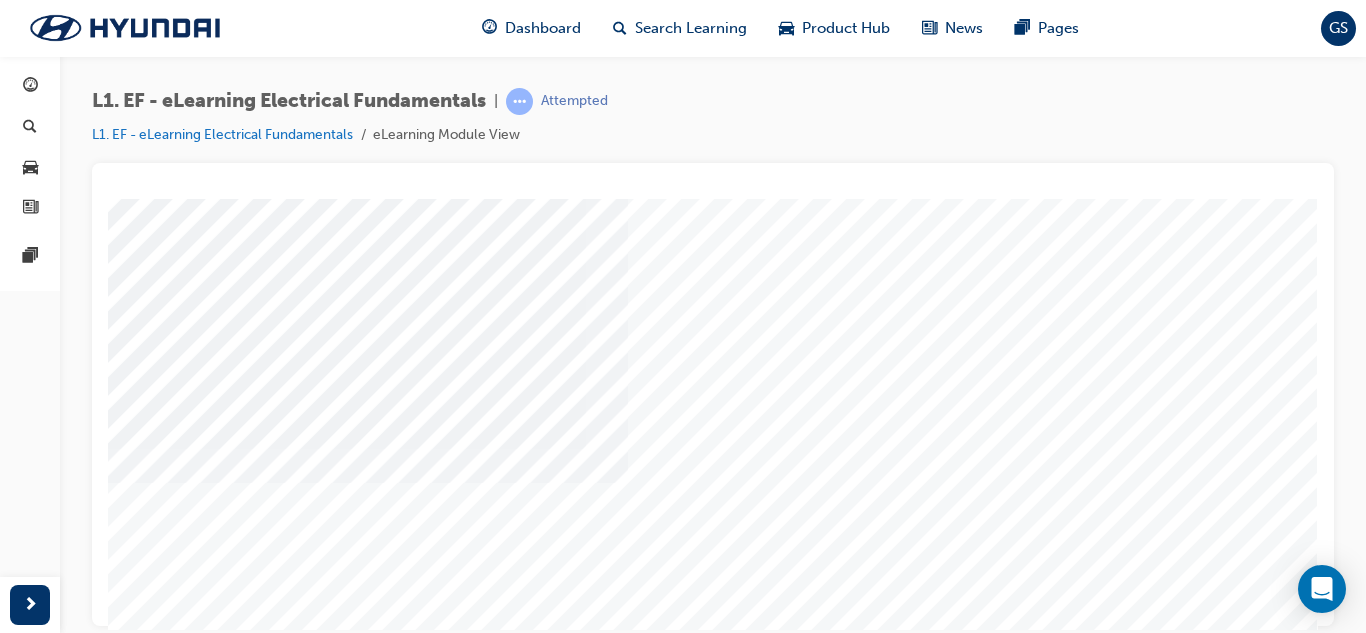 drag, startPoint x: 894, startPoint y: 621, endPoint x: 1473, endPoint y: 774, distance: 598.87396 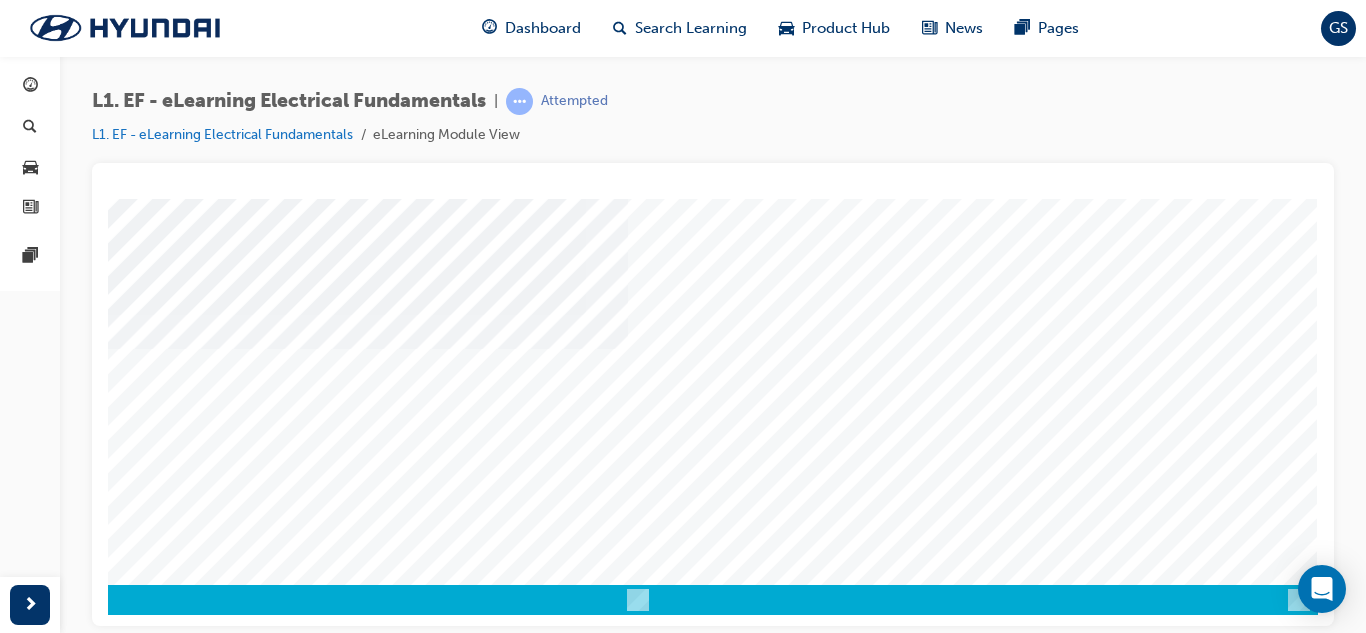 click at bounding box center (28, 4372) 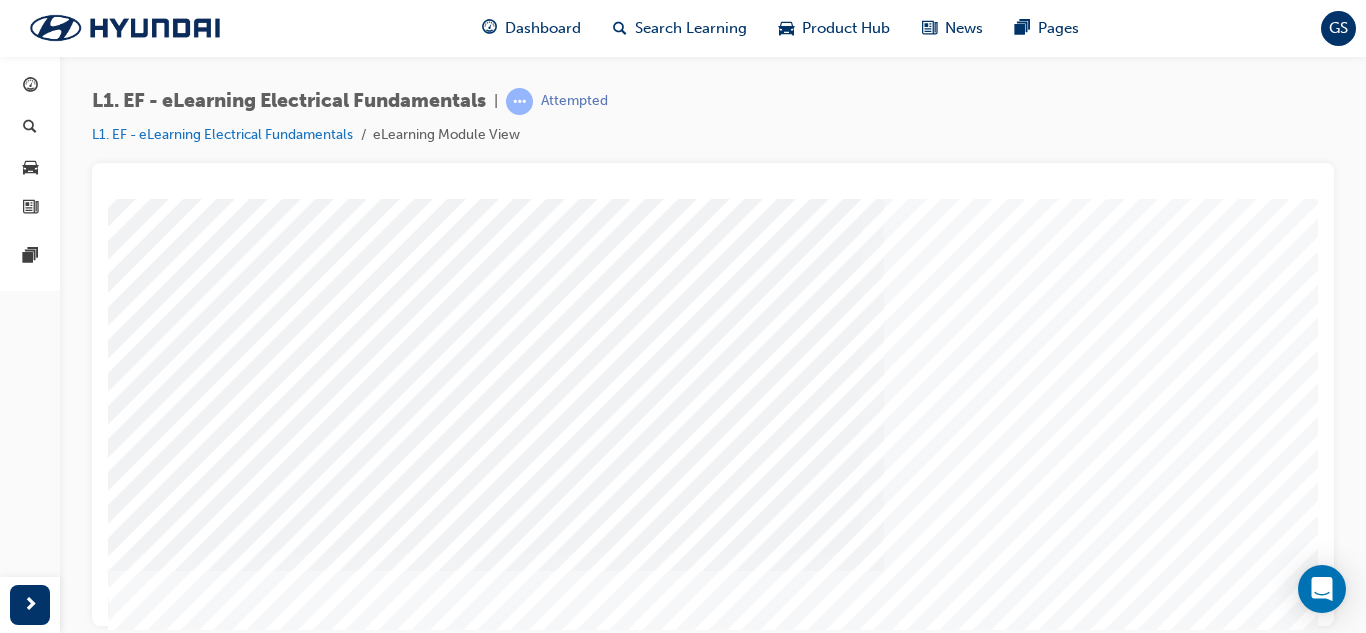 scroll, scrollTop: 234, scrollLeft: 0, axis: vertical 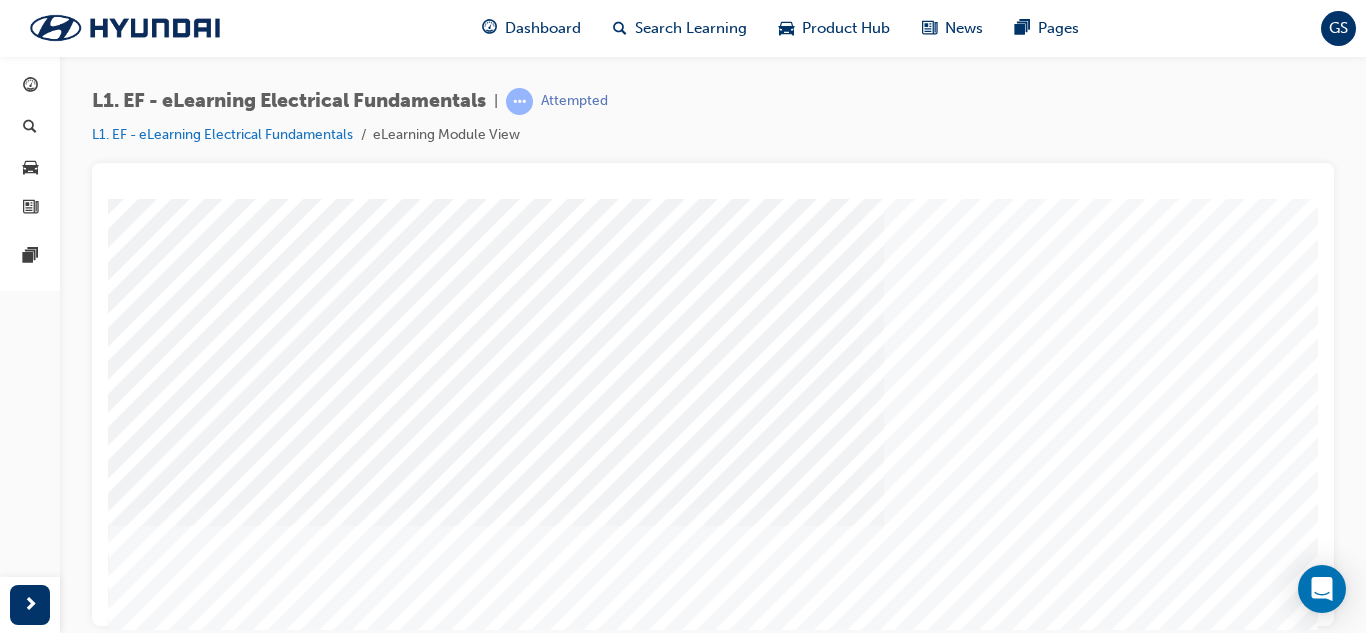 click at bounding box center (178, 2697) 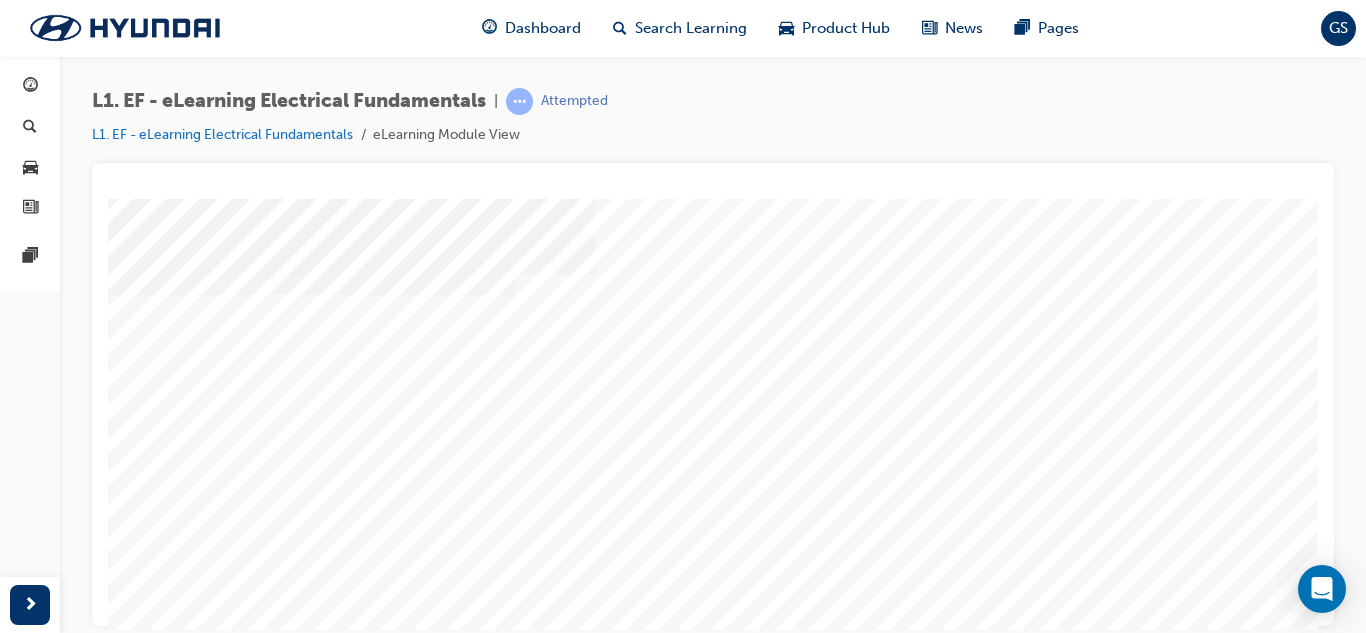 scroll, scrollTop: 300, scrollLeft: 0, axis: vertical 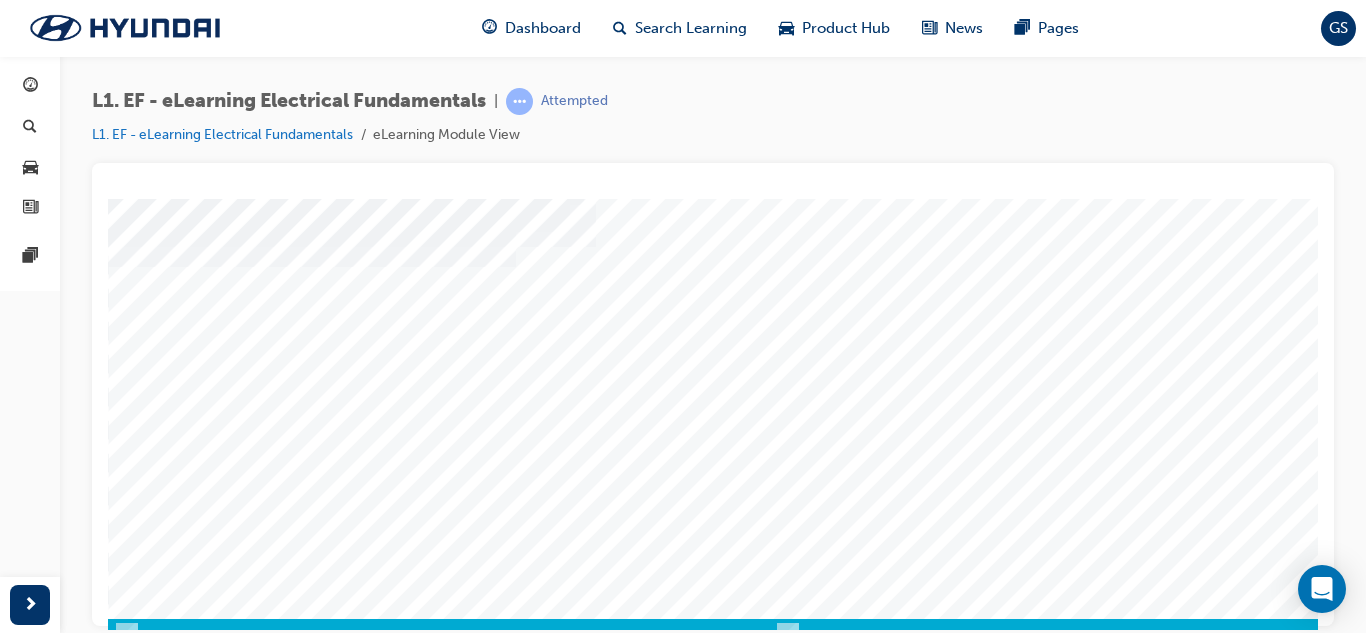 click at bounding box center (178, 3322) 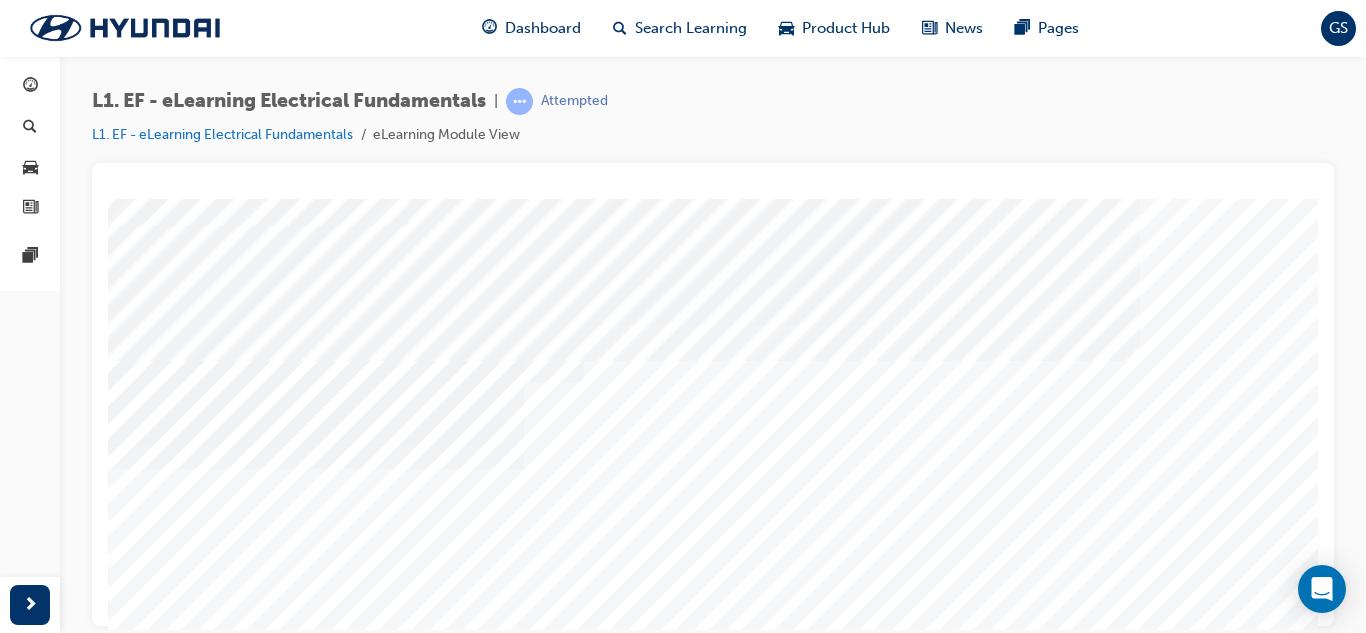 scroll, scrollTop: 200, scrollLeft: 0, axis: vertical 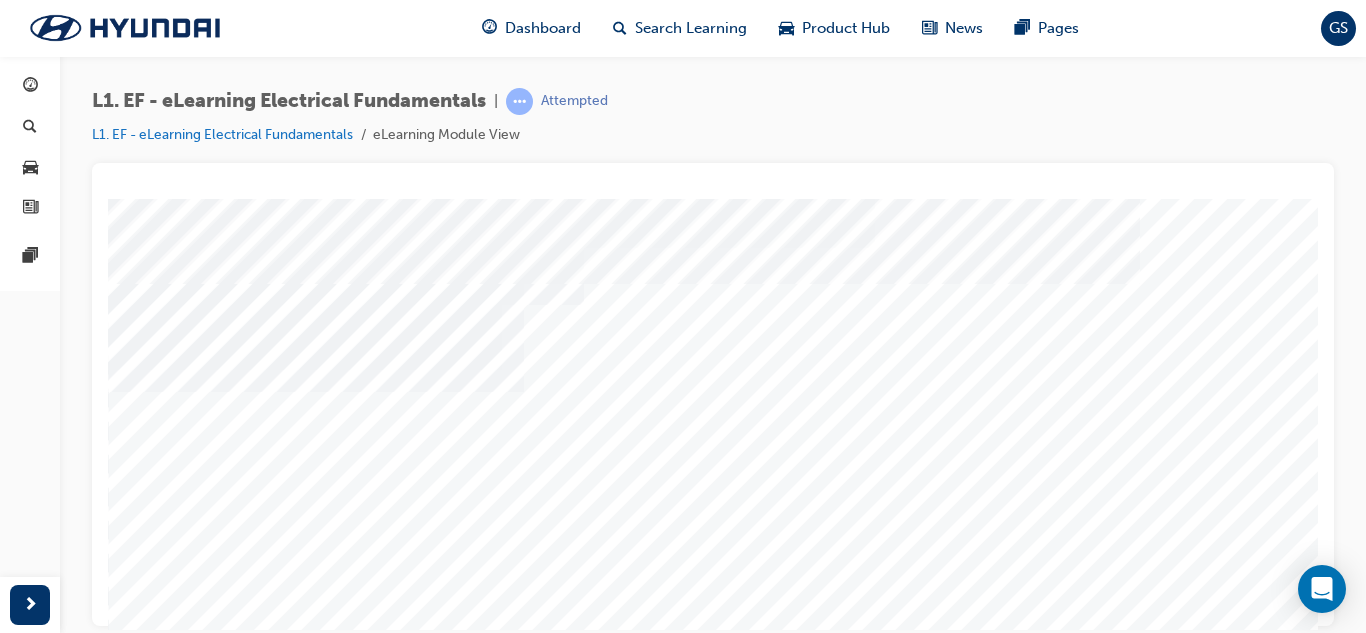 click at bounding box center (141, 3527) 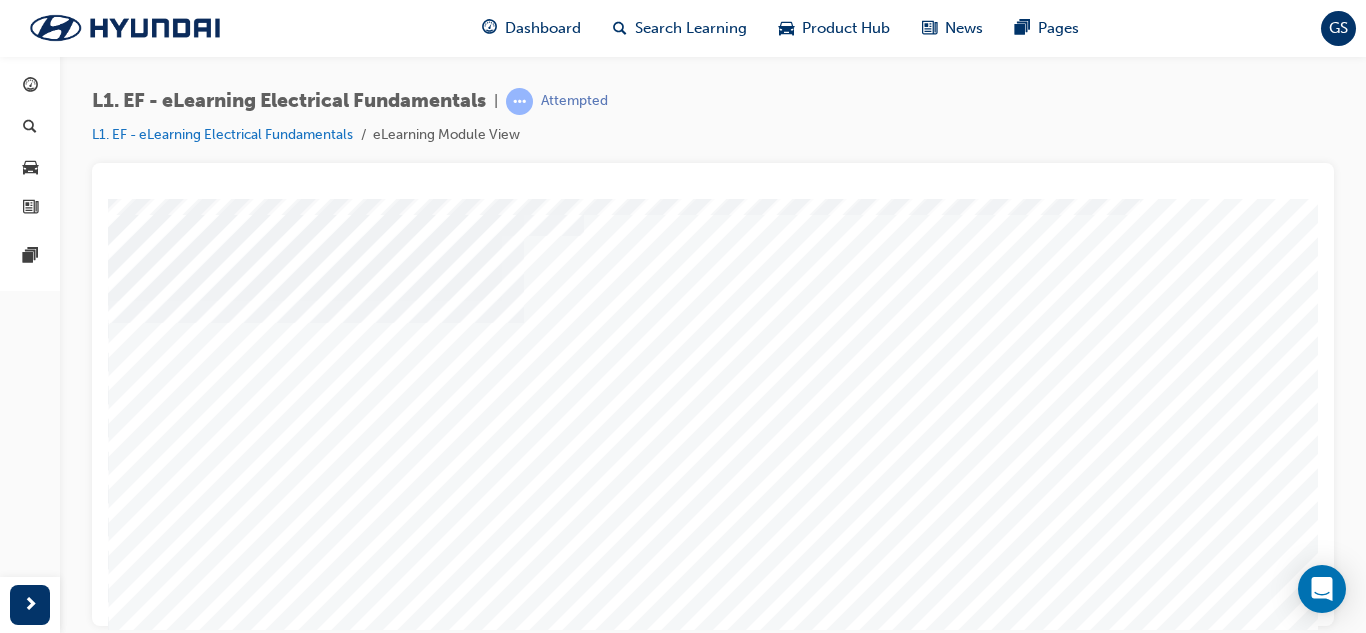 scroll, scrollTop: 234, scrollLeft: 0, axis: vertical 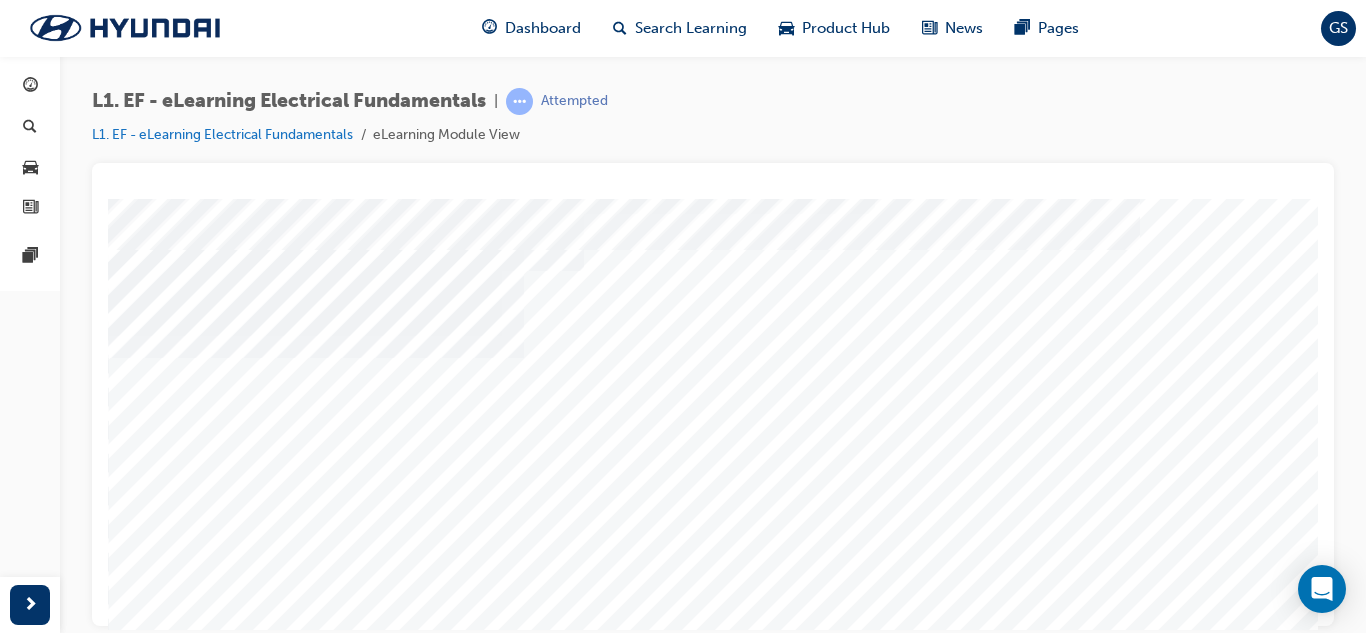 click at bounding box center [178, 3453] 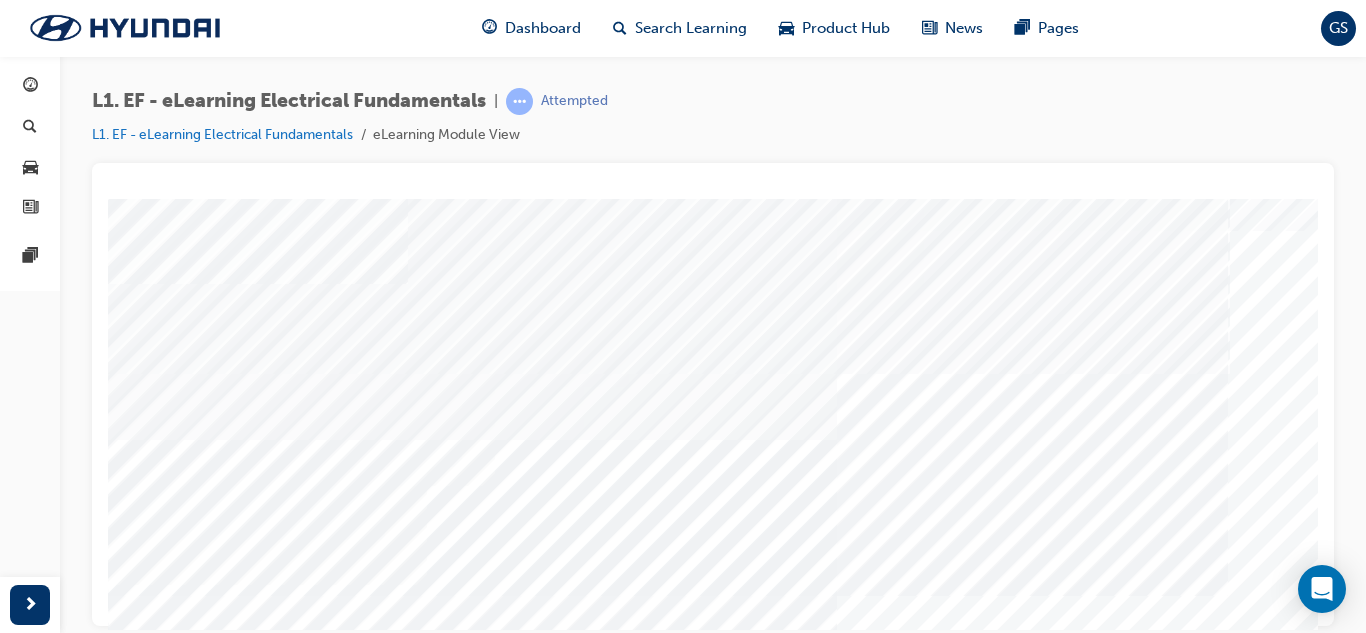 scroll, scrollTop: 100, scrollLeft: 0, axis: vertical 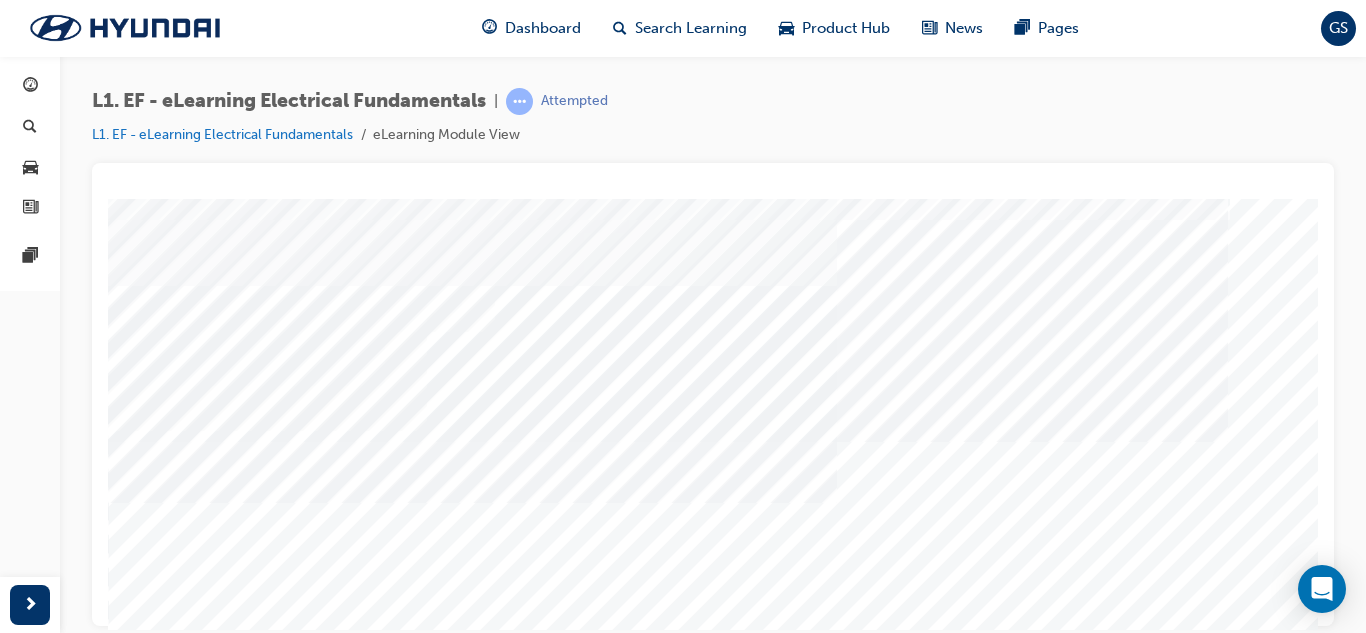 drag, startPoint x: 1309, startPoint y: 331, endPoint x: 1431, endPoint y: 650, distance: 341.5333 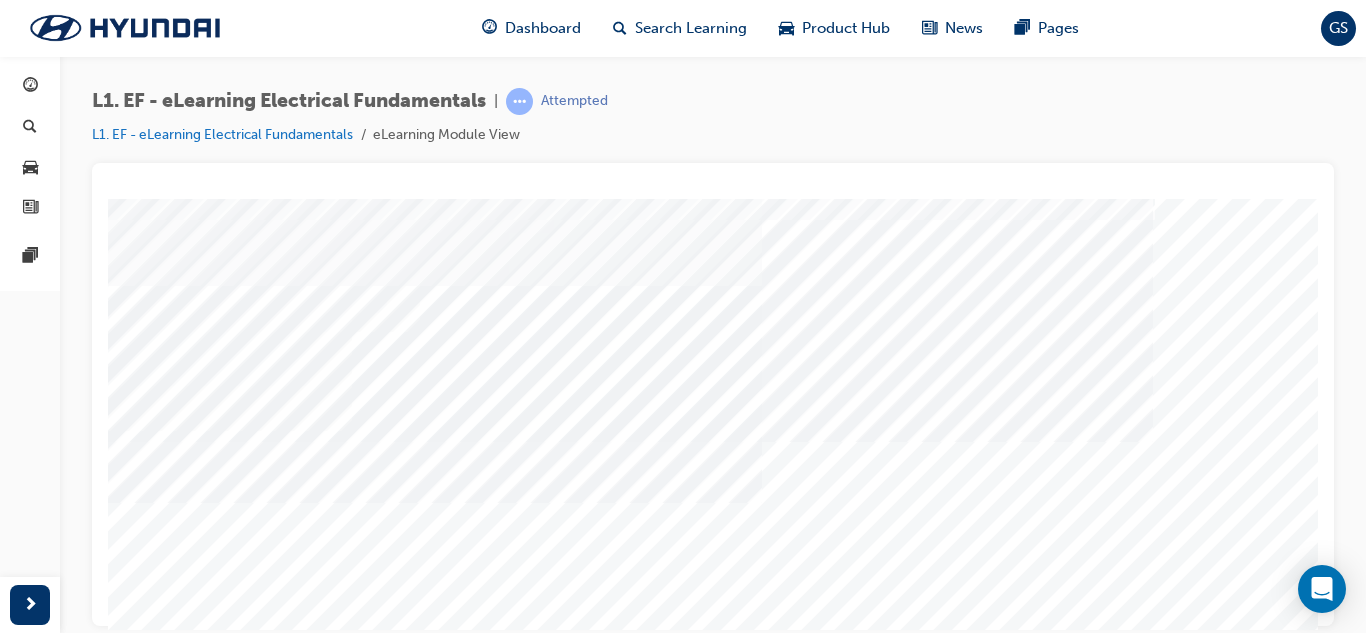 scroll, scrollTop: 219, scrollLeft: 73, axis: both 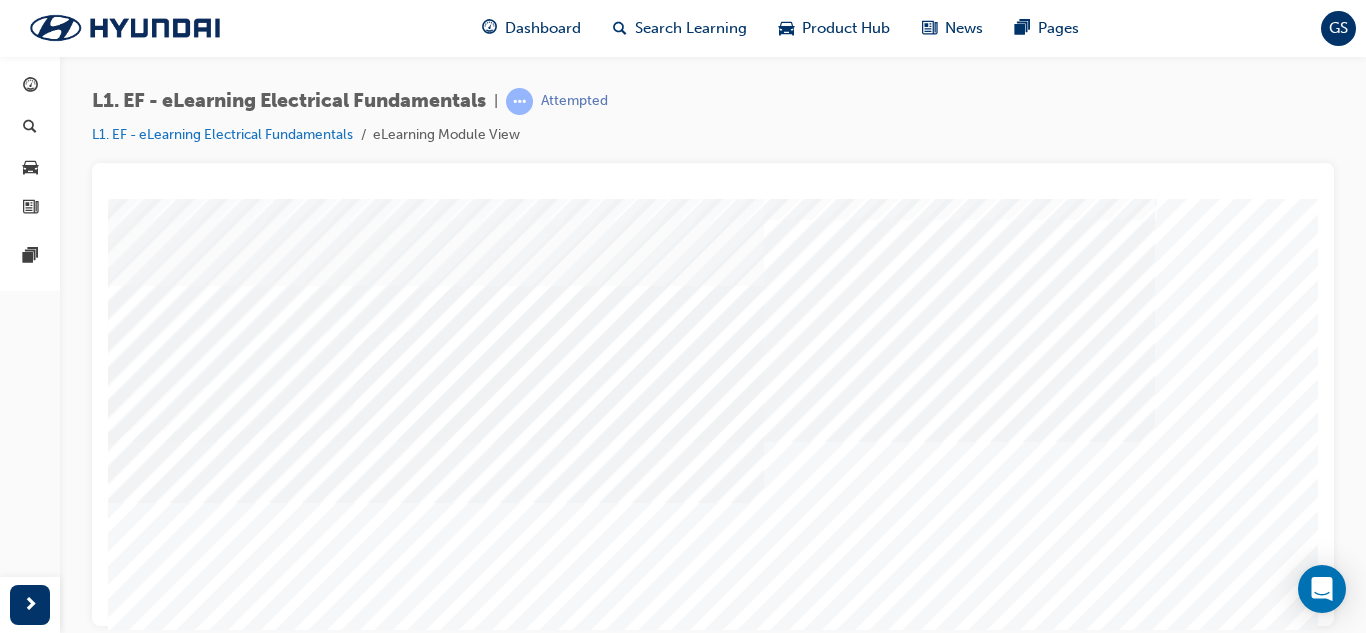 drag, startPoint x: 990, startPoint y: 627, endPoint x: 1160, endPoint y: 828, distance: 263.25082 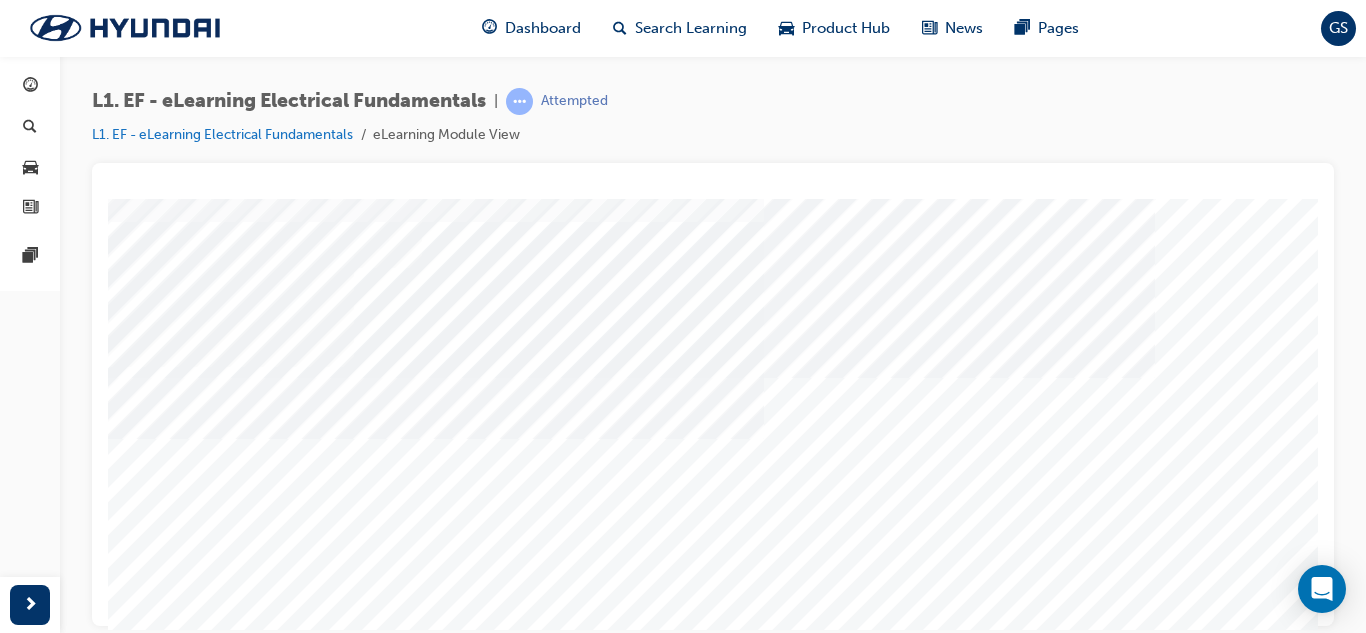 scroll, scrollTop: 319, scrollLeft: 73, axis: both 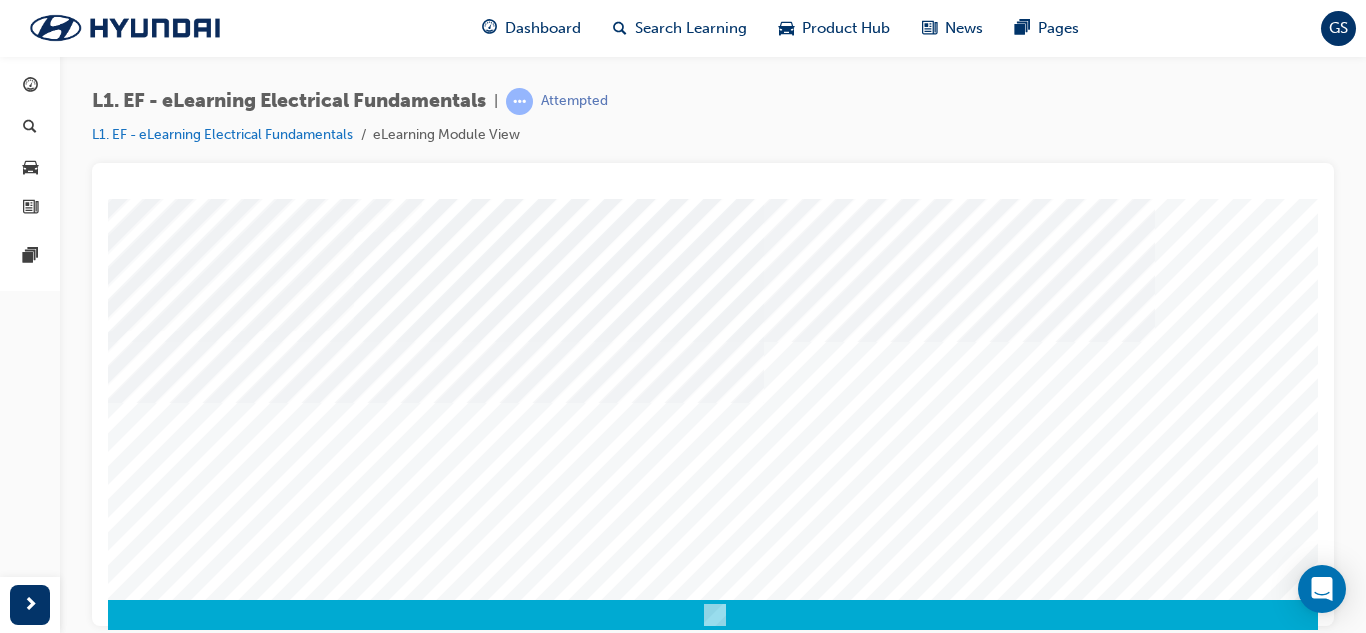 click at bounding box center [715, 614] 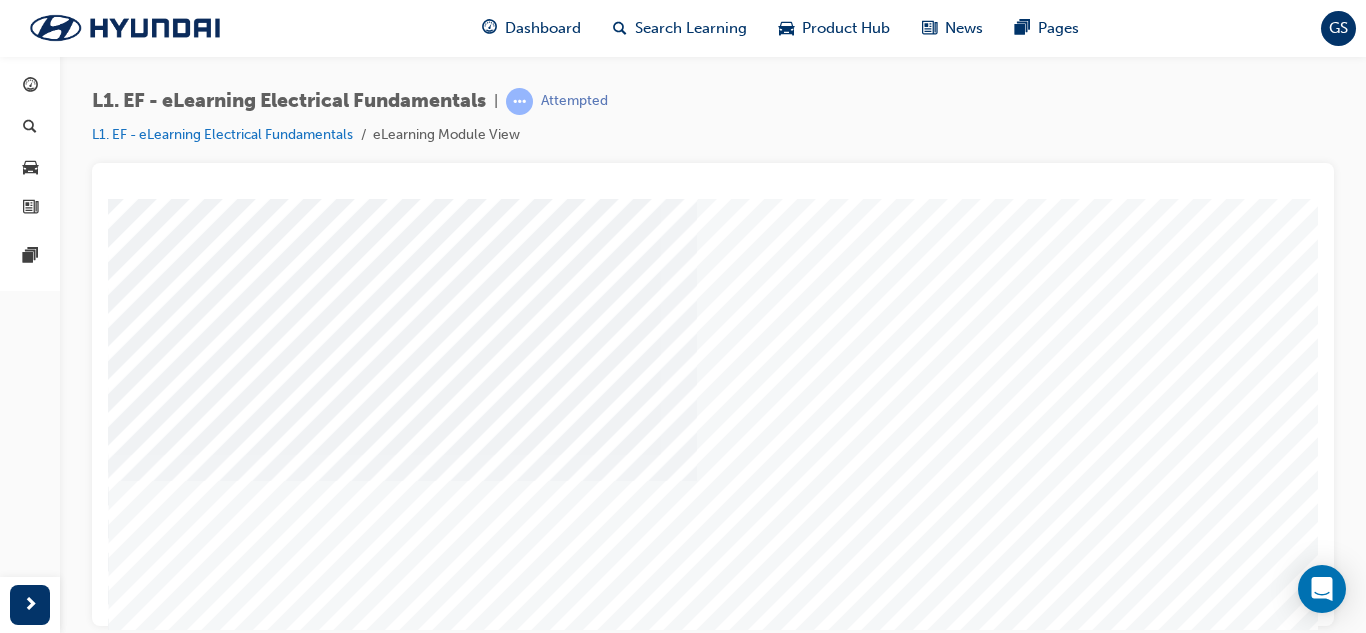 scroll, scrollTop: 134, scrollLeft: 0, axis: vertical 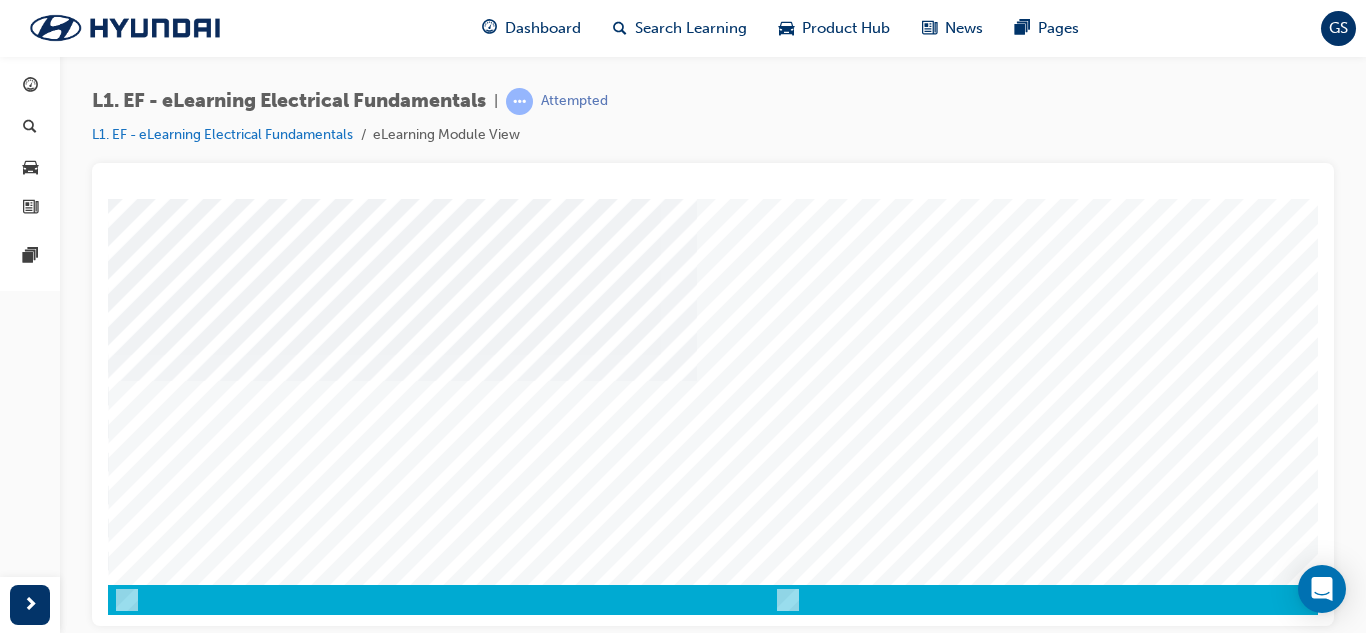 click at bounding box center [178, 3595] 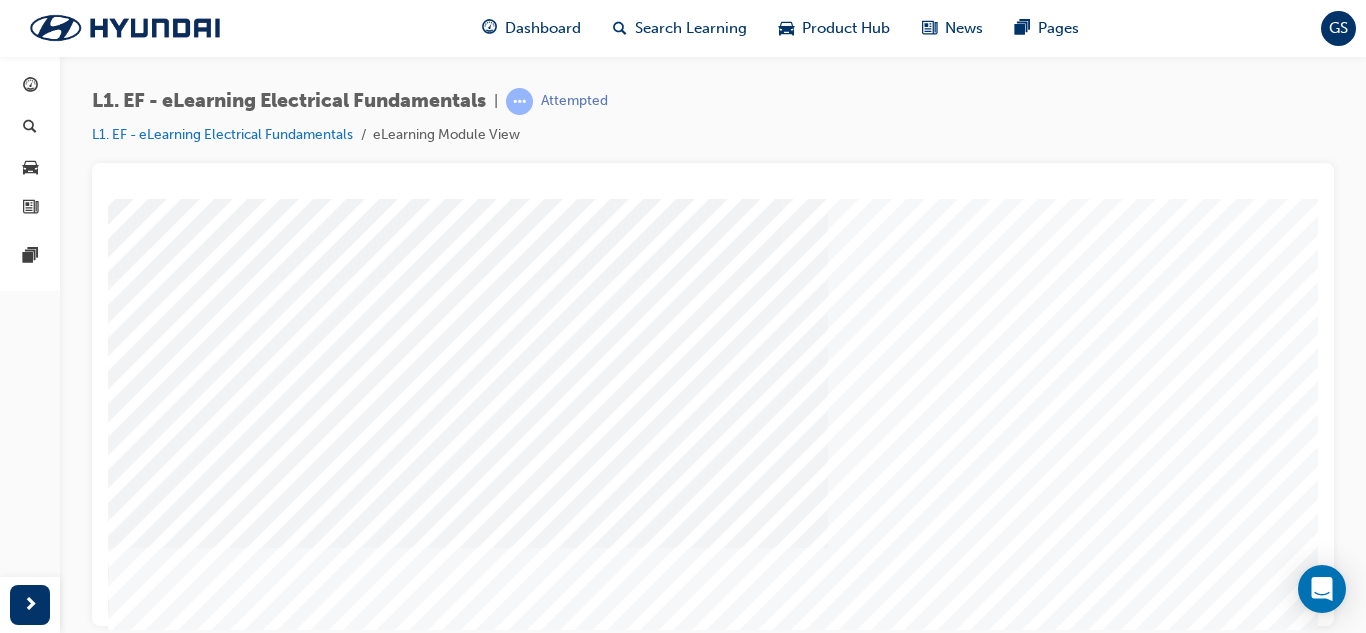 scroll, scrollTop: 334, scrollLeft: 0, axis: vertical 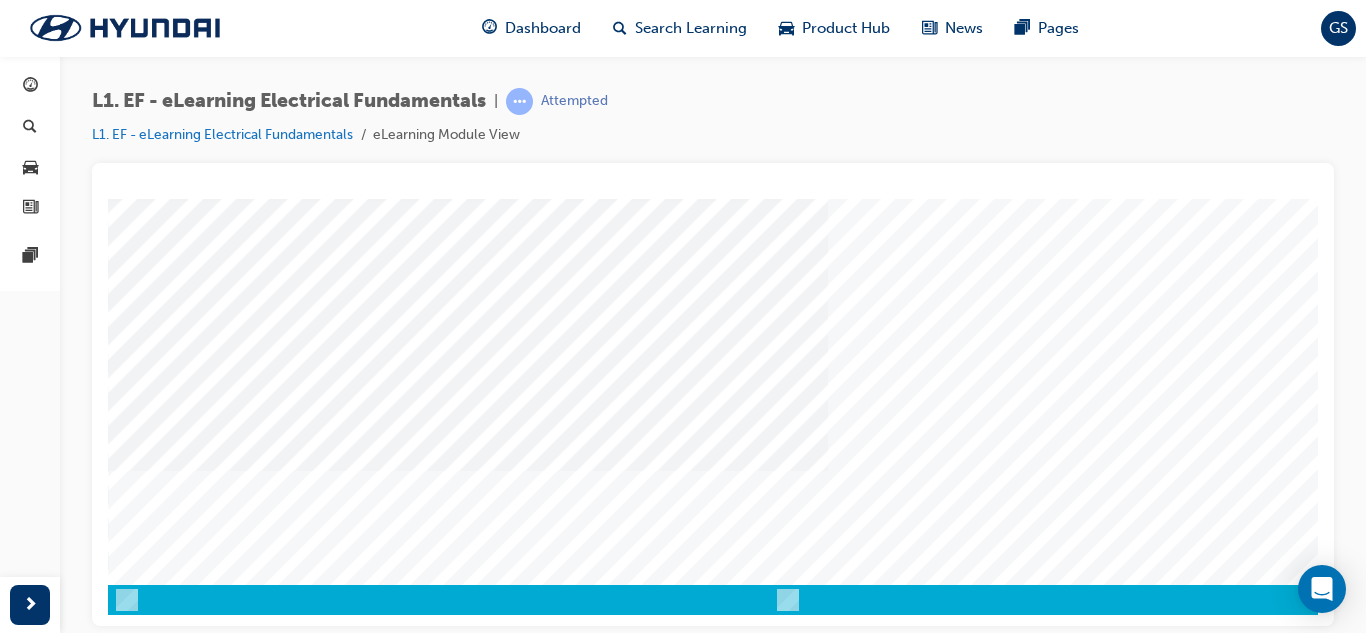 click at bounding box center (178, 3759) 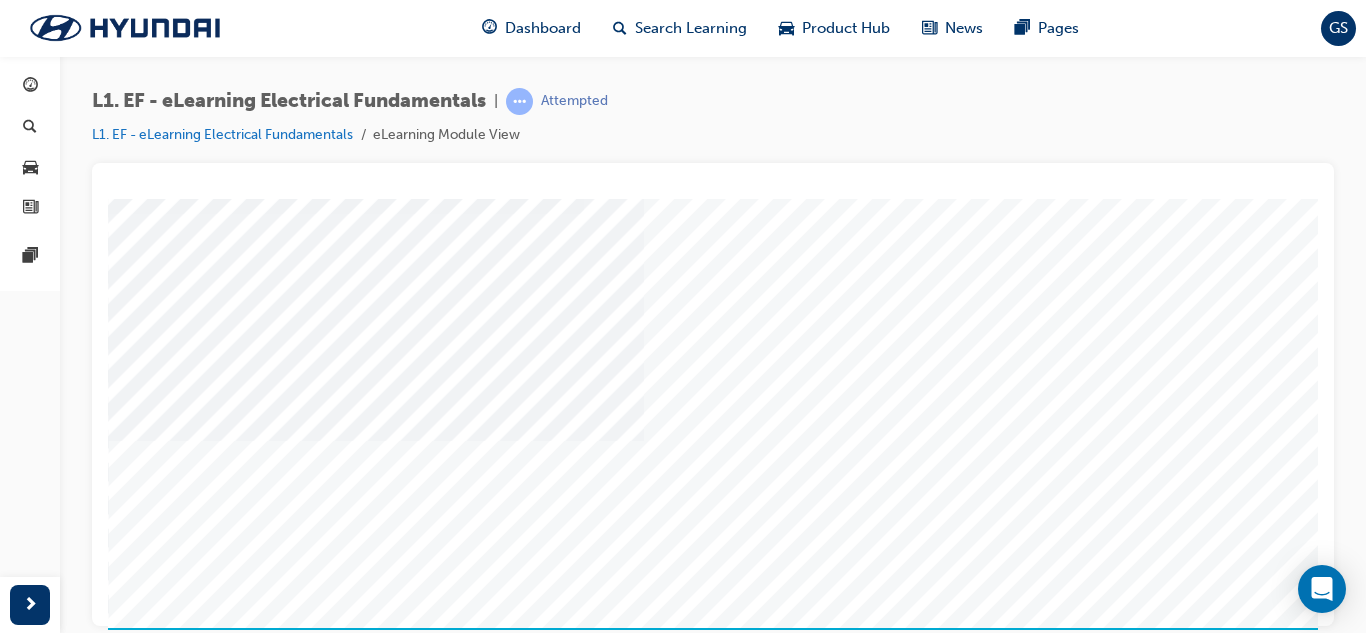 scroll, scrollTop: 334, scrollLeft: 0, axis: vertical 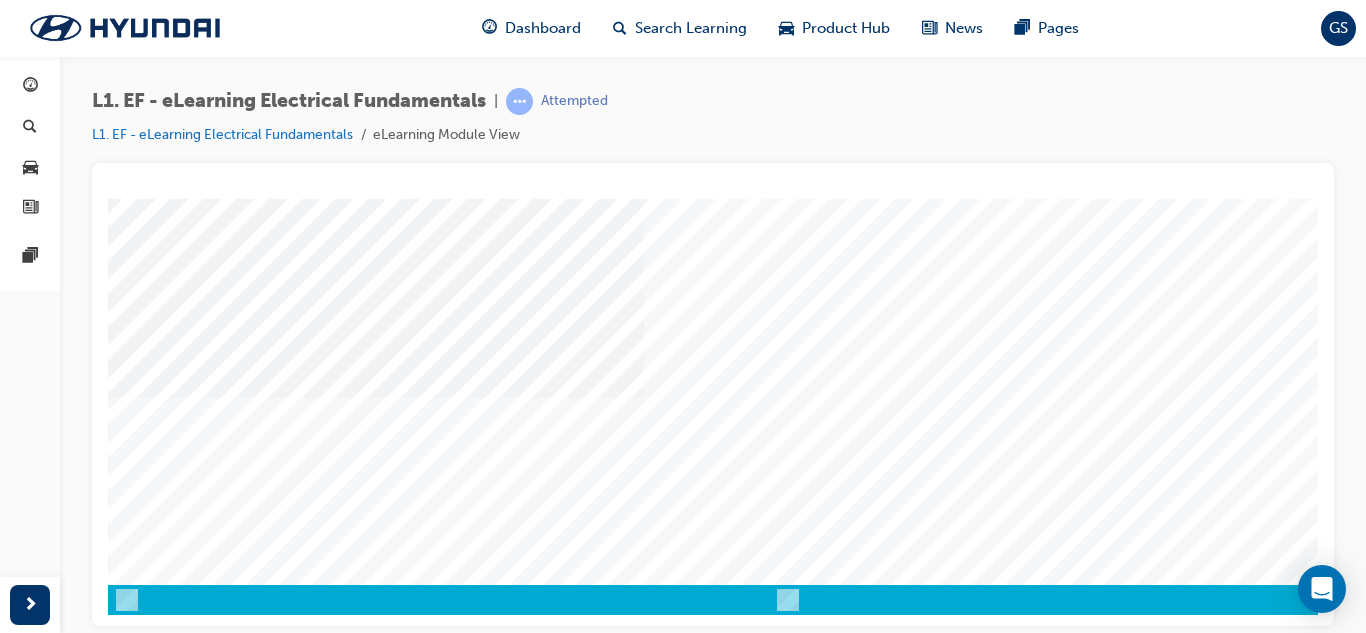 click at bounding box center [178, 3586] 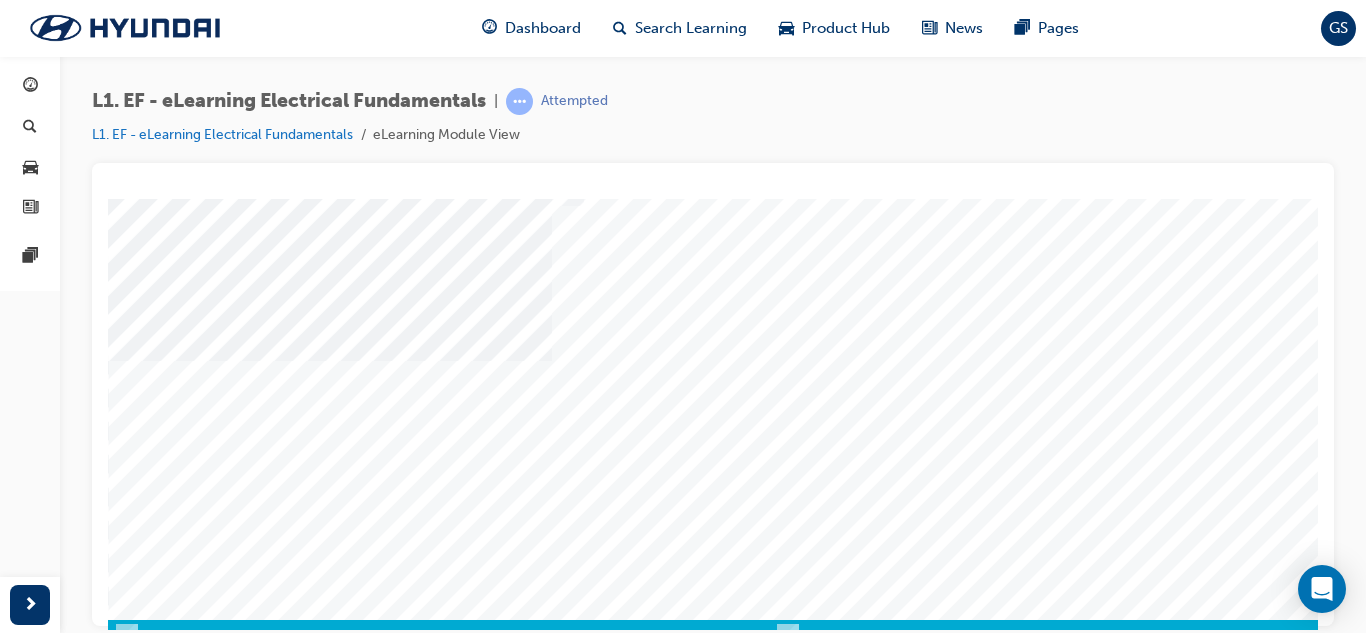 scroll, scrollTop: 300, scrollLeft: 0, axis: vertical 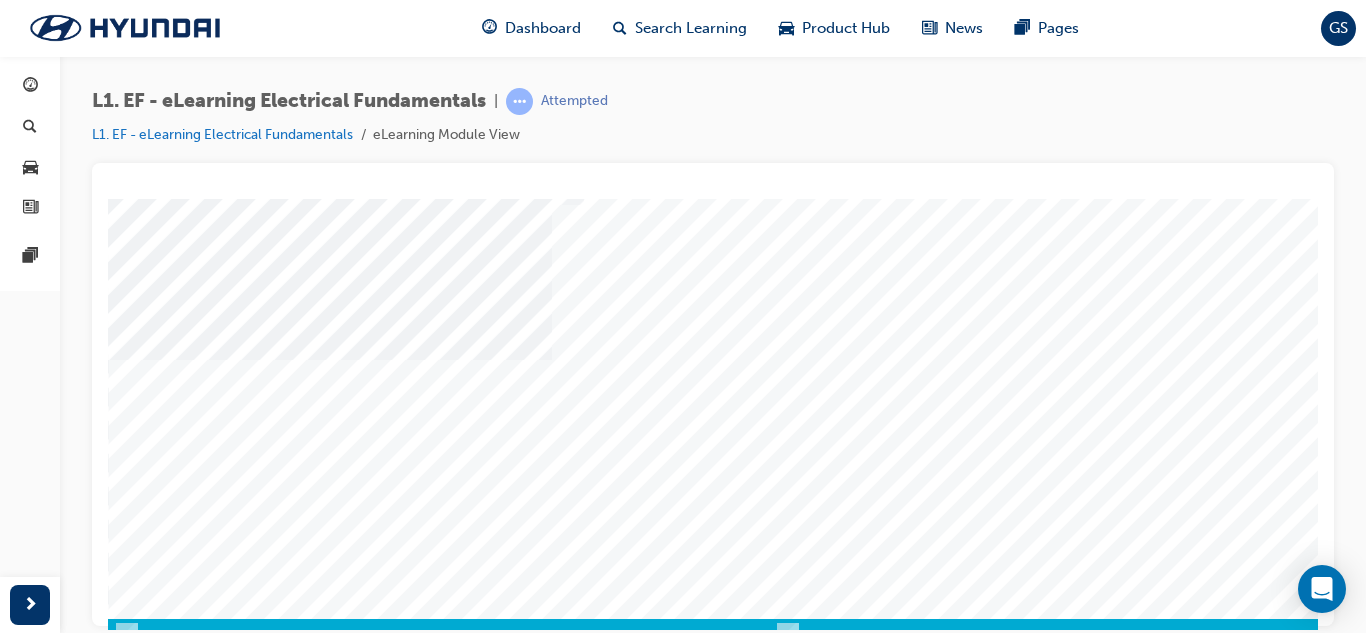 click at bounding box center (178, 818) 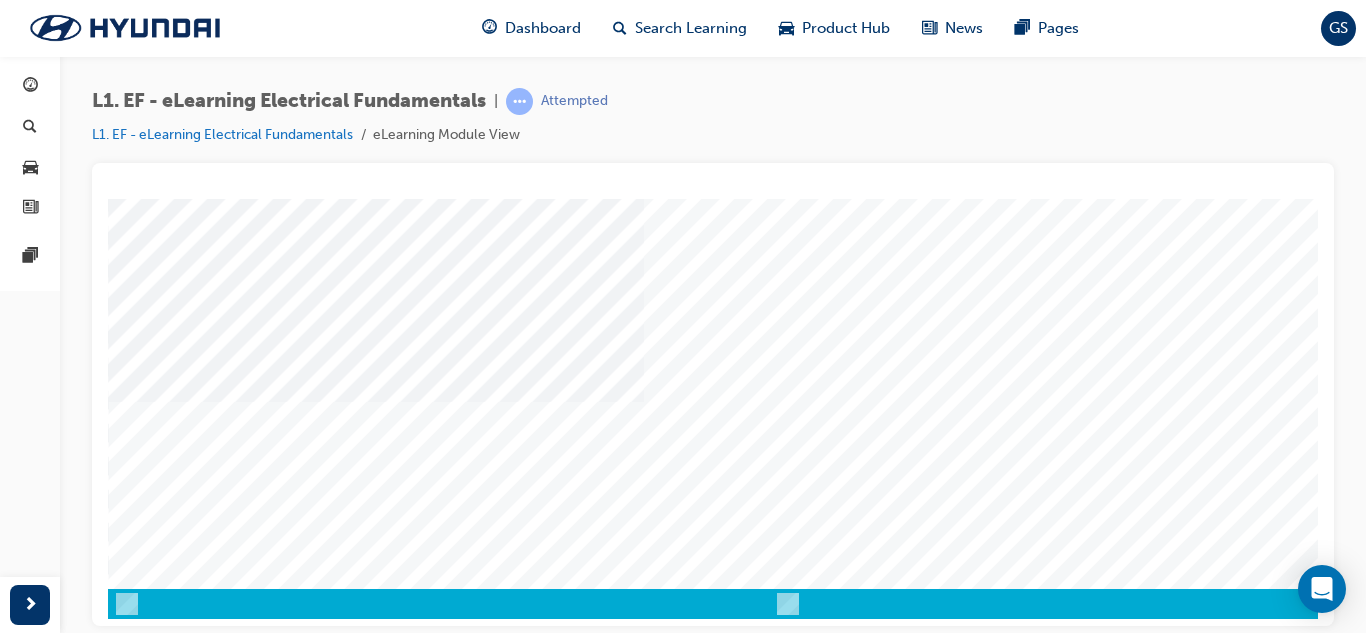 scroll, scrollTop: 334, scrollLeft: 0, axis: vertical 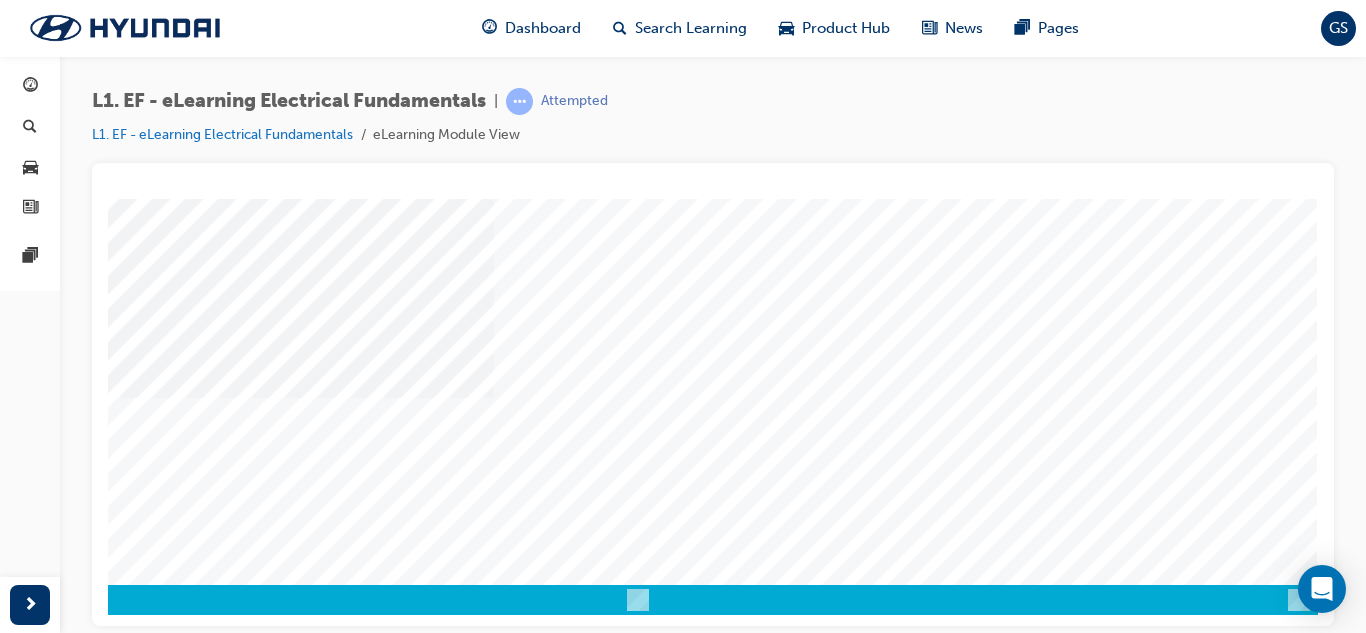 click at bounding box center (28, 3586) 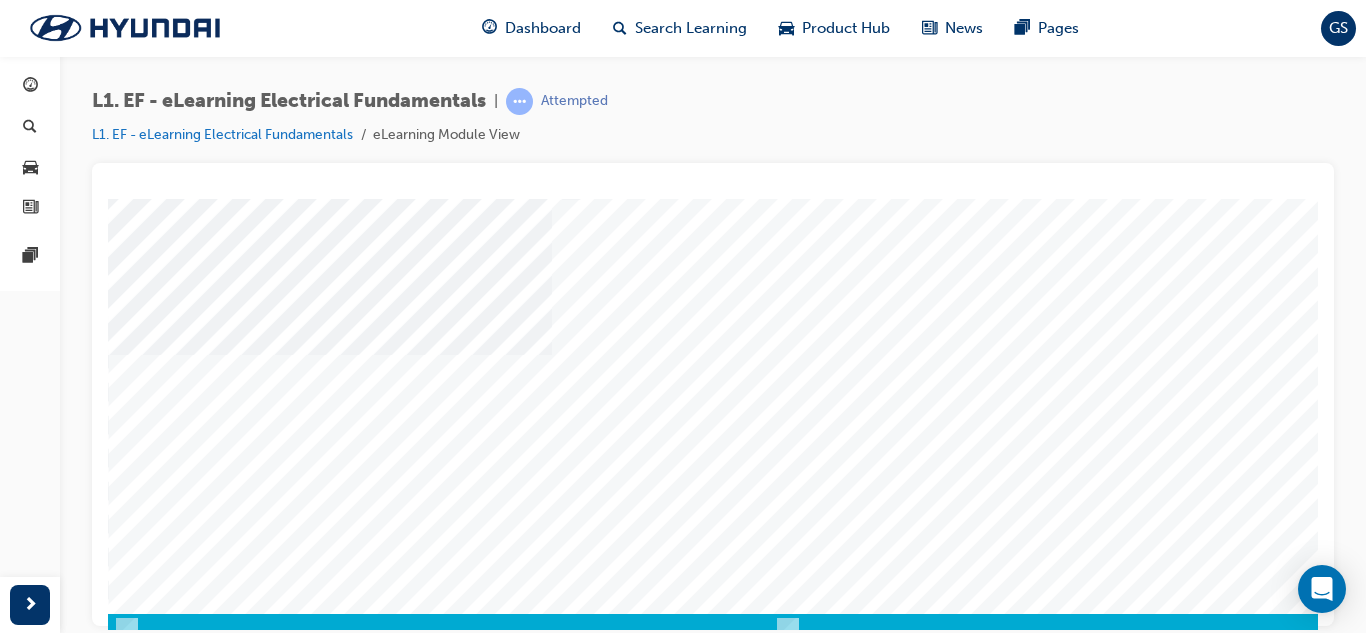 scroll, scrollTop: 334, scrollLeft: 0, axis: vertical 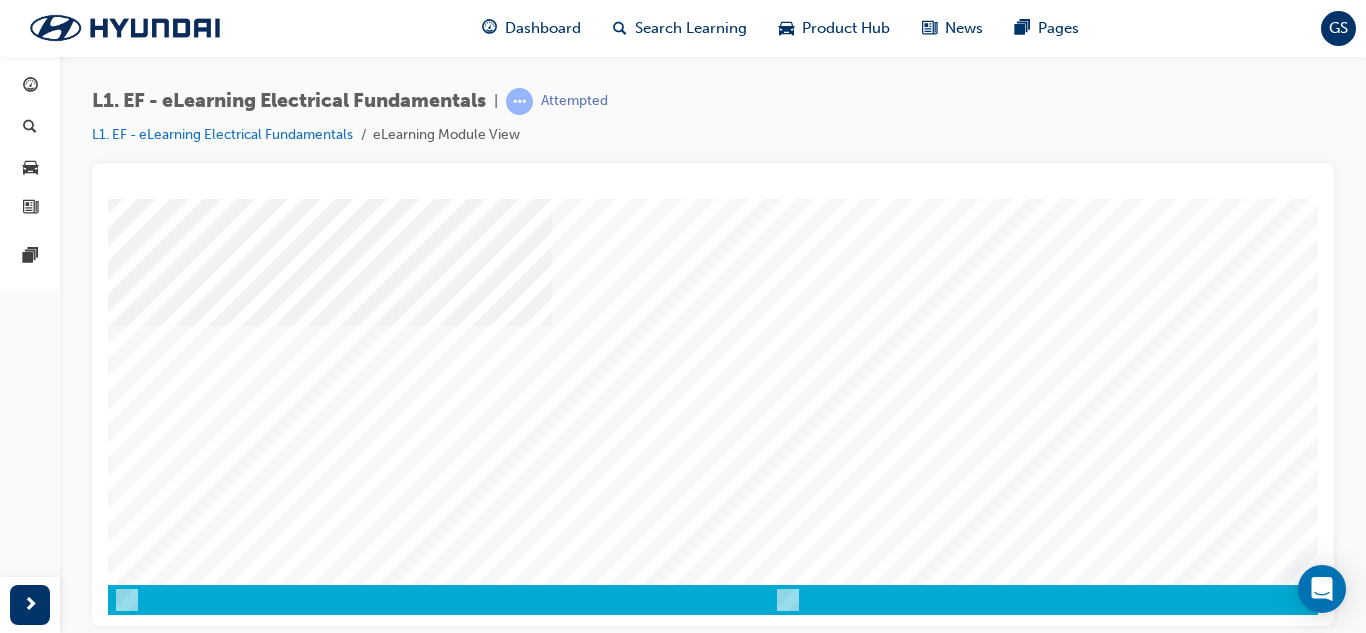 click at bounding box center (178, 3480) 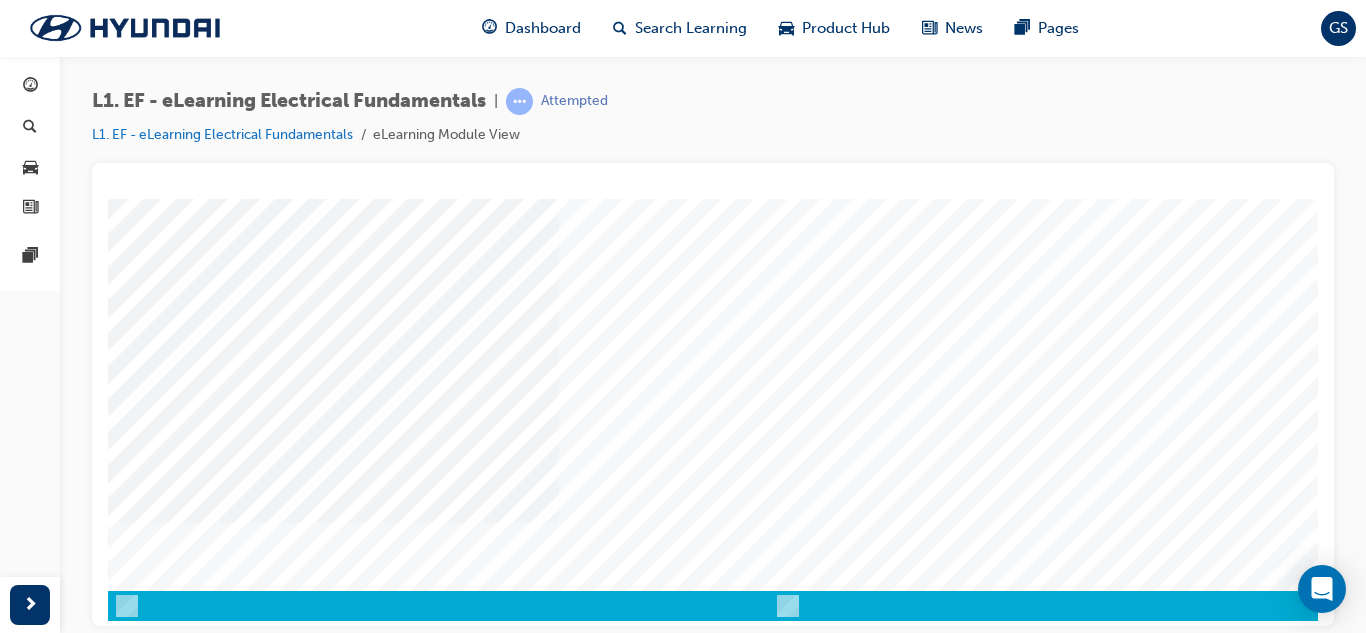 scroll, scrollTop: 334, scrollLeft: 0, axis: vertical 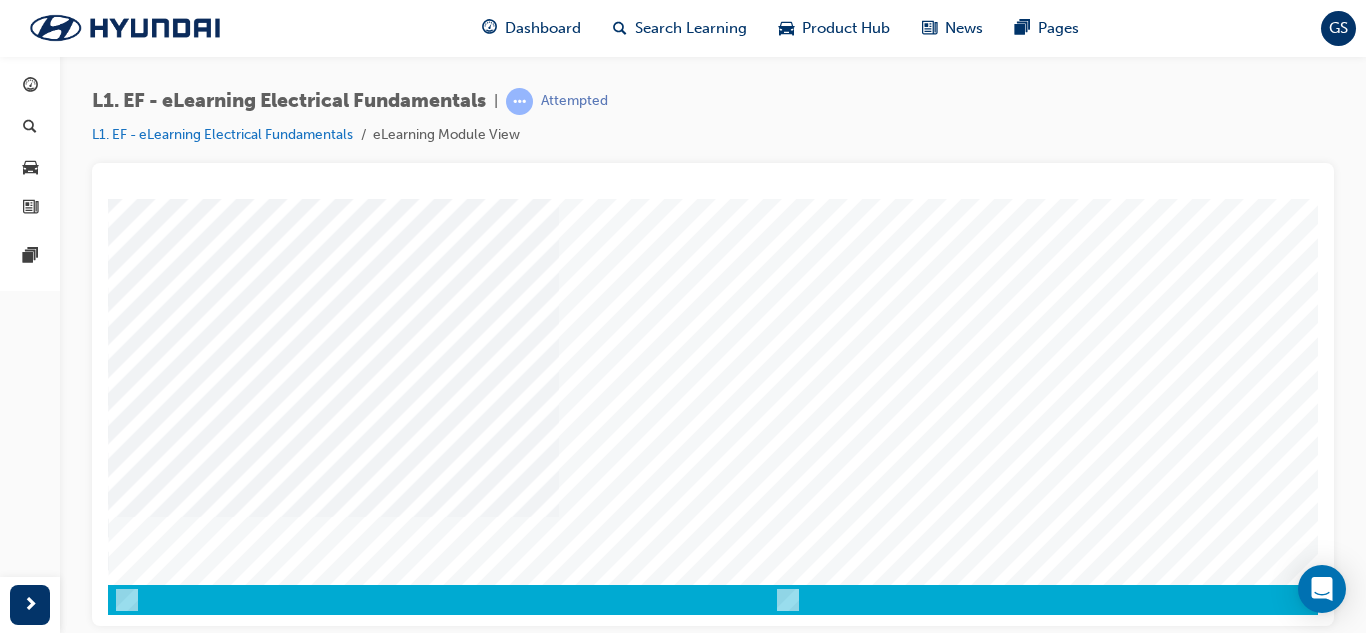 click at bounding box center (178, 3866) 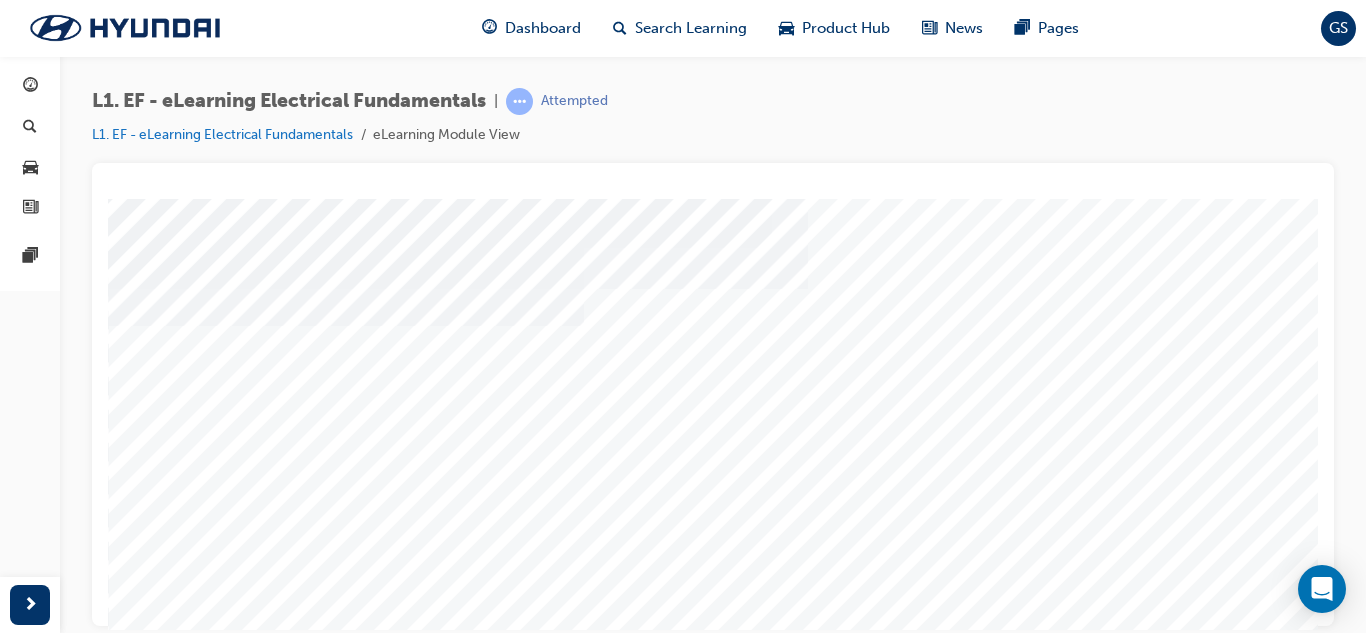 scroll, scrollTop: 134, scrollLeft: 0, axis: vertical 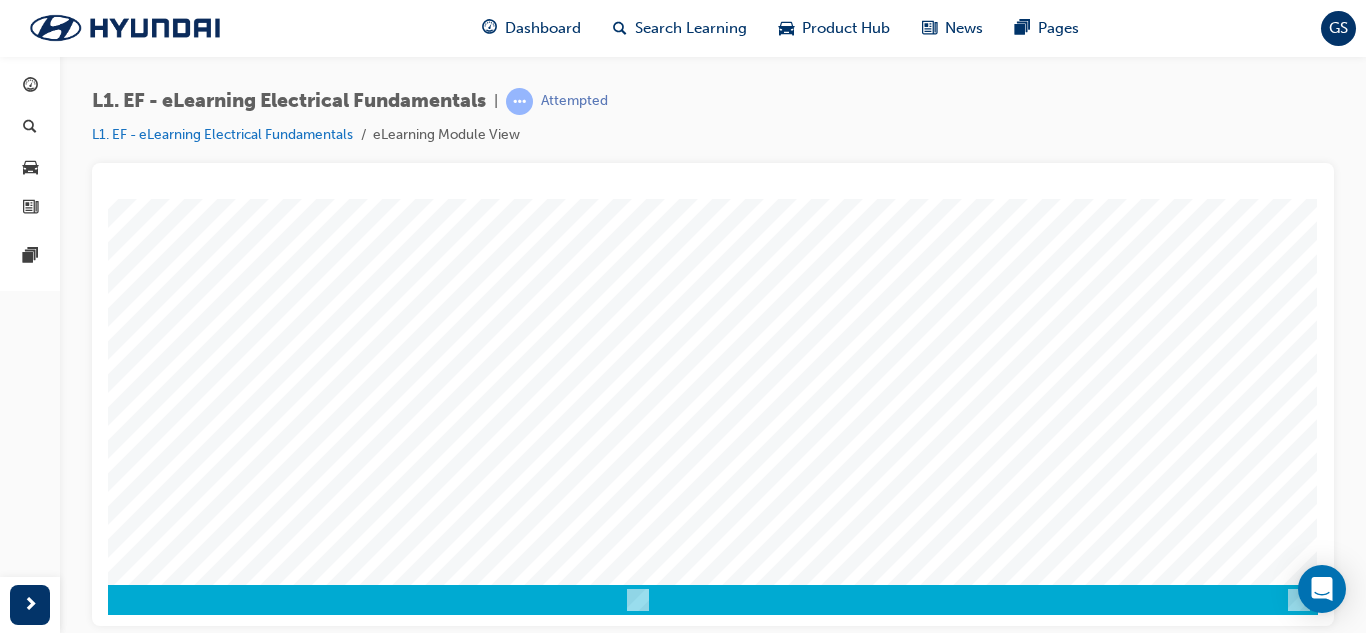 click at bounding box center [28, 3086] 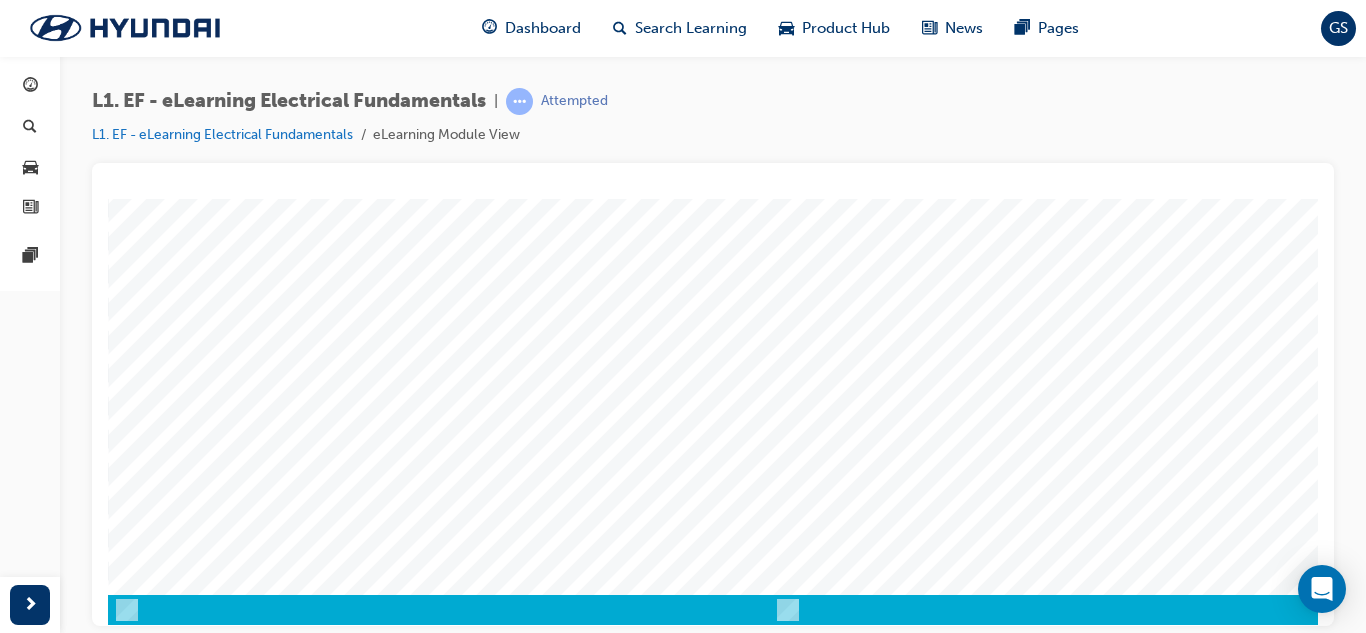 scroll, scrollTop: 334, scrollLeft: 0, axis: vertical 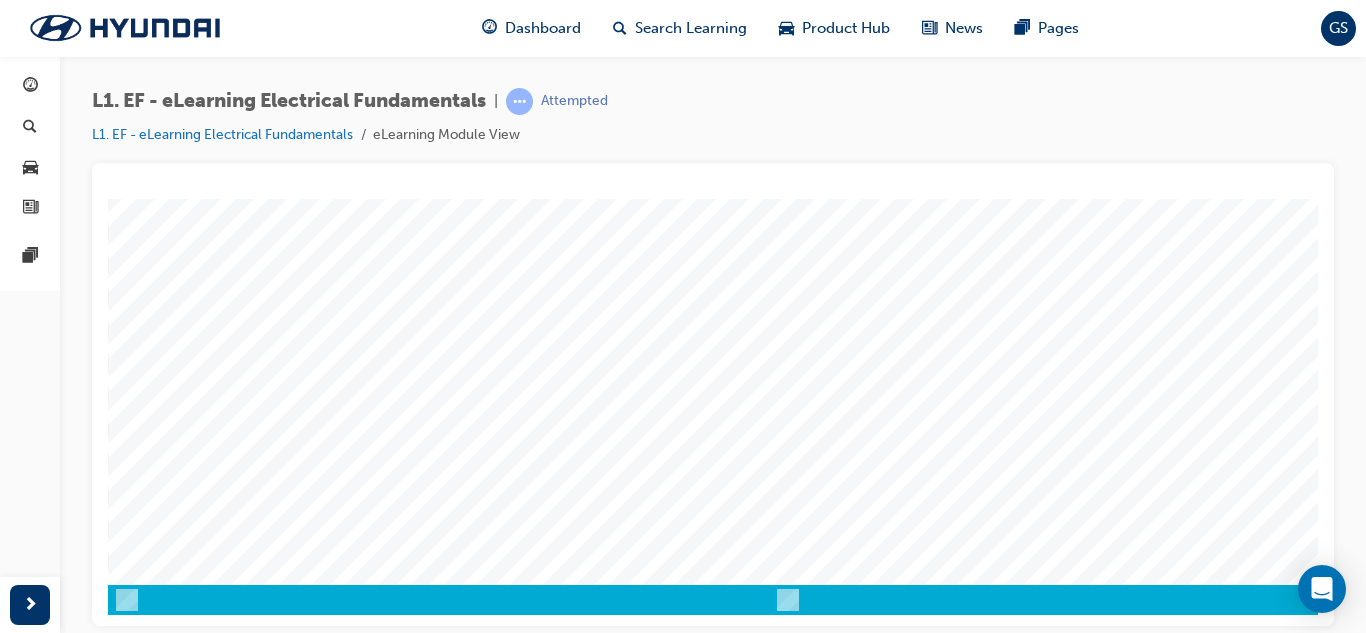 click at bounding box center (178, 2597) 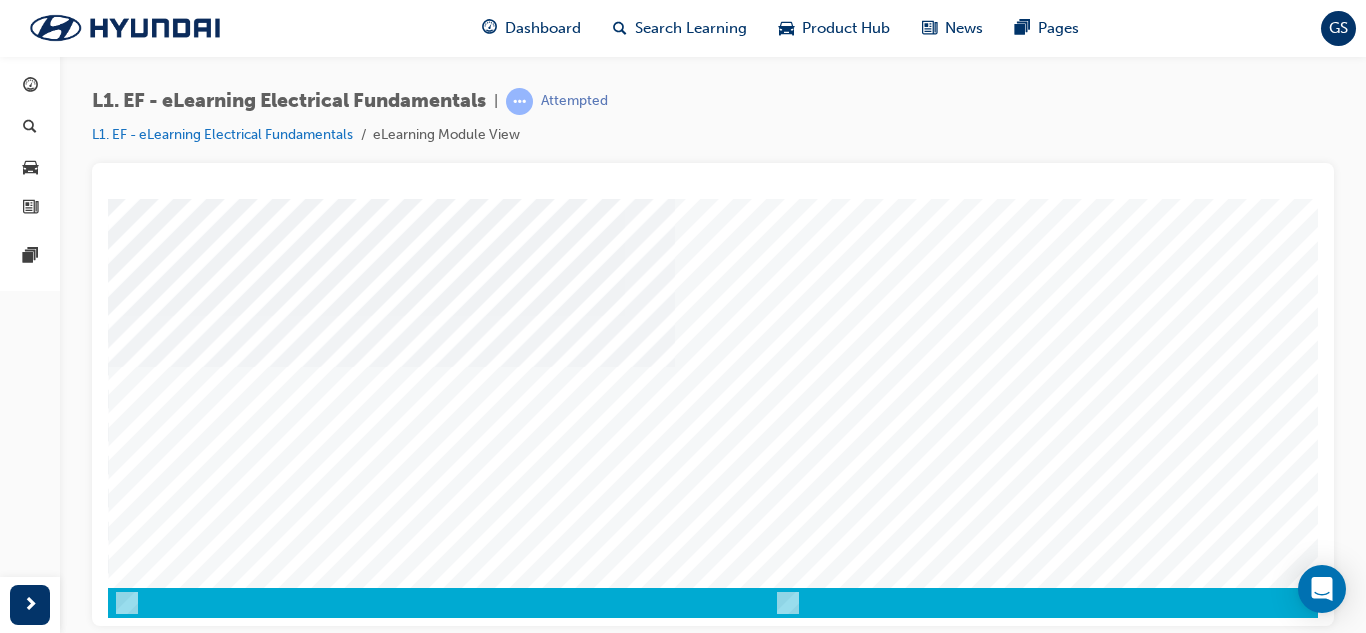 scroll, scrollTop: 334, scrollLeft: 0, axis: vertical 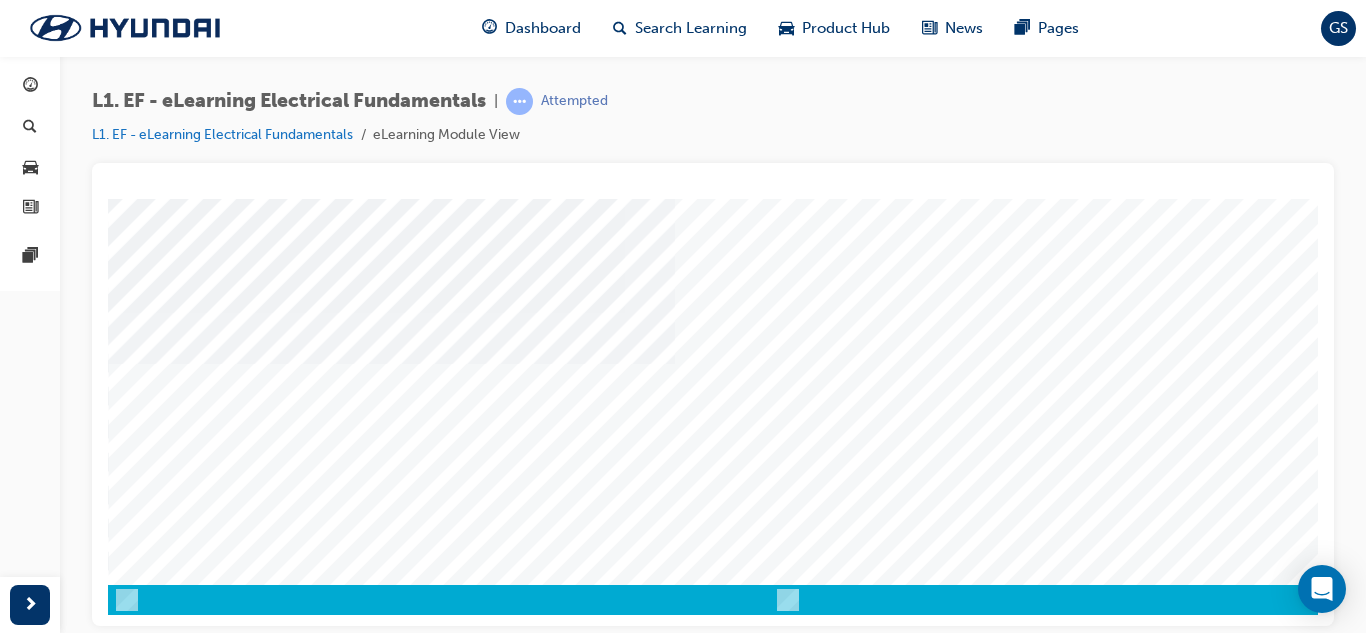 click at bounding box center [178, 3581] 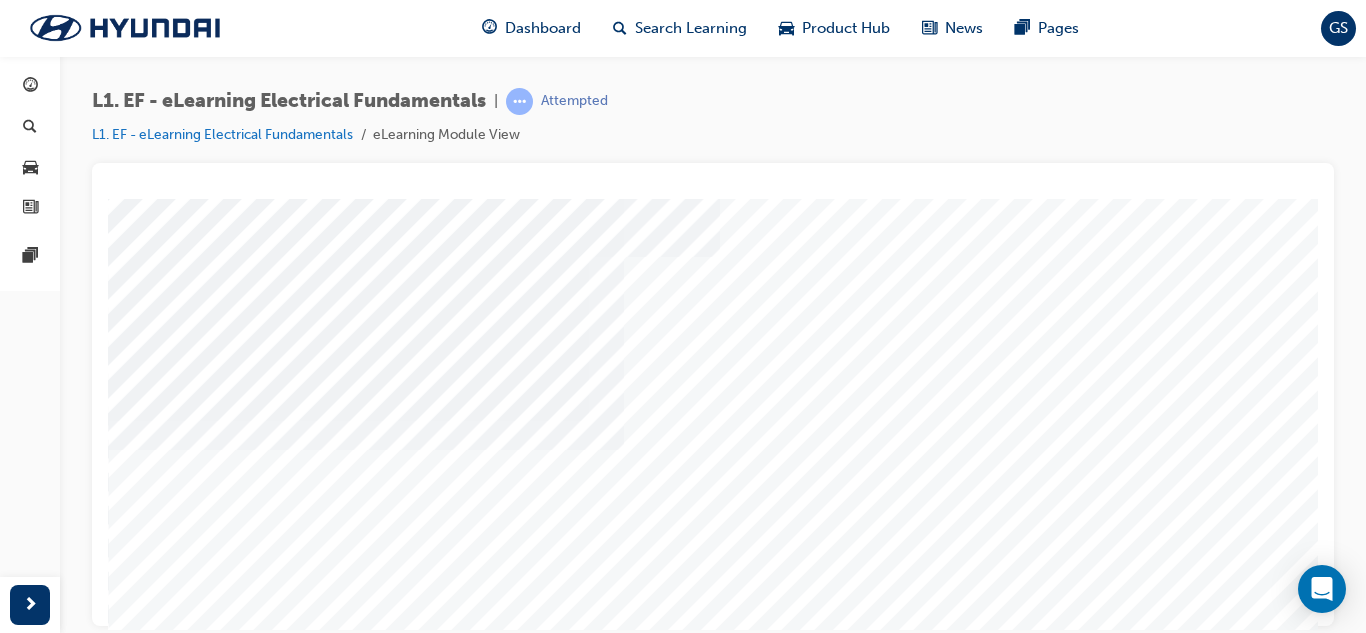 scroll, scrollTop: 200, scrollLeft: 0, axis: vertical 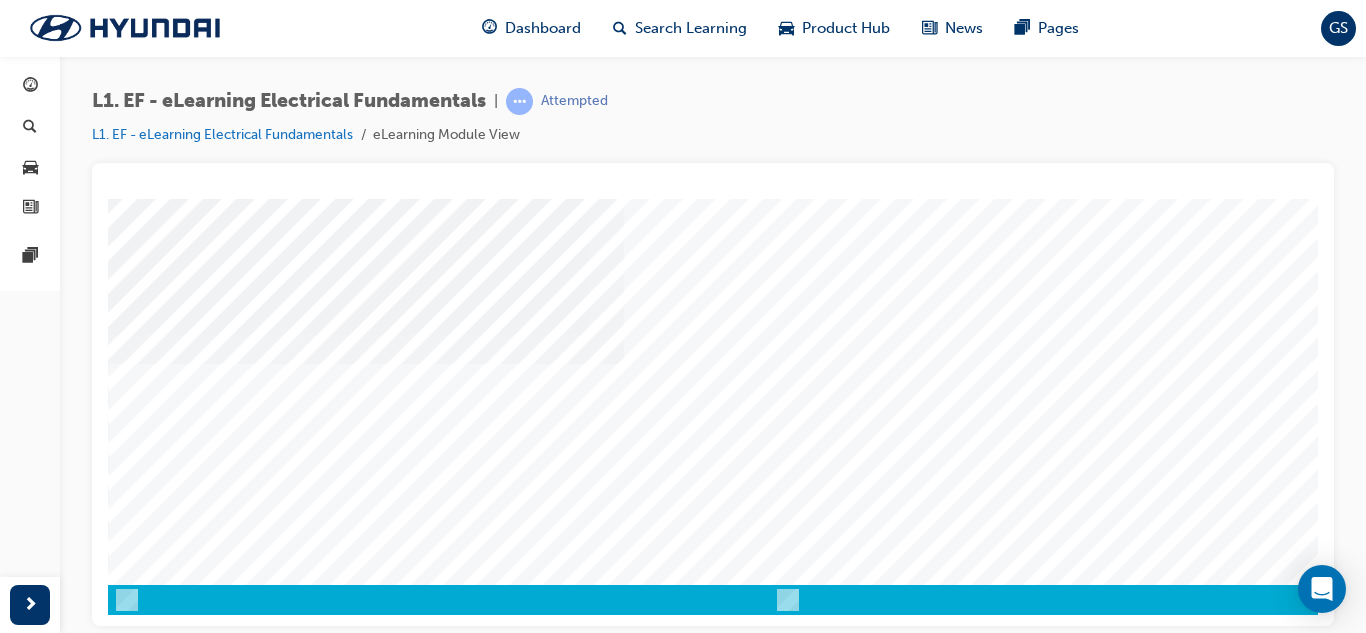 click at bounding box center (178, 2597) 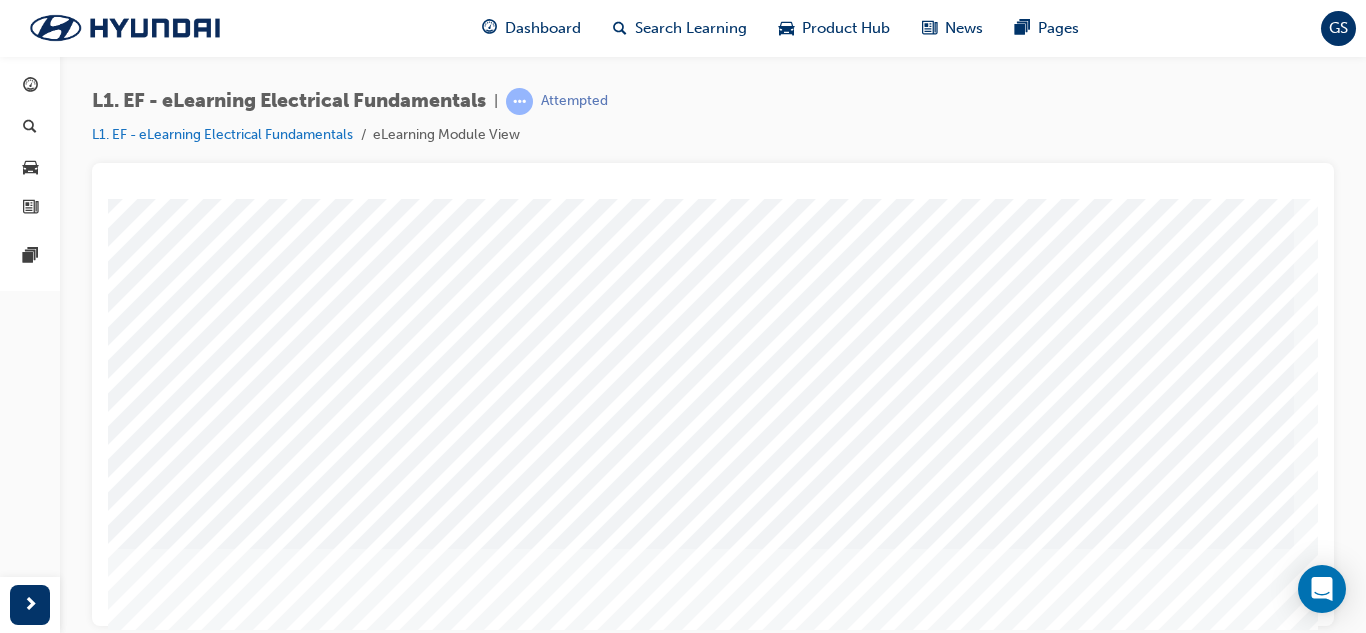 scroll, scrollTop: 228, scrollLeft: 75, axis: both 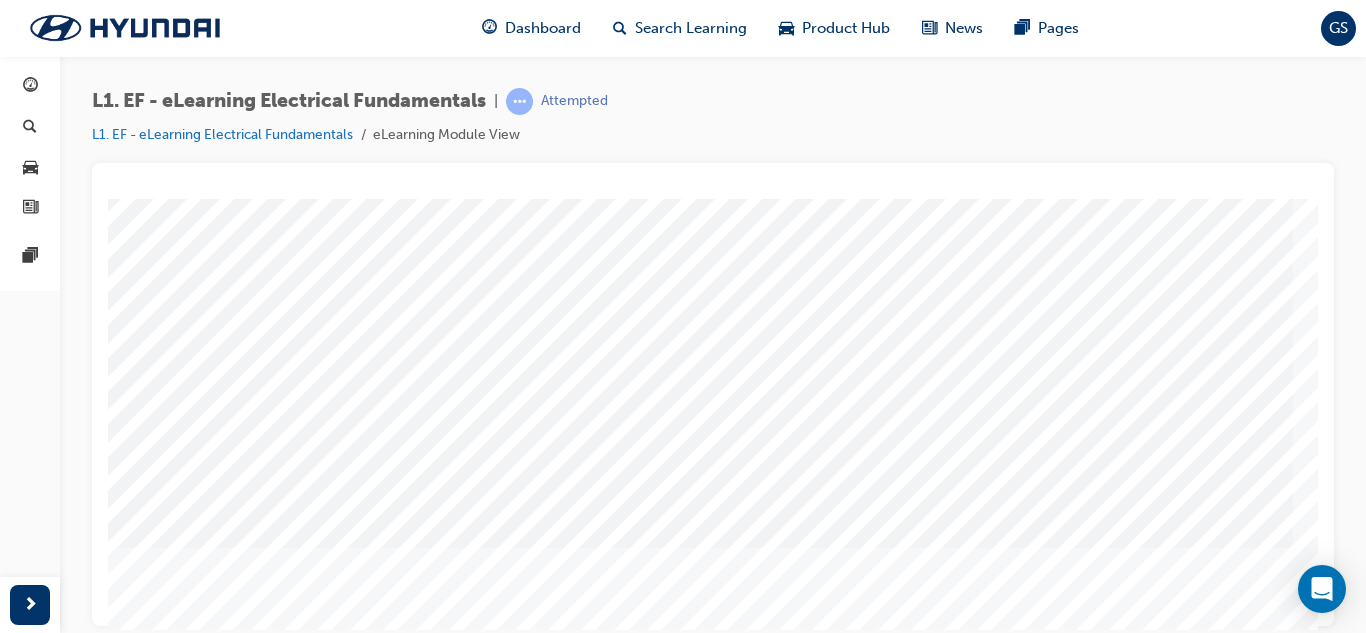 click at bounding box center (103, 2408) 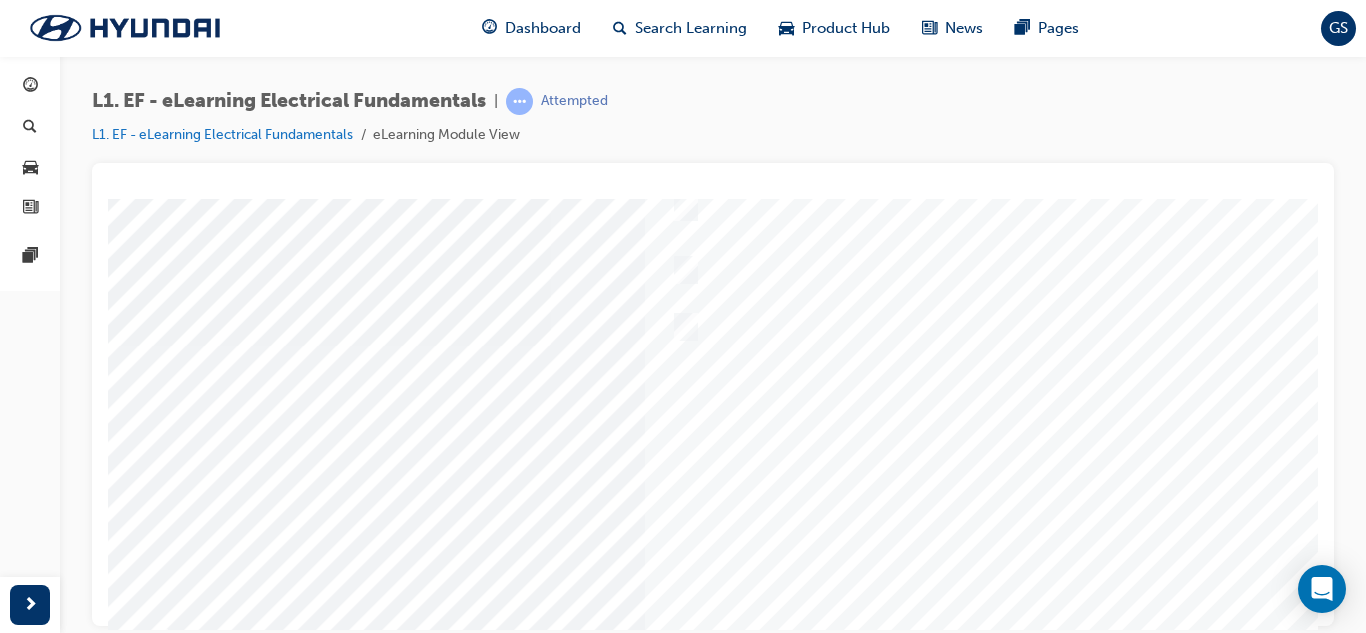 scroll, scrollTop: 0, scrollLeft: 0, axis: both 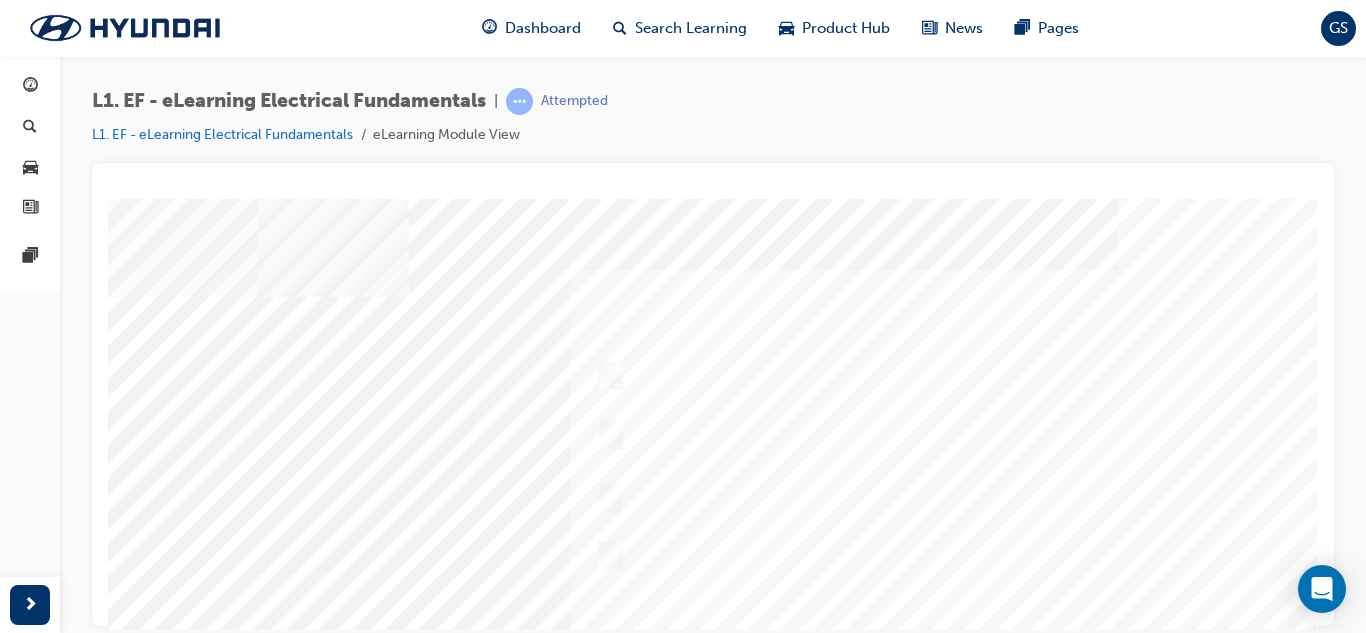 click on "Question 1 of 15     			 		 		 			 			 		 		 			 			 			 			 			 		 	 	 	 	 	 	 	 		 	 	 	 	 	 	 		 			 				 				 Loading..." at bounding box center (563, 202) 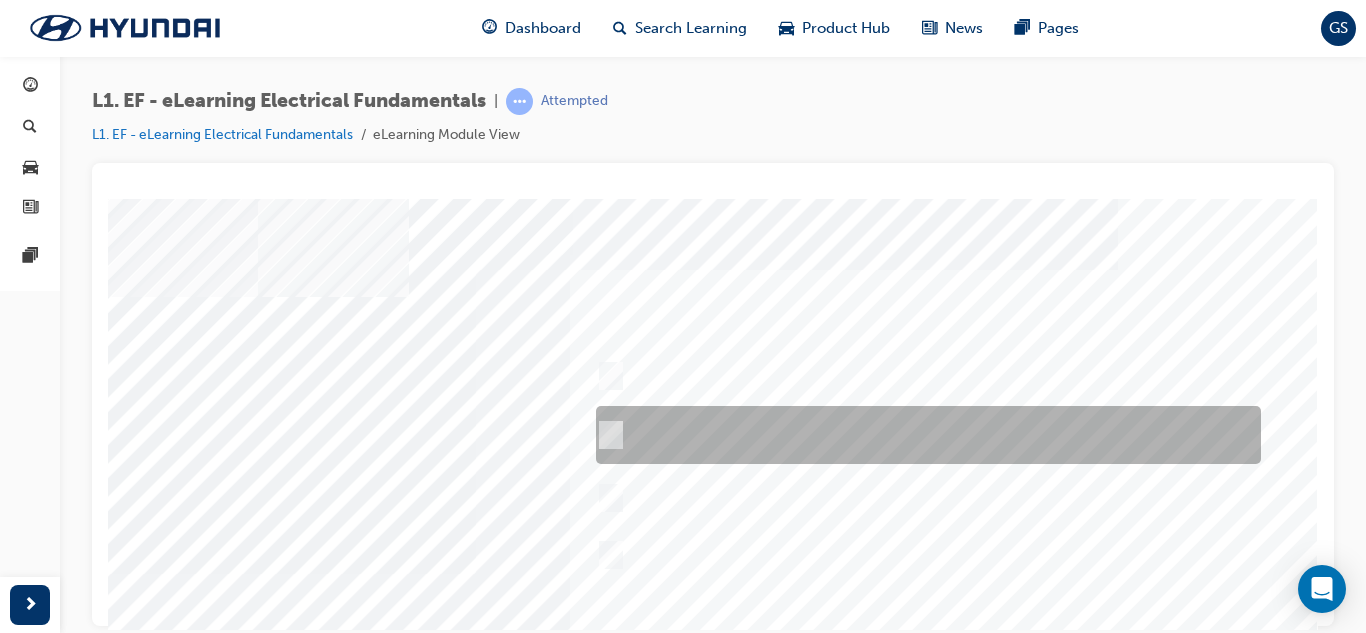click at bounding box center (923, 435) 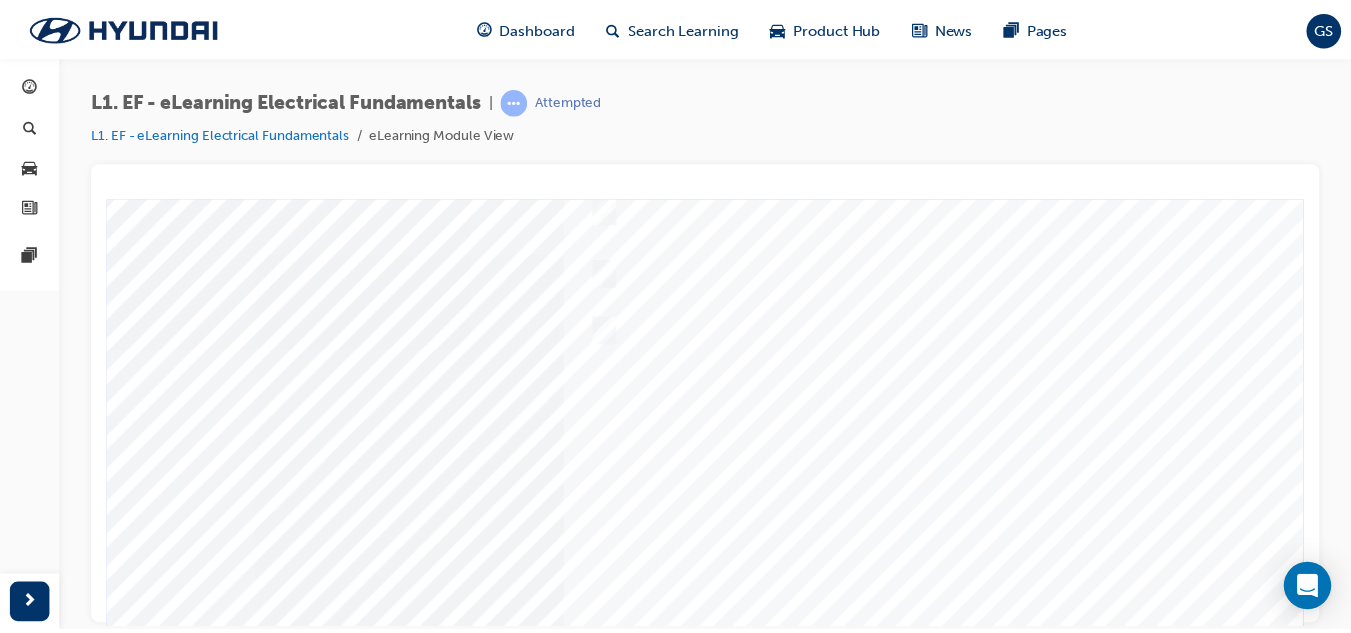 scroll, scrollTop: 334, scrollLeft: 165, axis: both 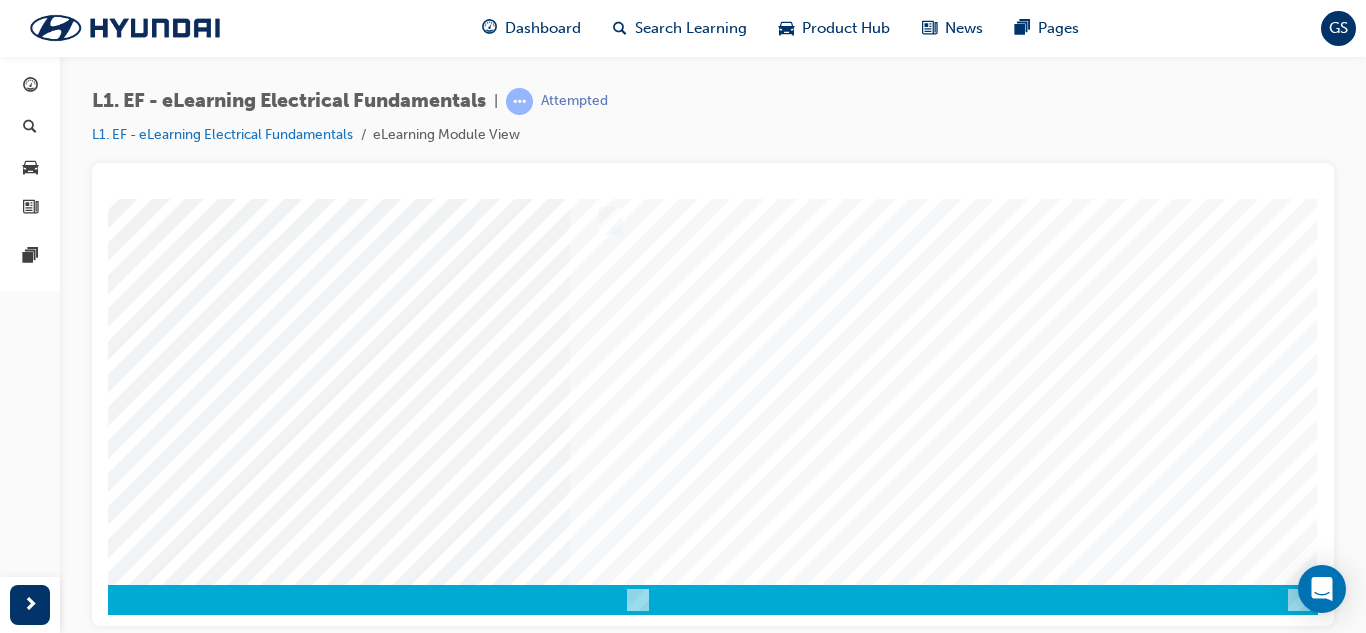 click at bounding box center (28, 3321) 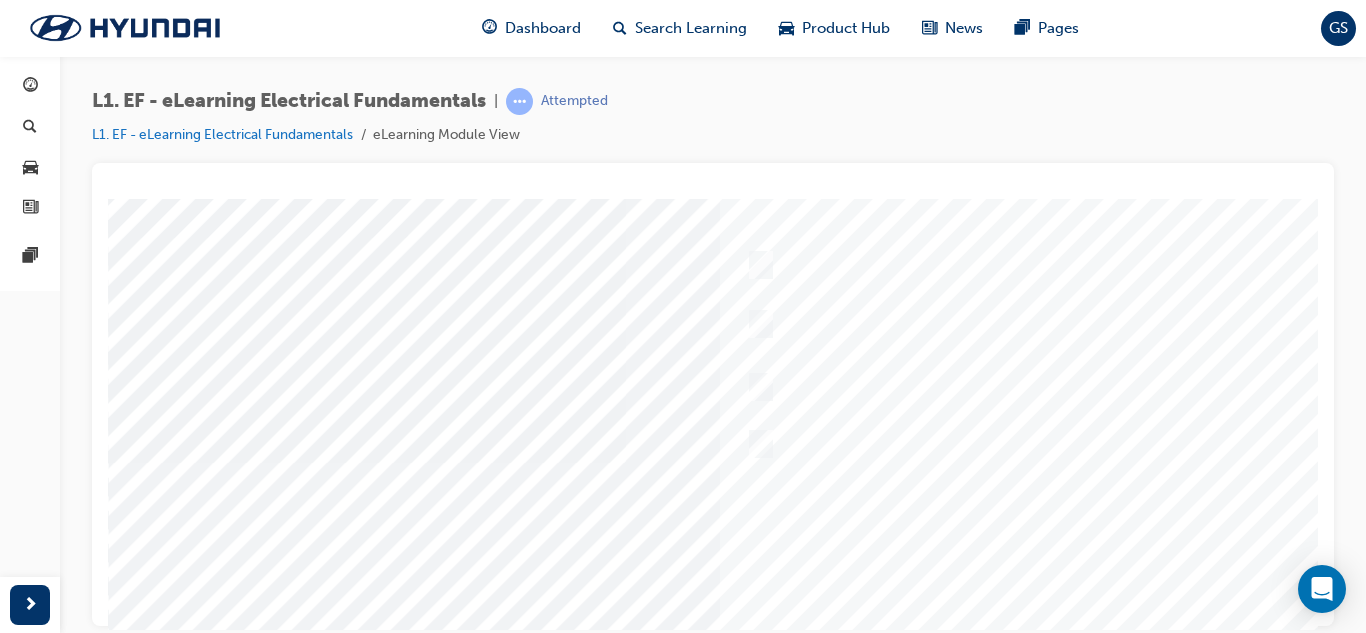 scroll, scrollTop: 300, scrollLeft: 0, axis: vertical 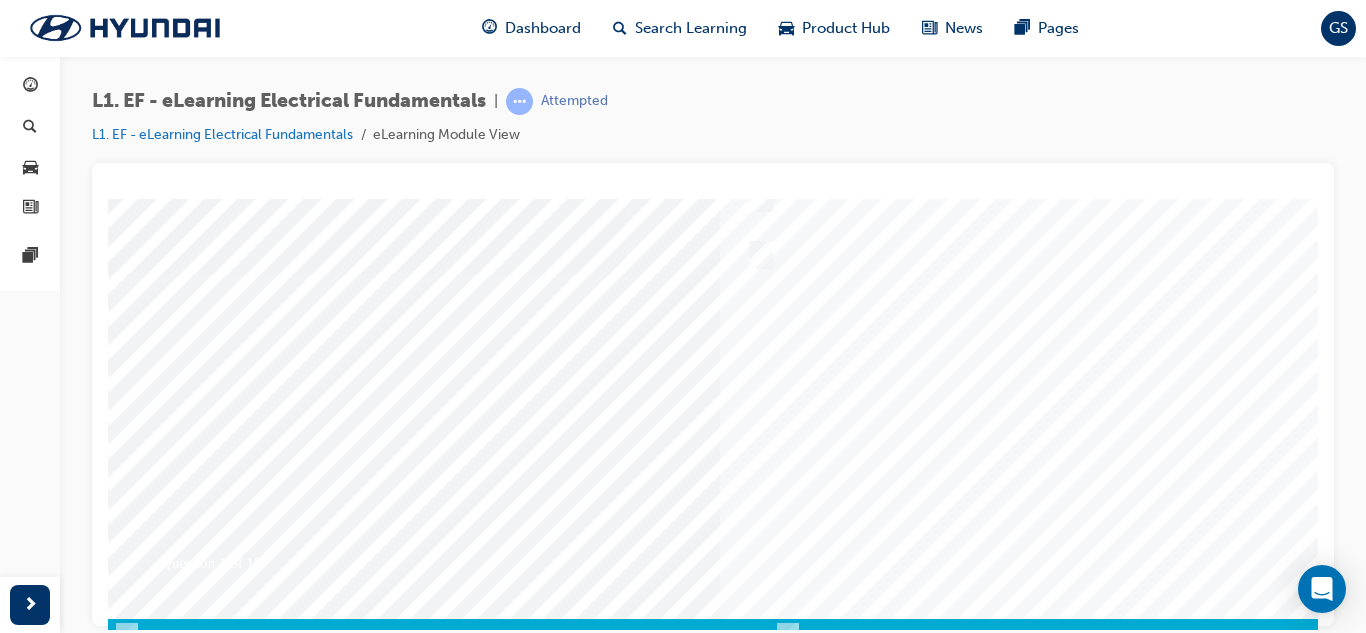 click at bounding box center [788, 273] 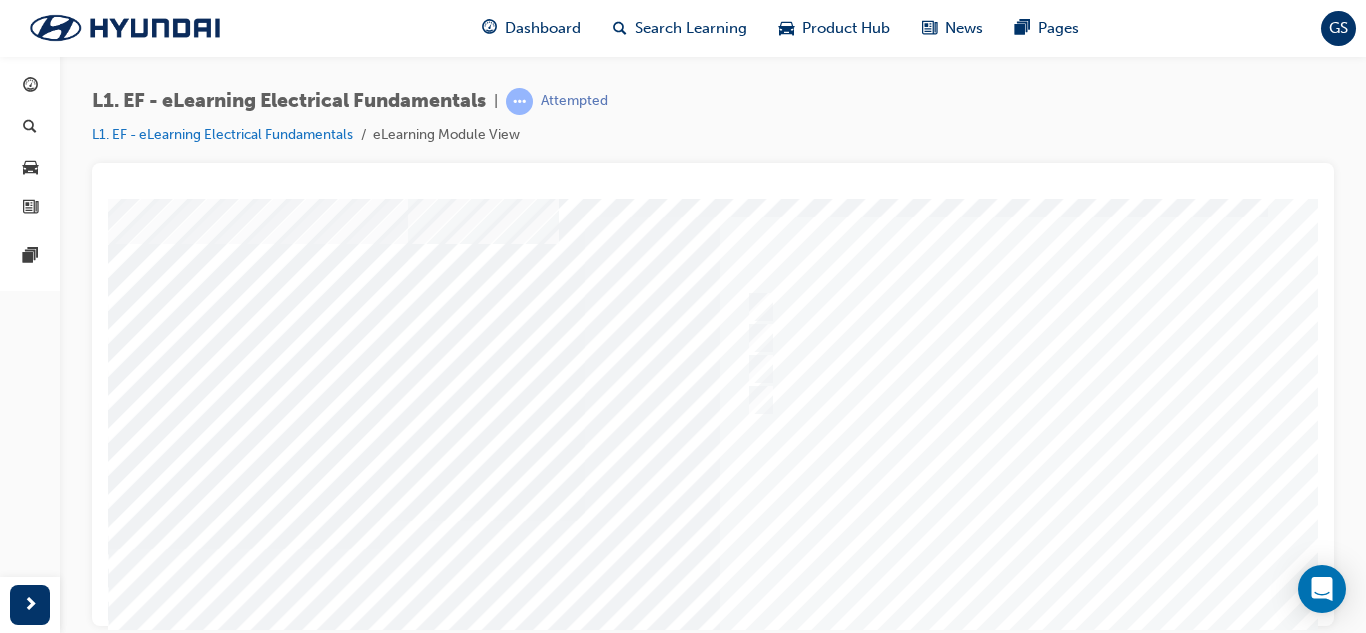 scroll, scrollTop: 100, scrollLeft: 0, axis: vertical 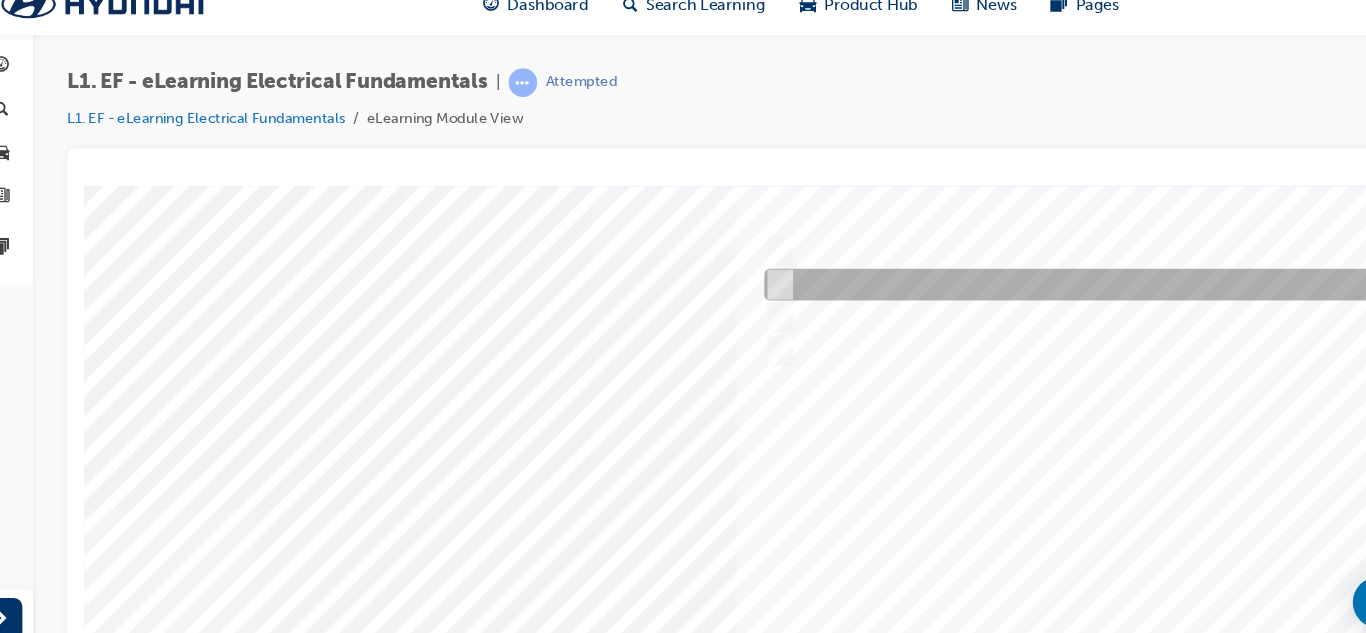 click at bounding box center [1049, 279] 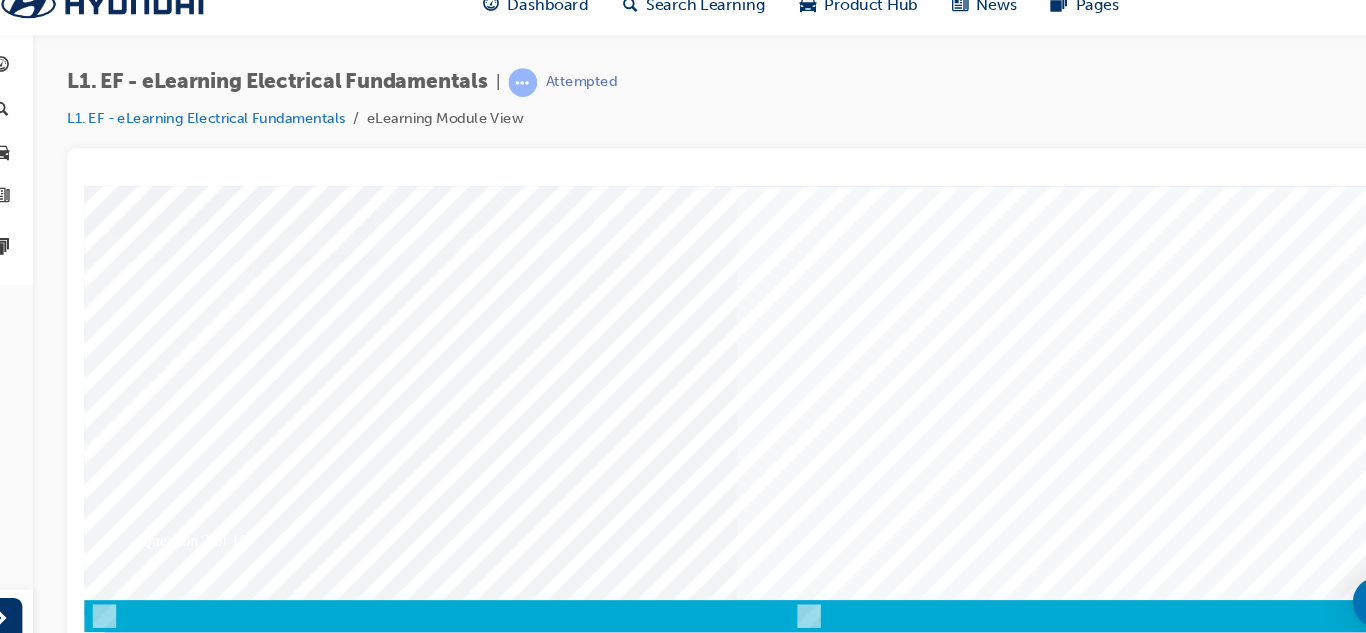 scroll, scrollTop: 334, scrollLeft: 0, axis: vertical 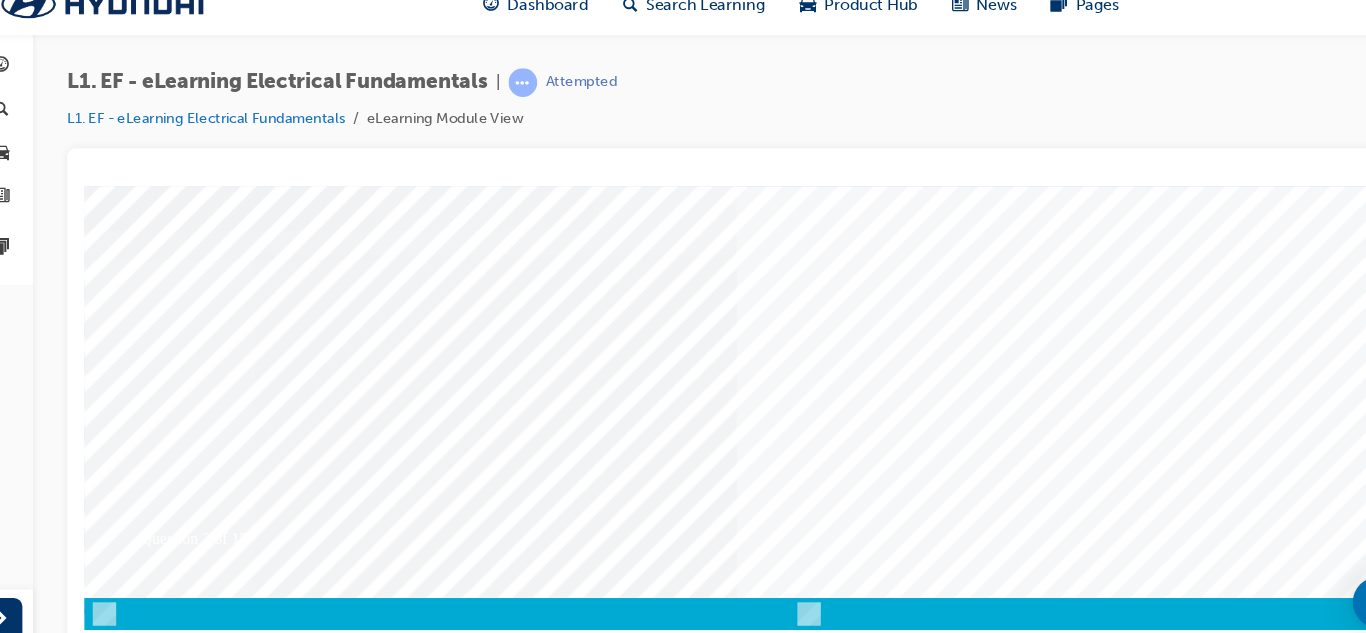 click at bounding box center [154, 3712] 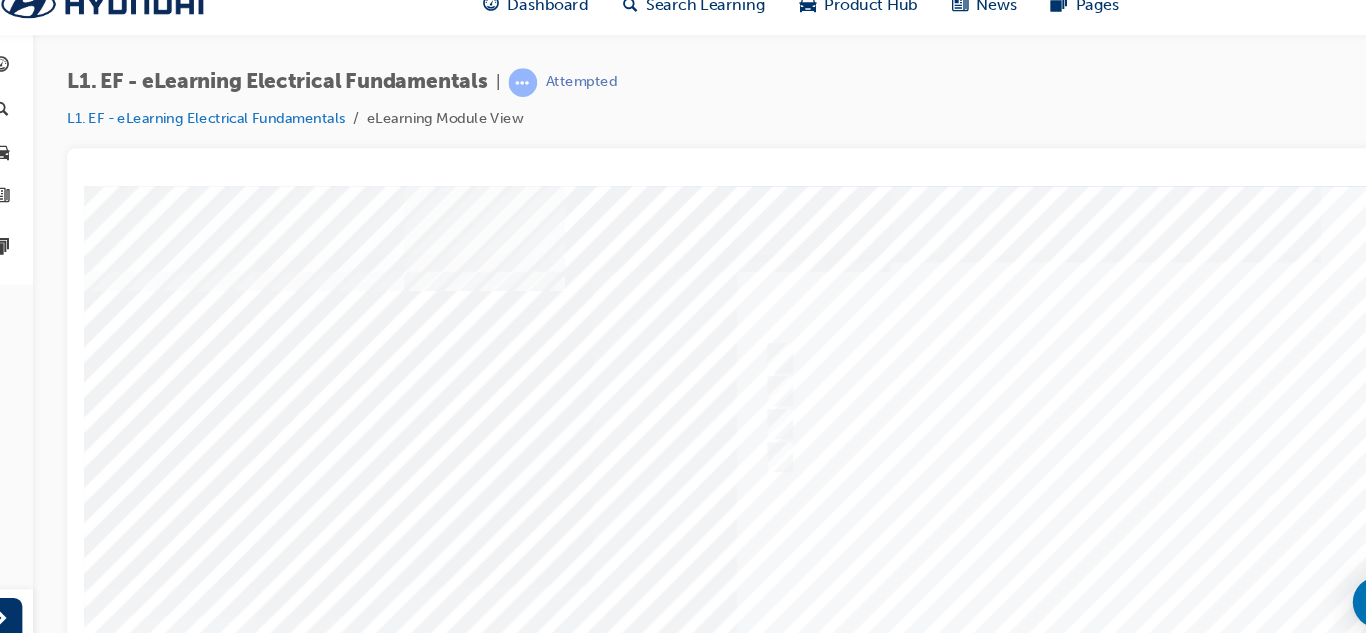 scroll, scrollTop: 94, scrollLeft: 0, axis: vertical 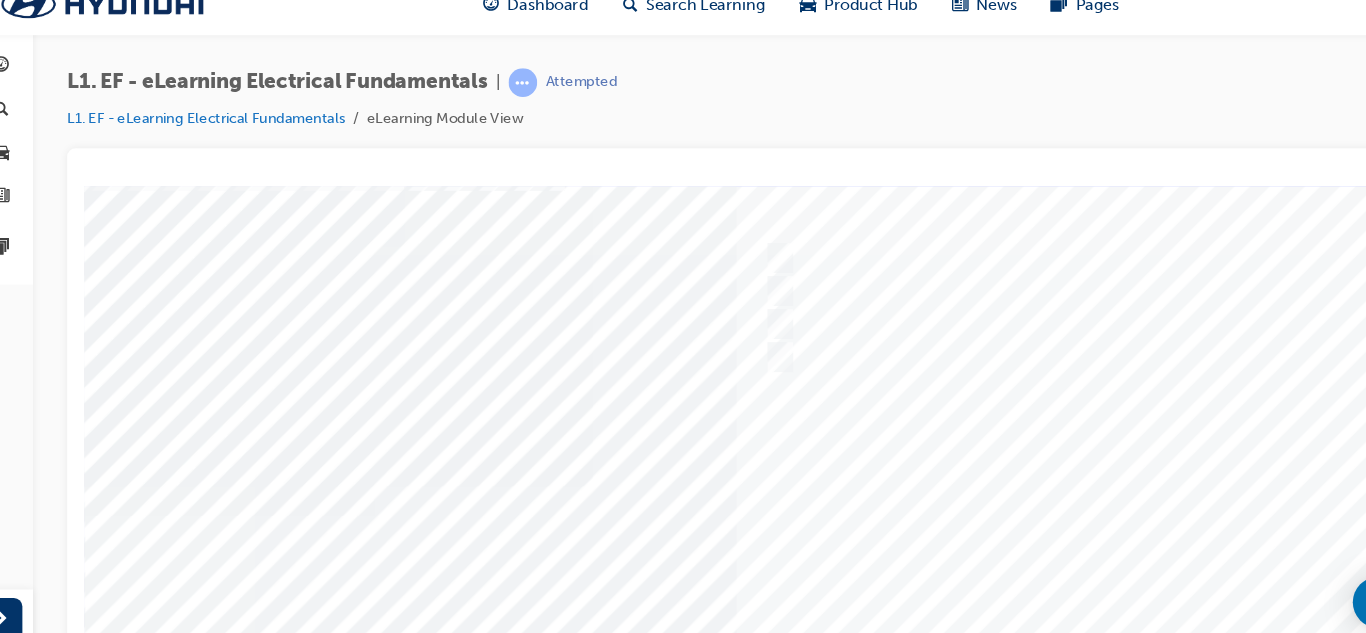 click at bounding box center (764, 467) 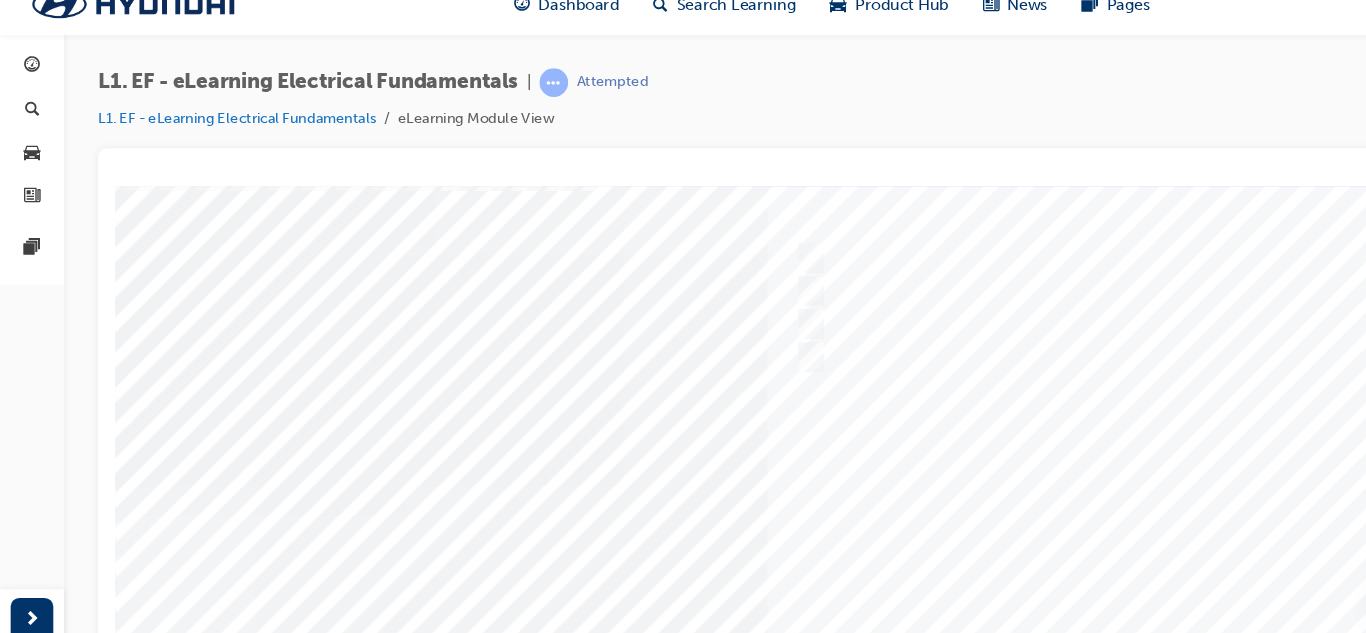scroll, scrollTop: 0, scrollLeft: 0, axis: both 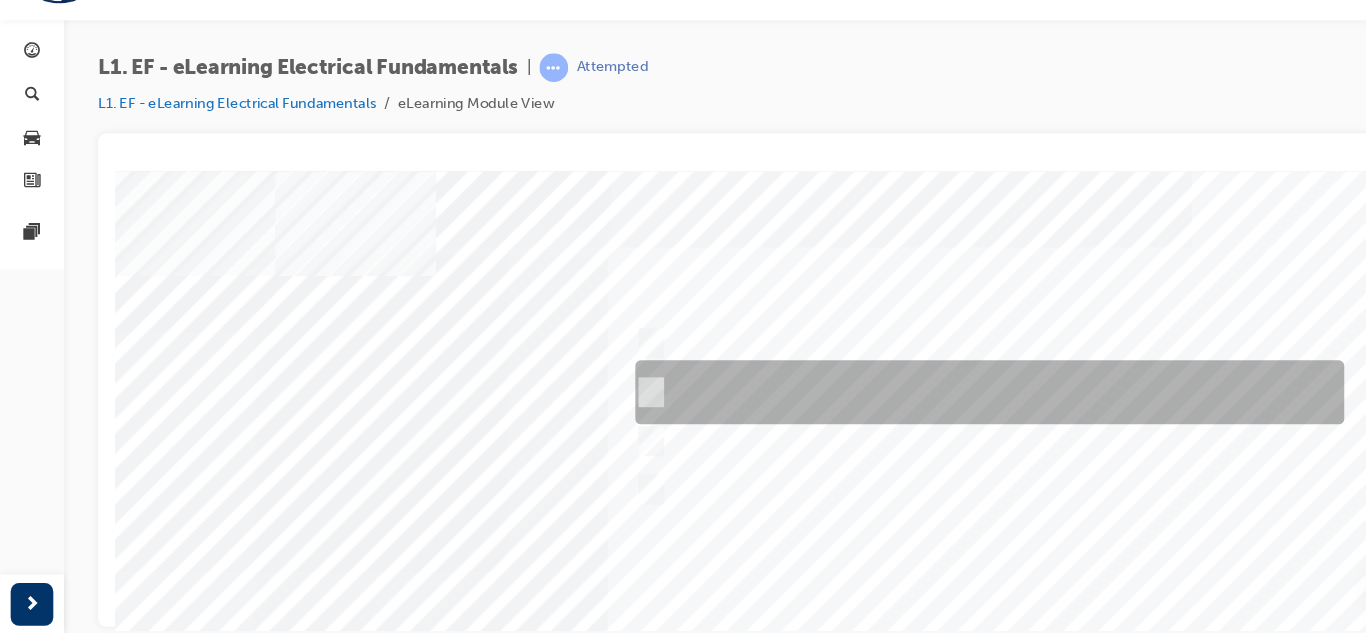 click at bounding box center [930, 379] 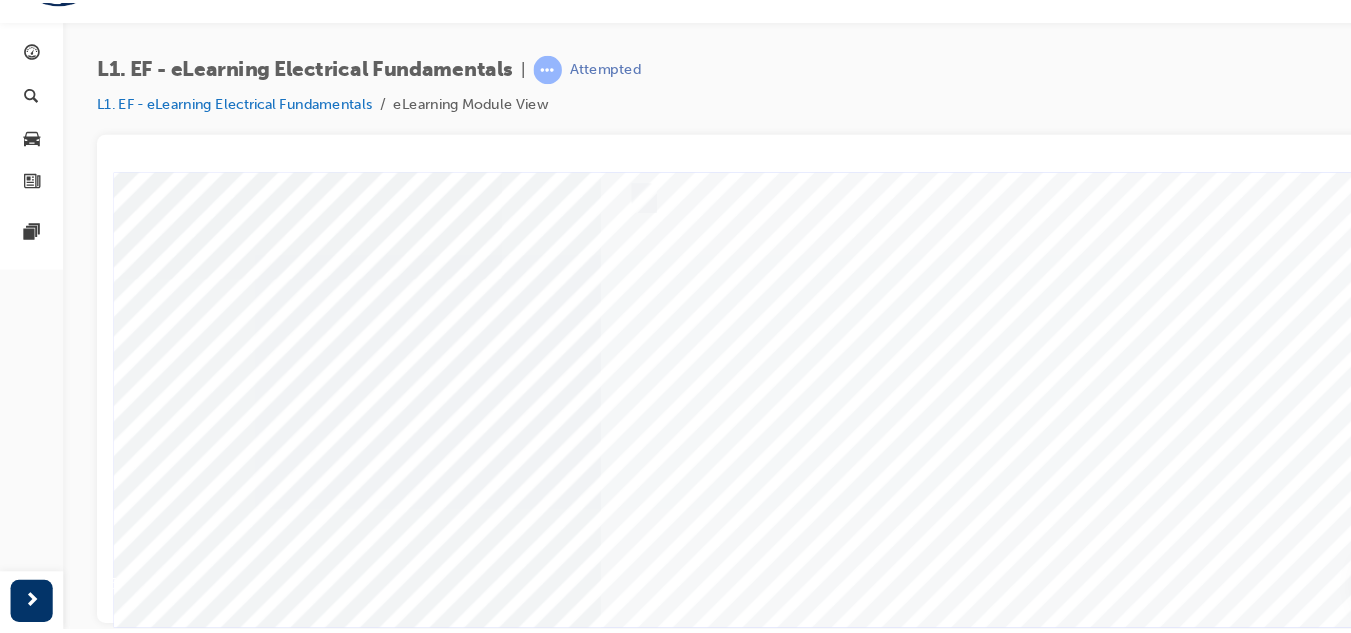 scroll, scrollTop: 281, scrollLeft: 165, axis: both 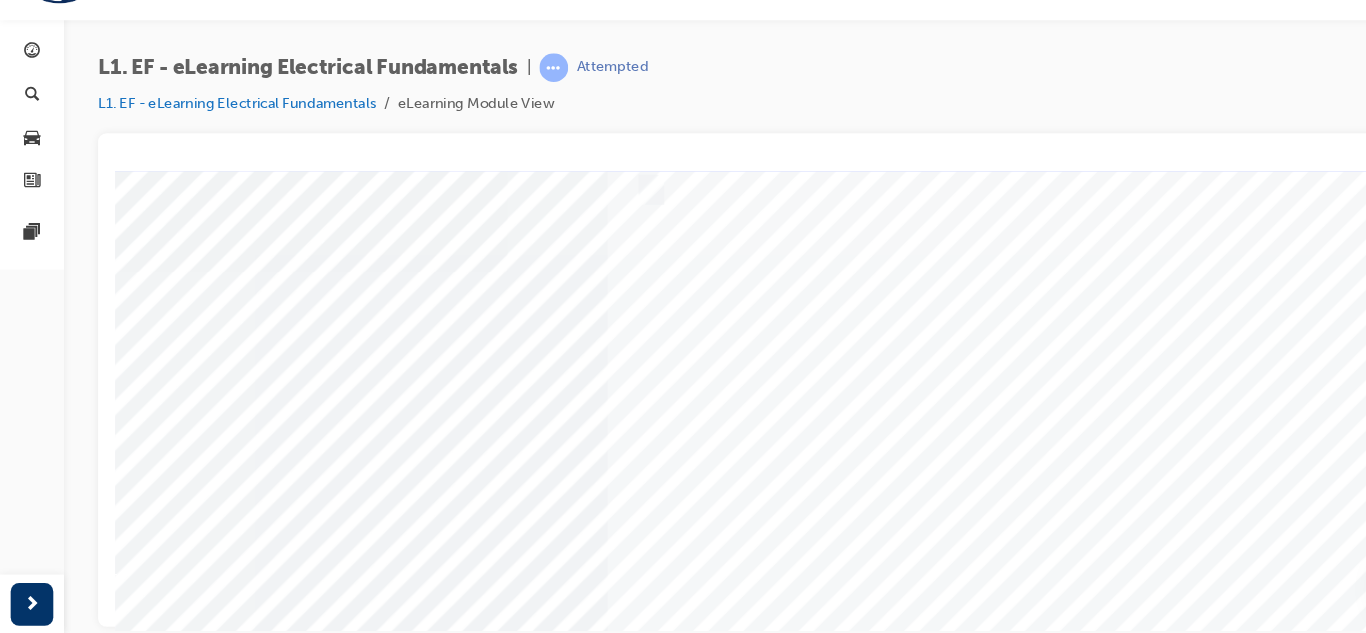 click at bounding box center [35, 3347] 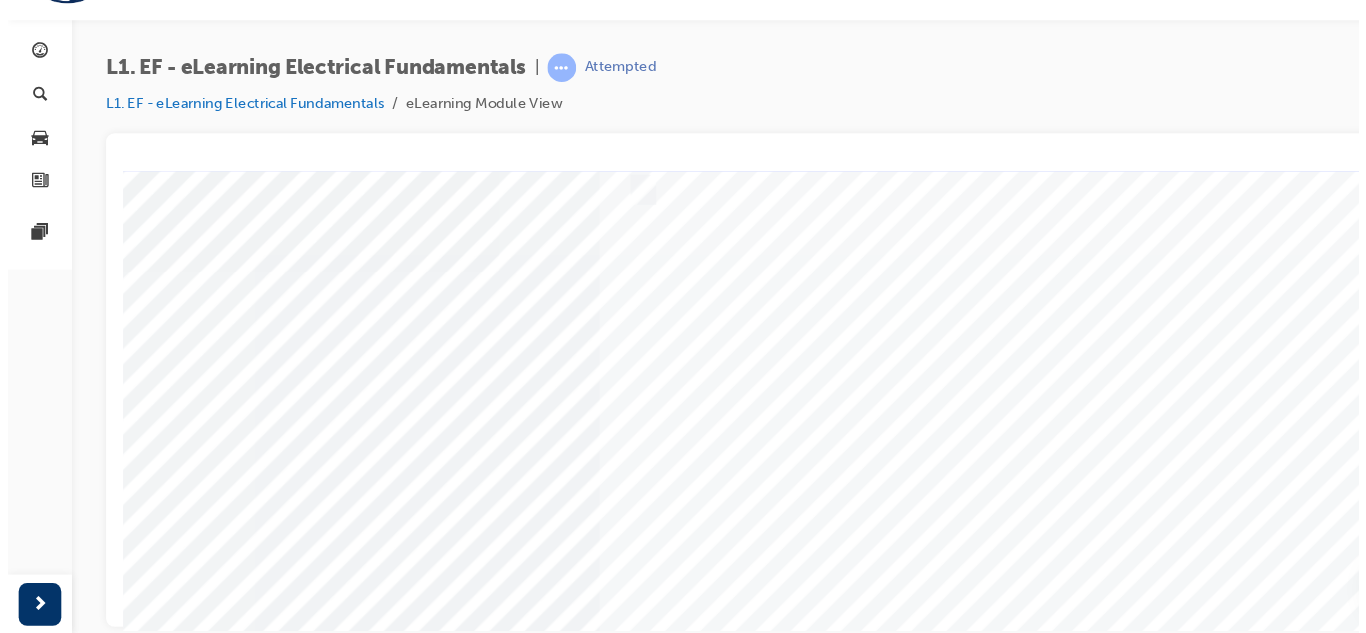 scroll, scrollTop: 0, scrollLeft: 0, axis: both 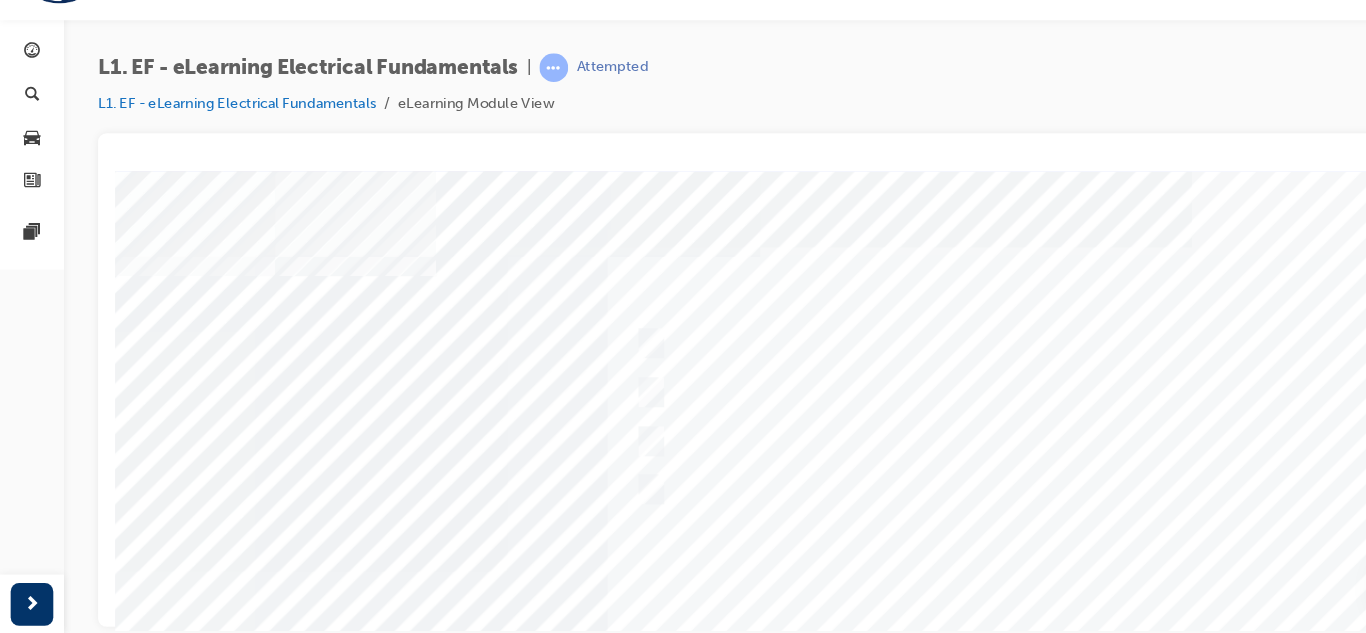 click at bounding box center [645, 546] 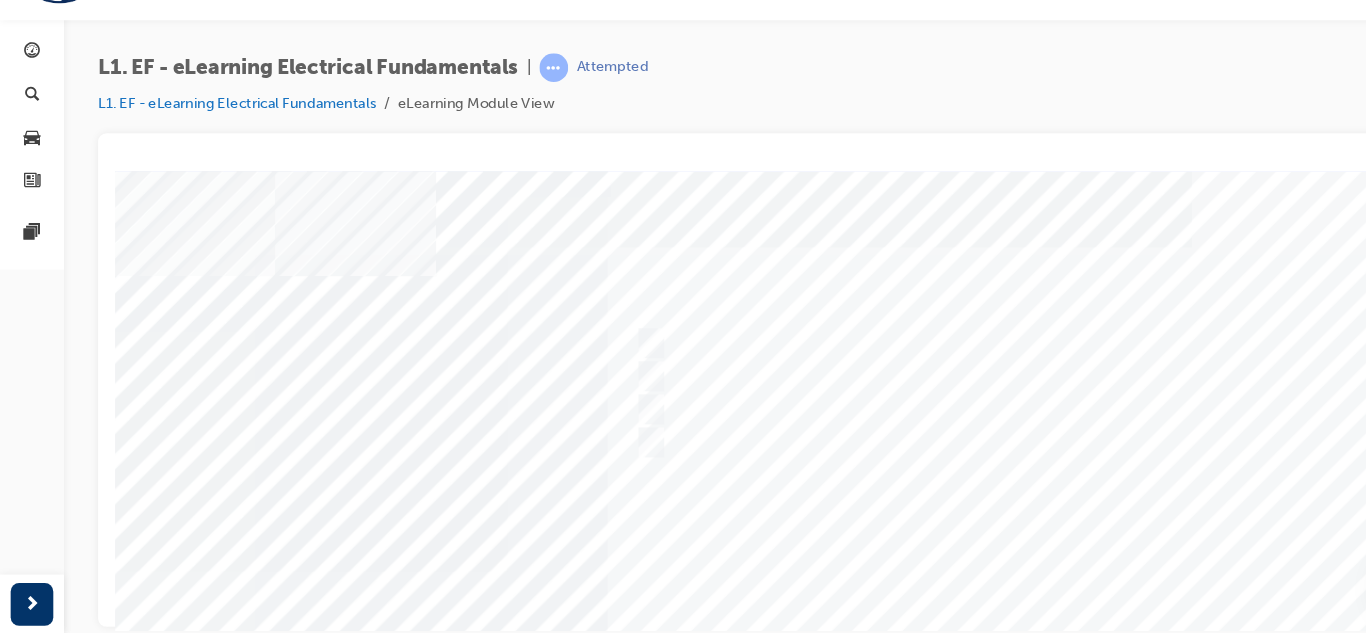 scroll, scrollTop: 0, scrollLeft: 0, axis: both 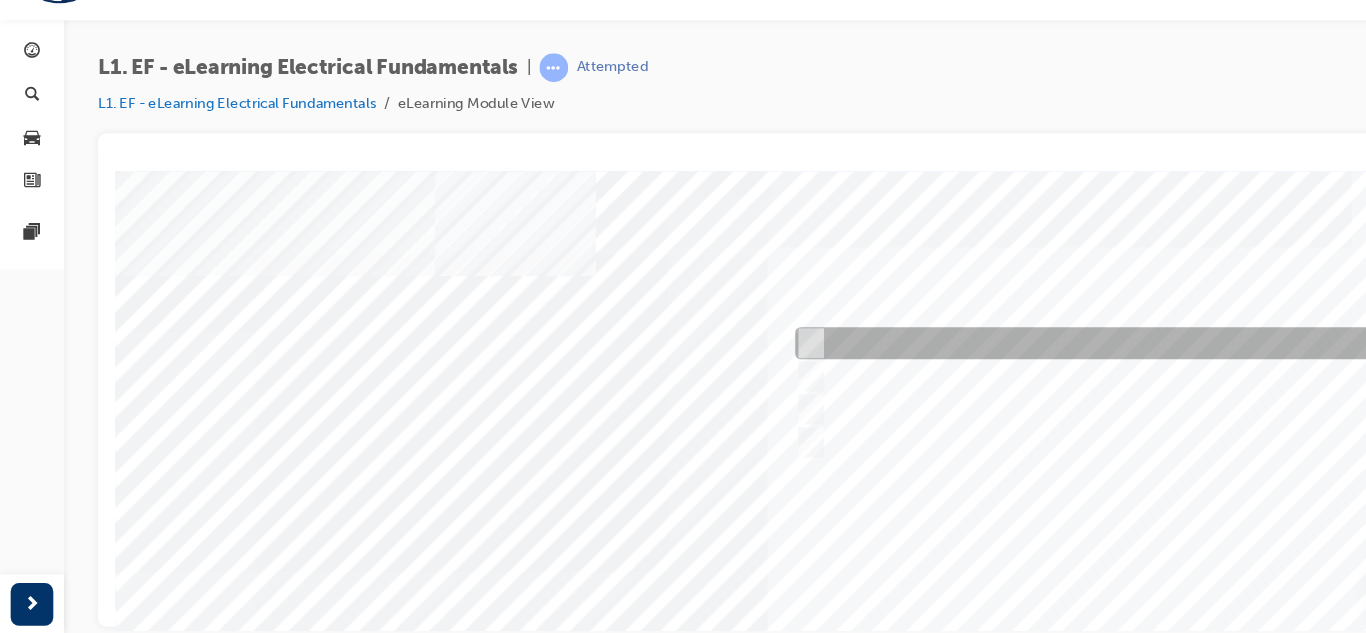 click at bounding box center (1080, 333) 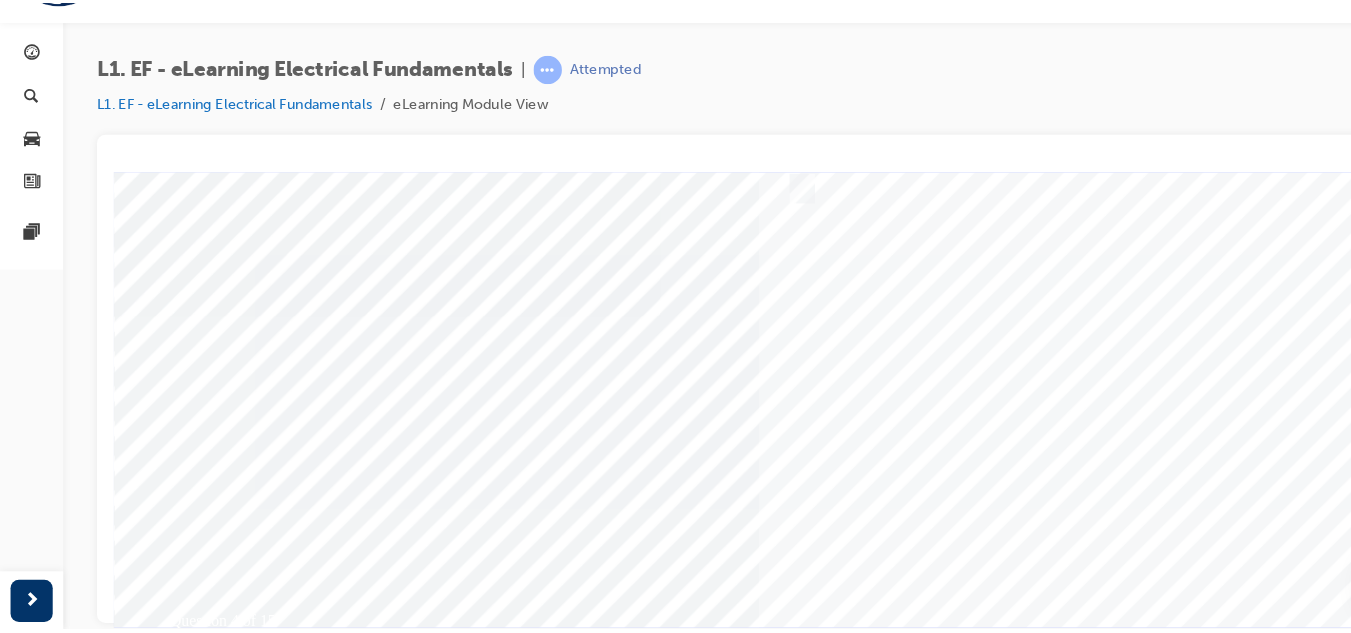 scroll, scrollTop: 281, scrollLeft: 0, axis: vertical 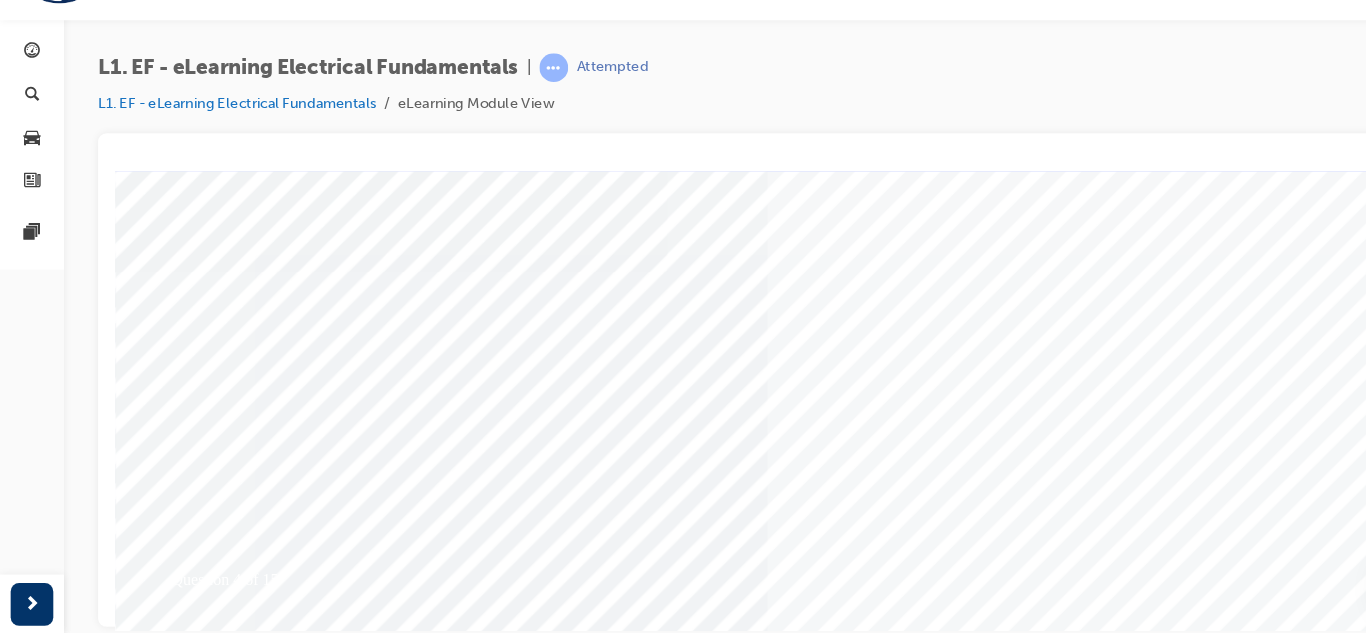 click at bounding box center (185, 3347) 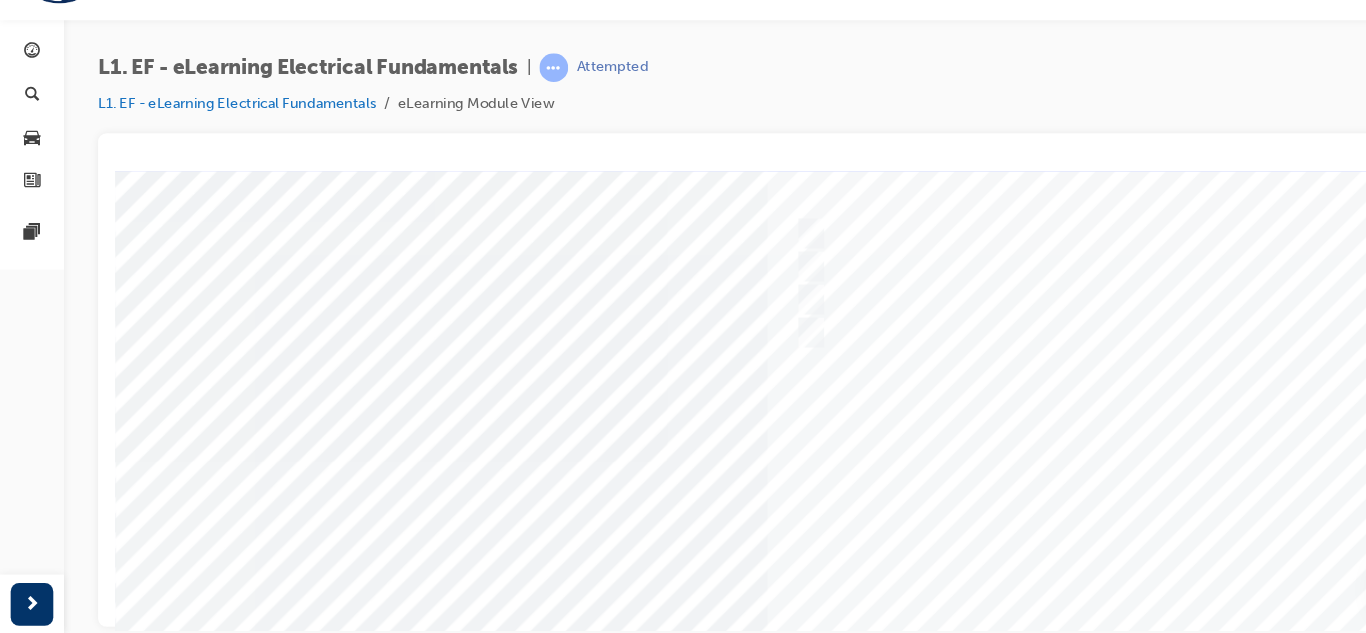 scroll, scrollTop: 334, scrollLeft: 0, axis: vertical 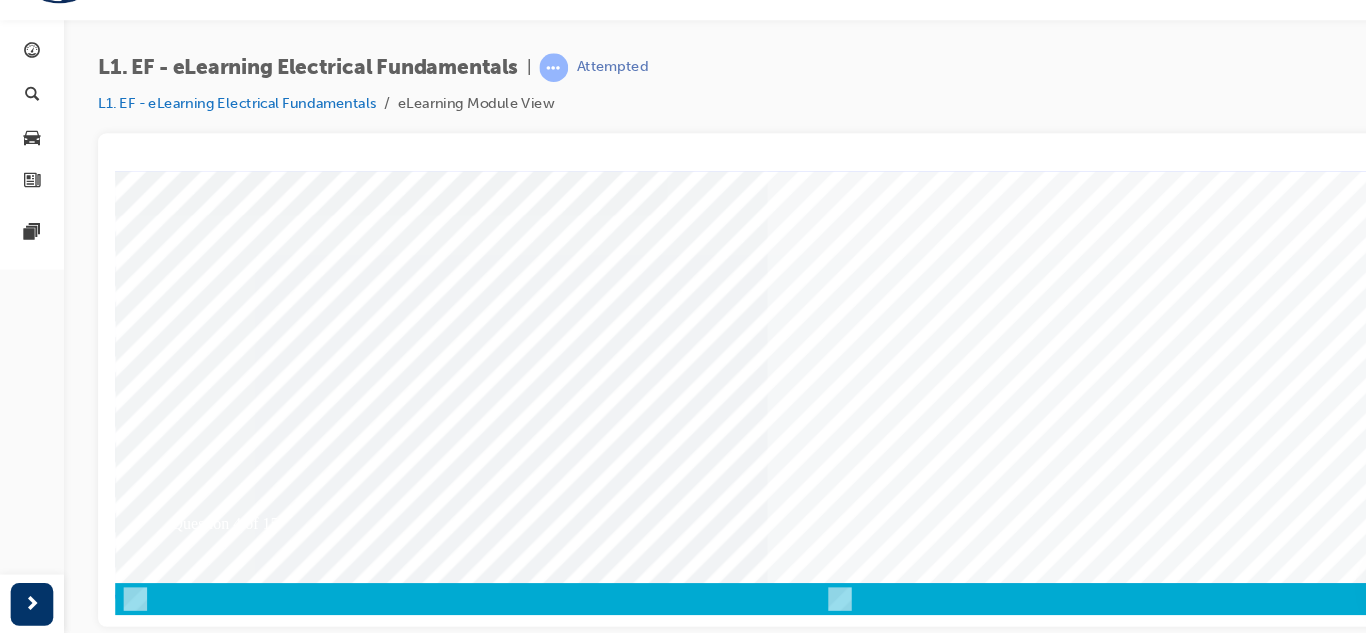 click at bounding box center (795, 212) 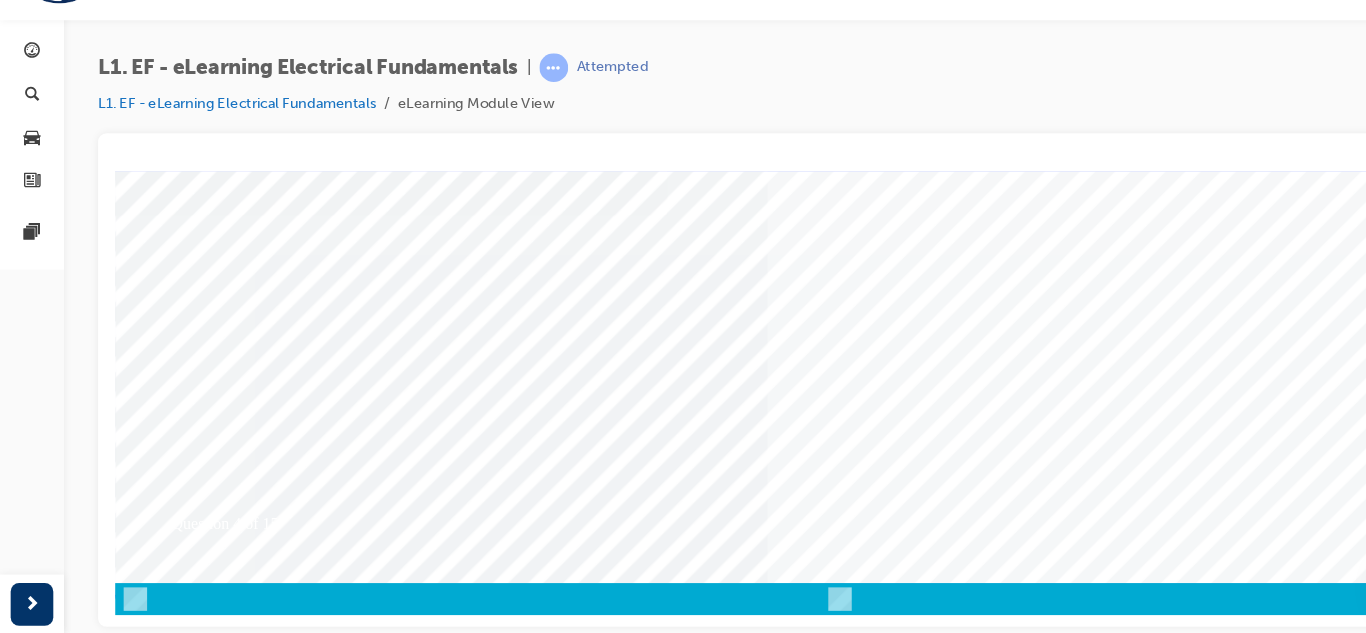 scroll, scrollTop: 0, scrollLeft: 0, axis: both 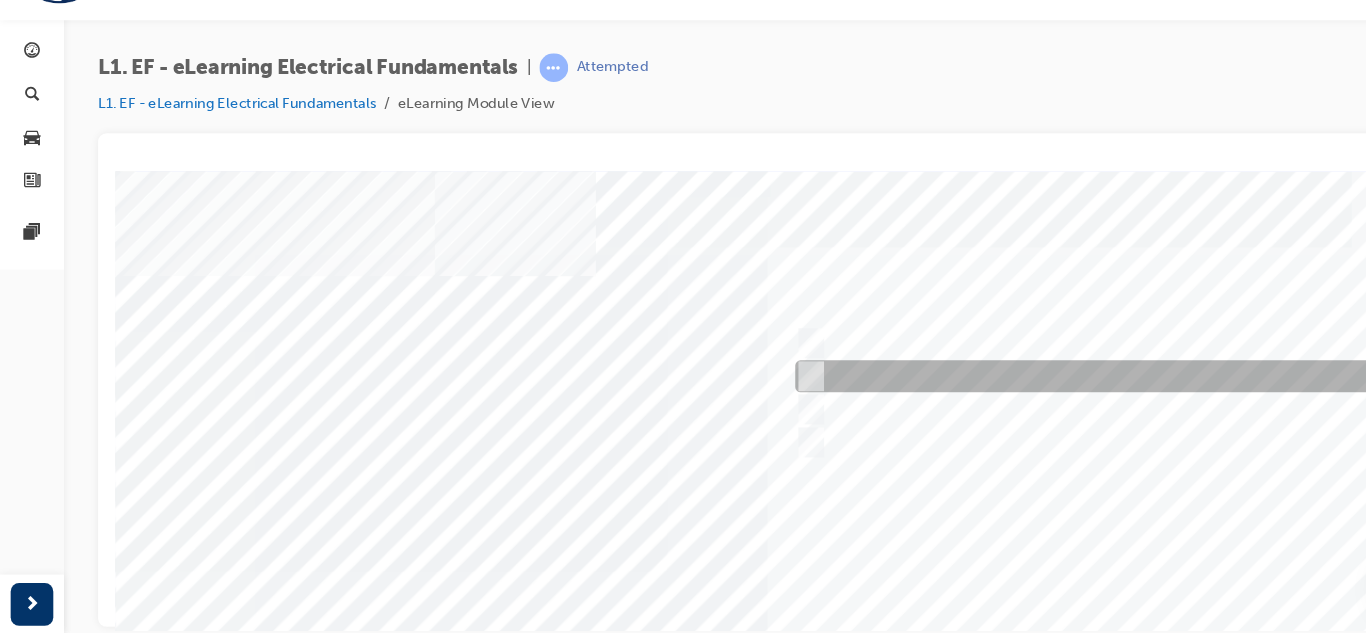 click at bounding box center (1080, 364) 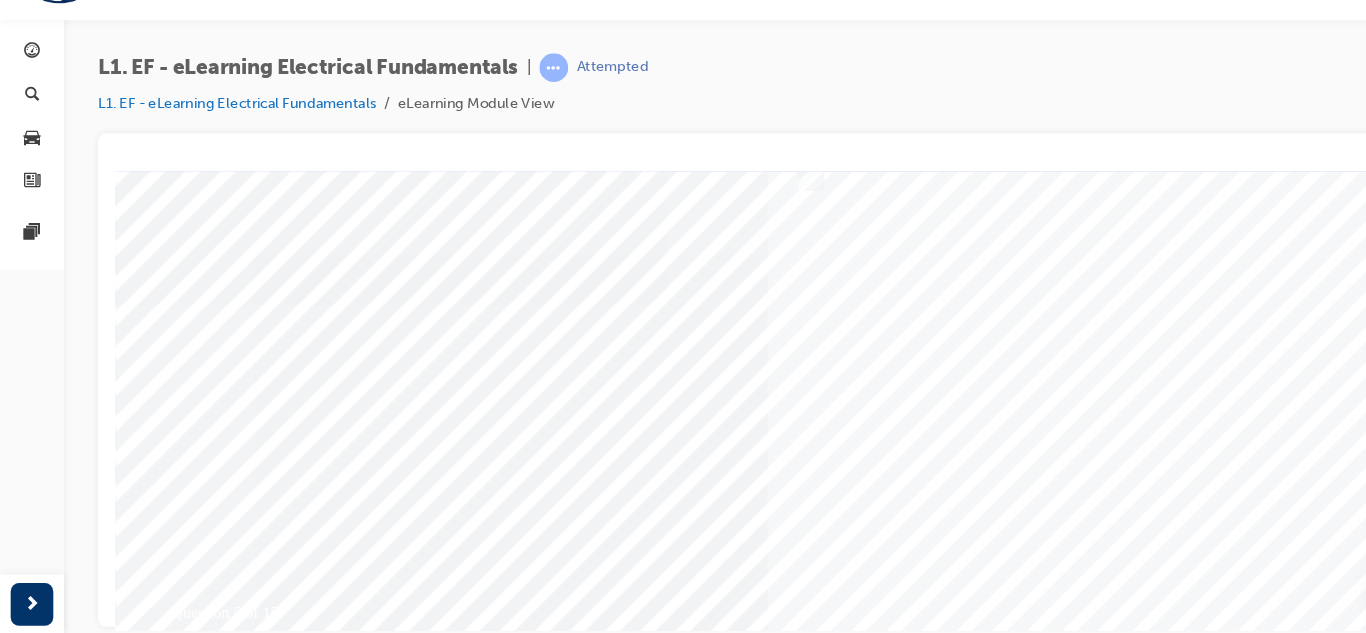 scroll, scrollTop: 334, scrollLeft: 0, axis: vertical 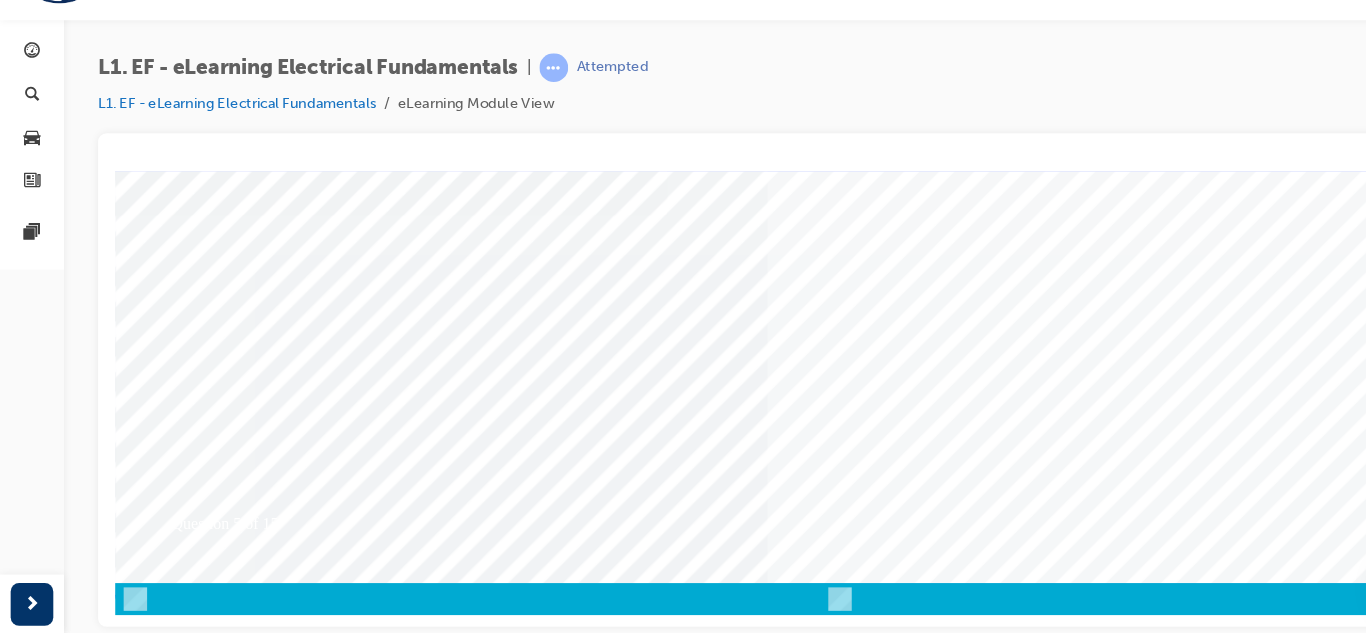 click at bounding box center [185, 3294] 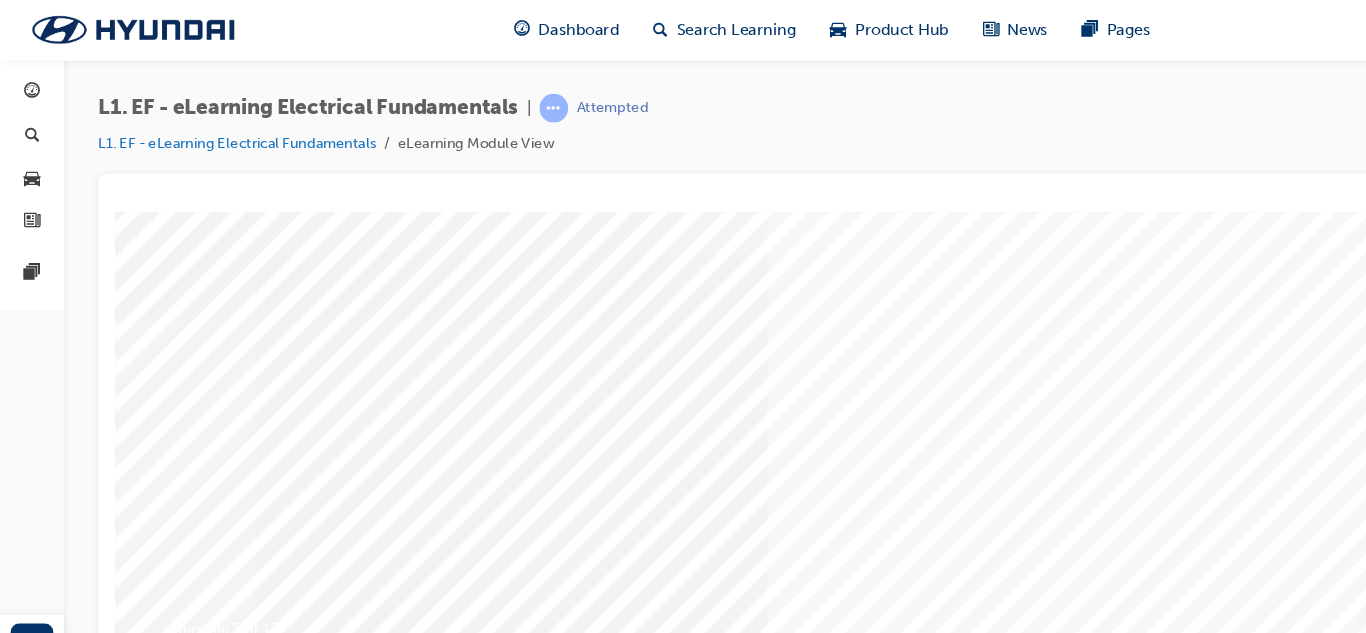 scroll, scrollTop: 281, scrollLeft: 0, axis: vertical 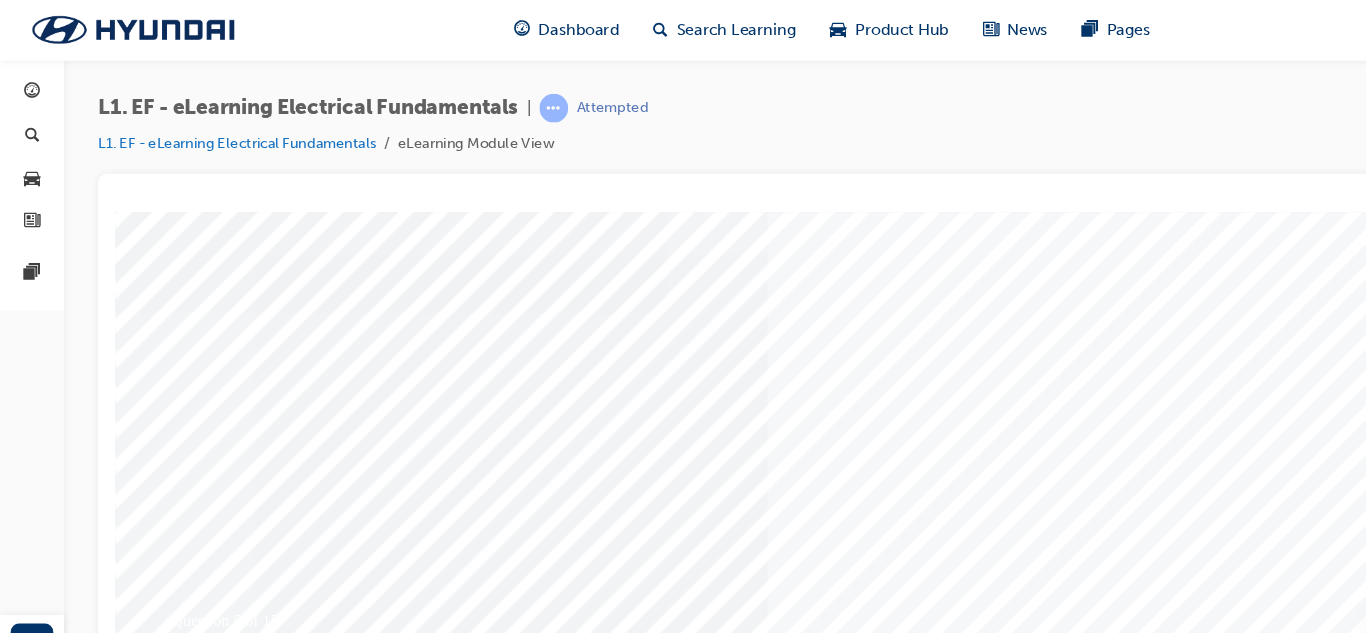 click at bounding box center (795, 305) 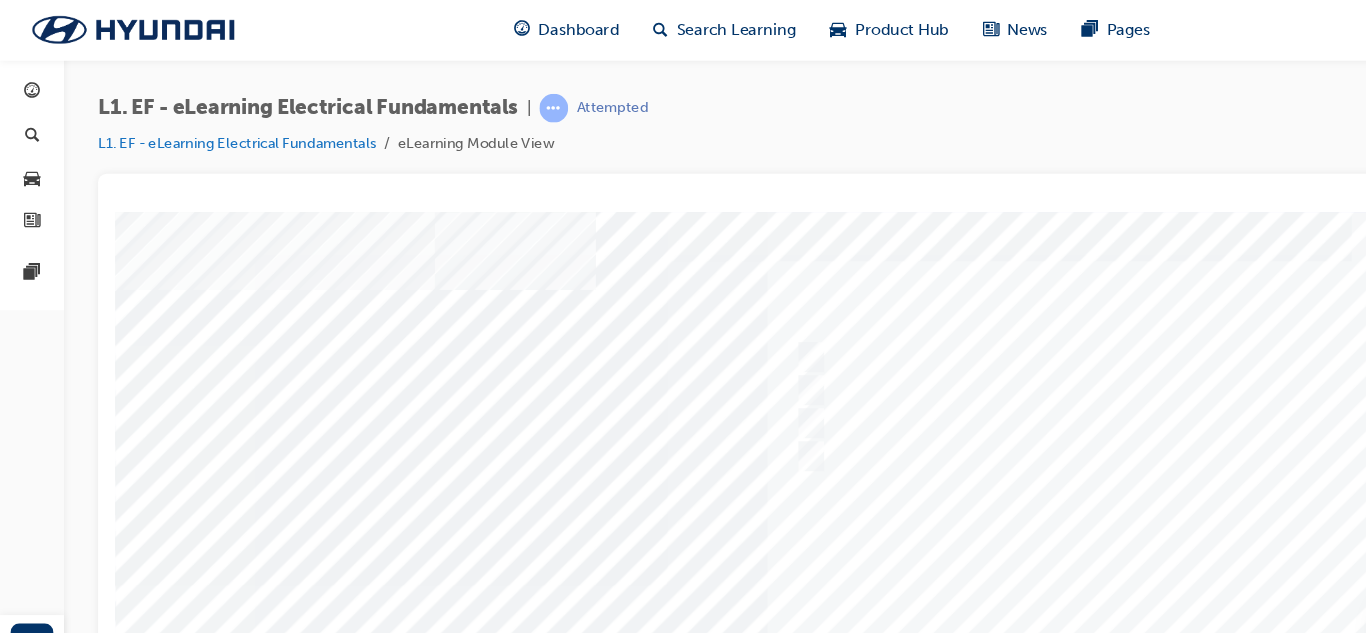scroll, scrollTop: 0, scrollLeft: 0, axis: both 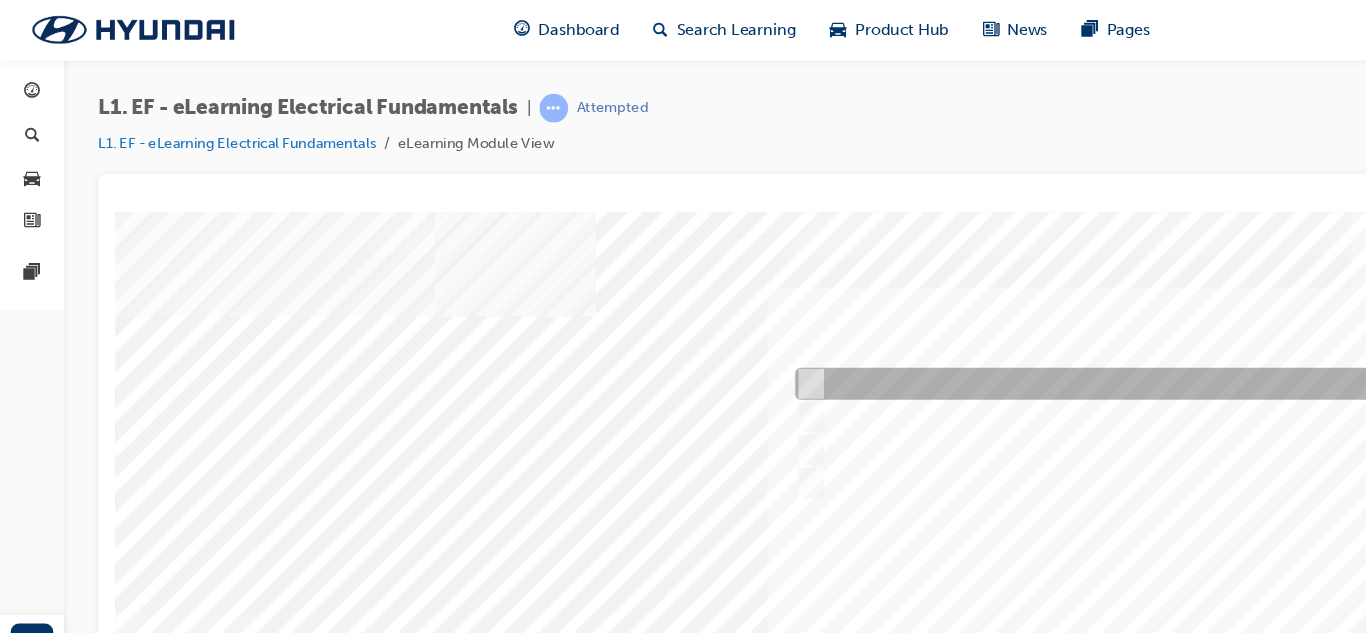 click at bounding box center (764, 373) 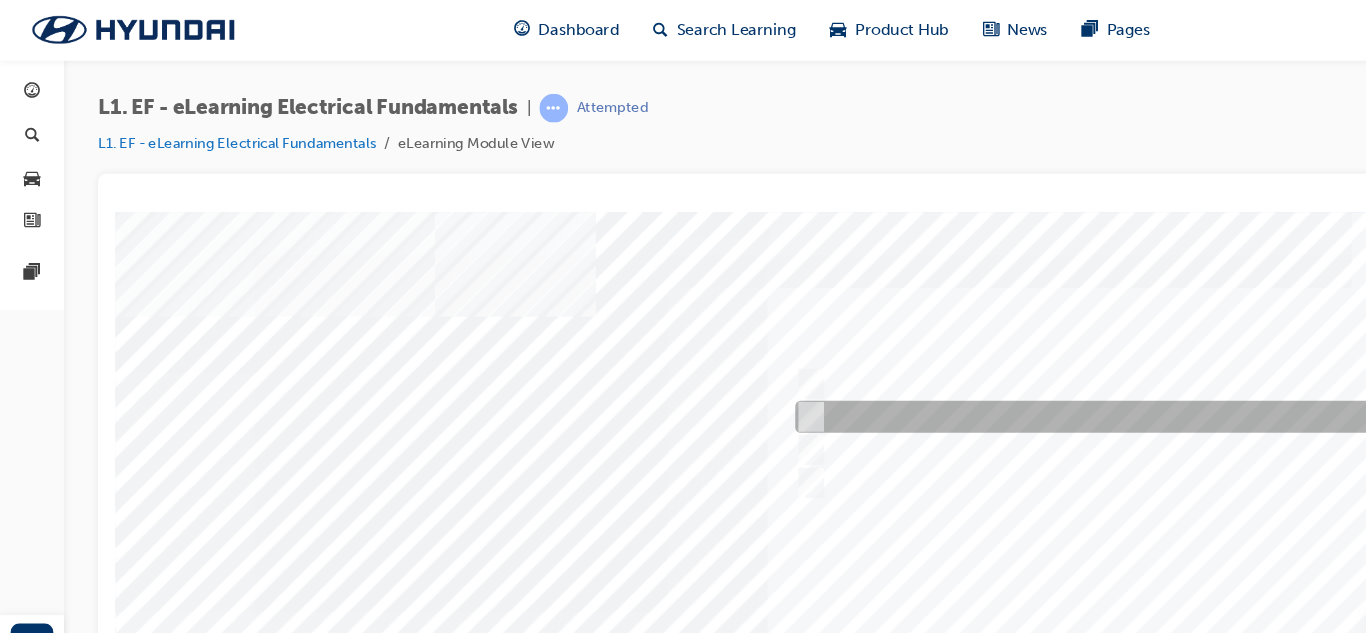 click at bounding box center (764, 404) 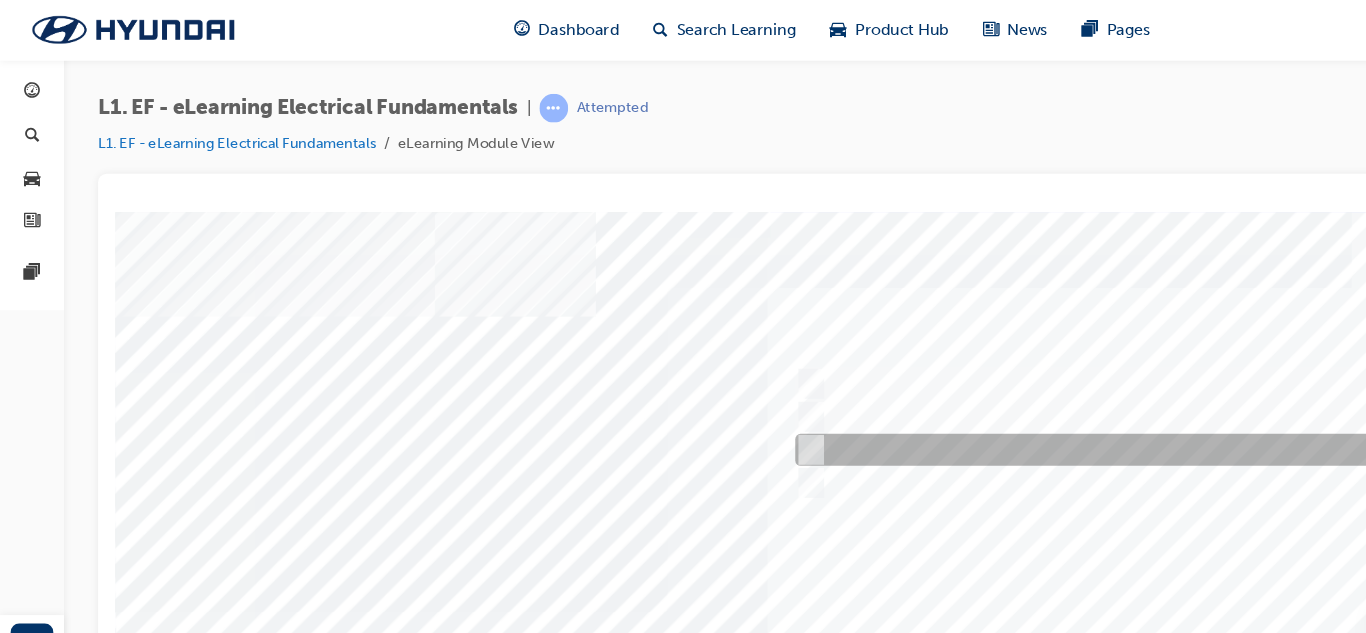 click at bounding box center (764, 435) 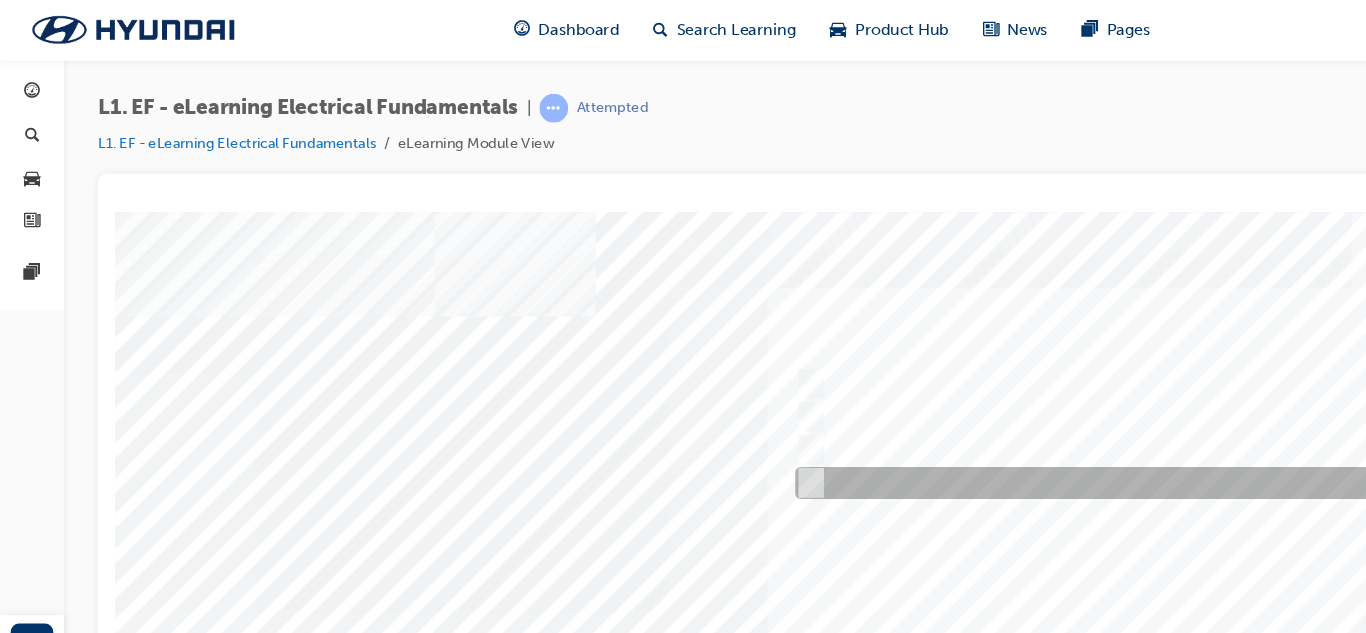 click at bounding box center (1080, 466) 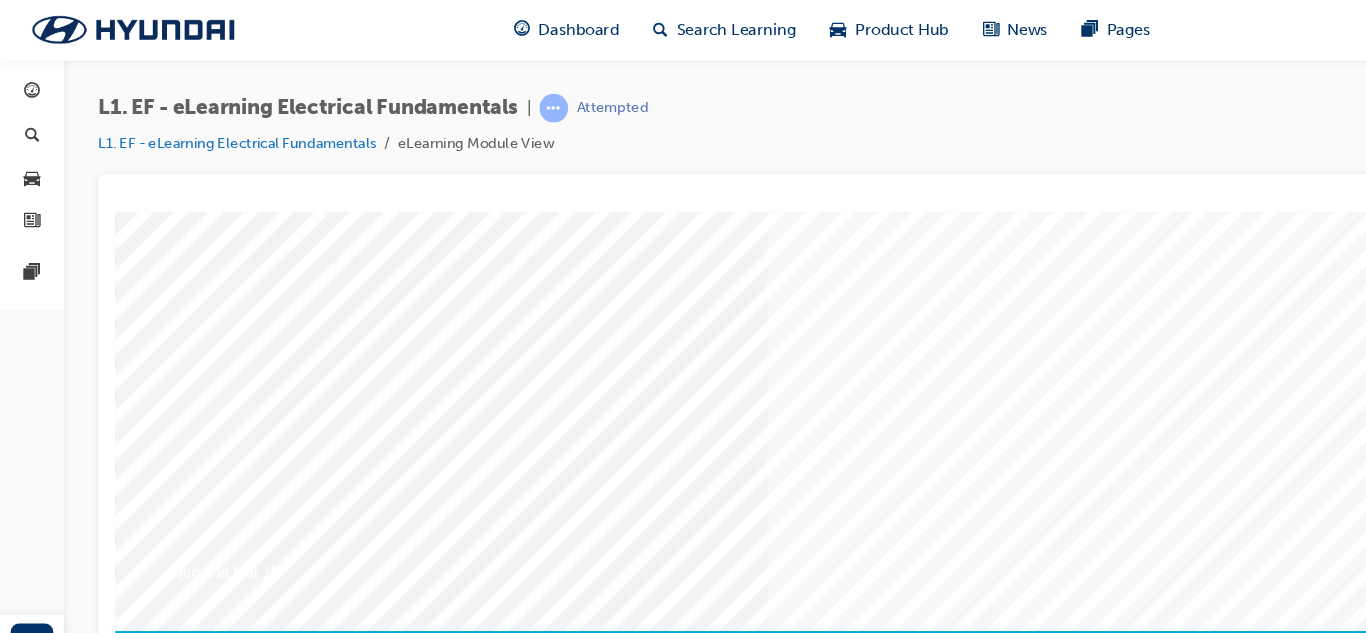 scroll, scrollTop: 334, scrollLeft: 0, axis: vertical 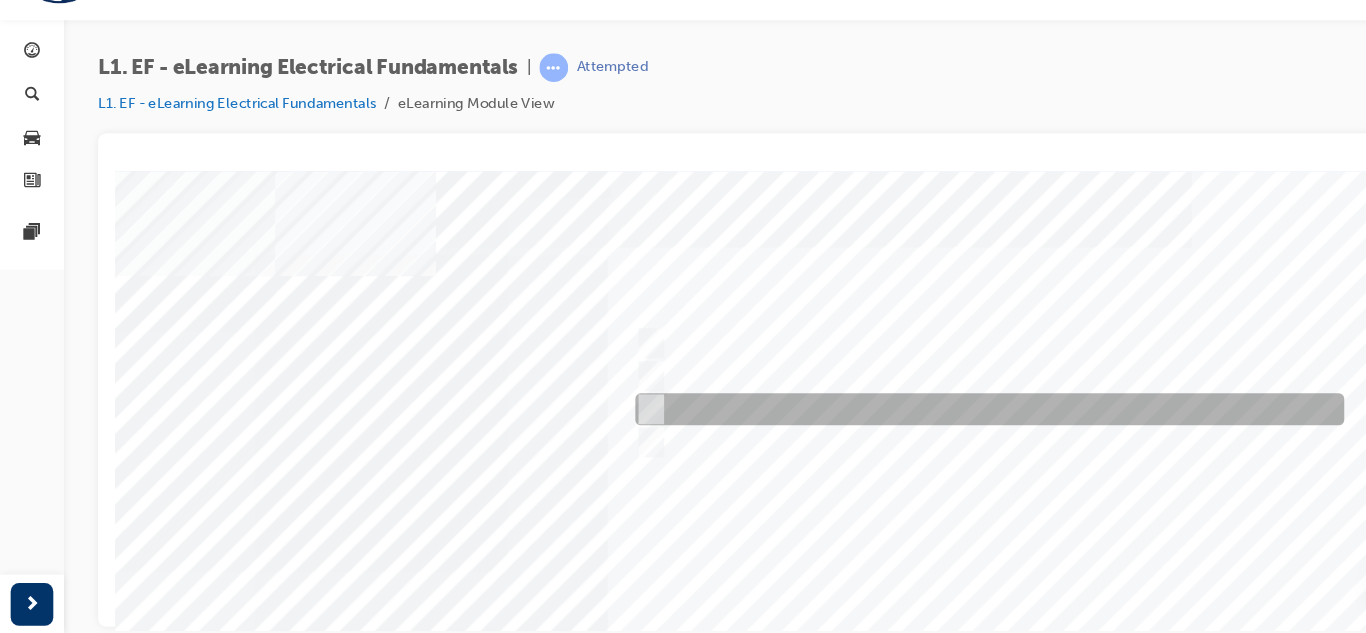 click at bounding box center [930, 395] 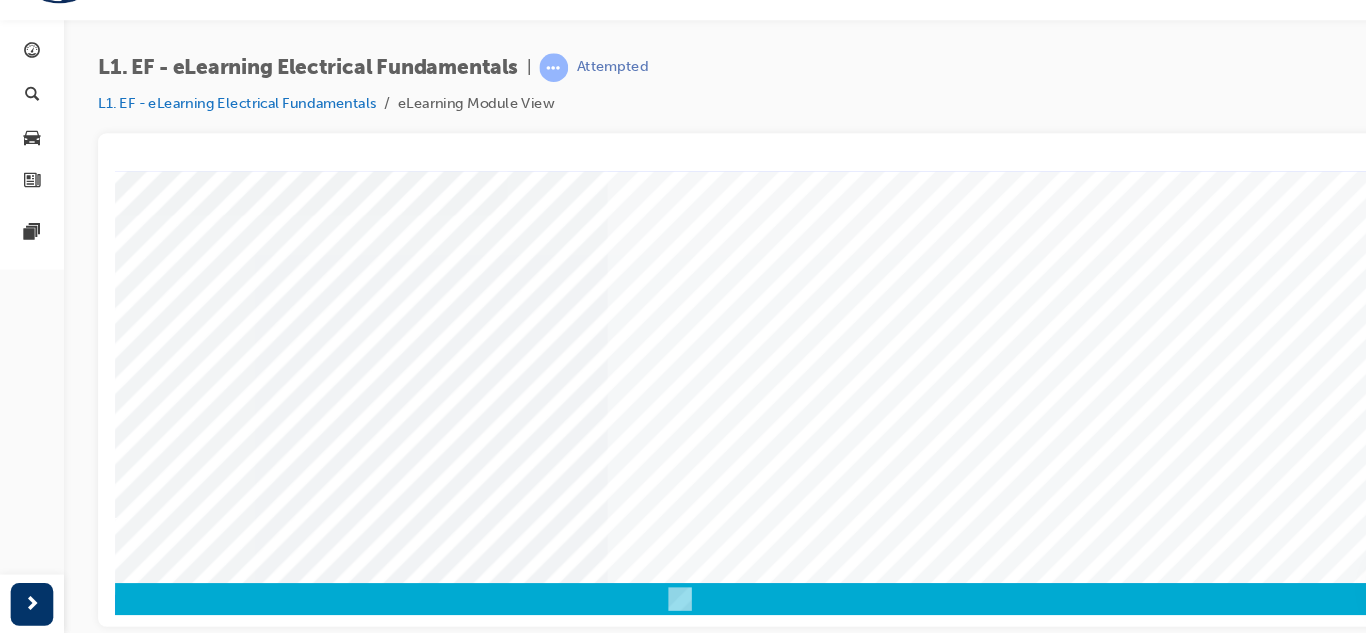 click at bounding box center (35, 3294) 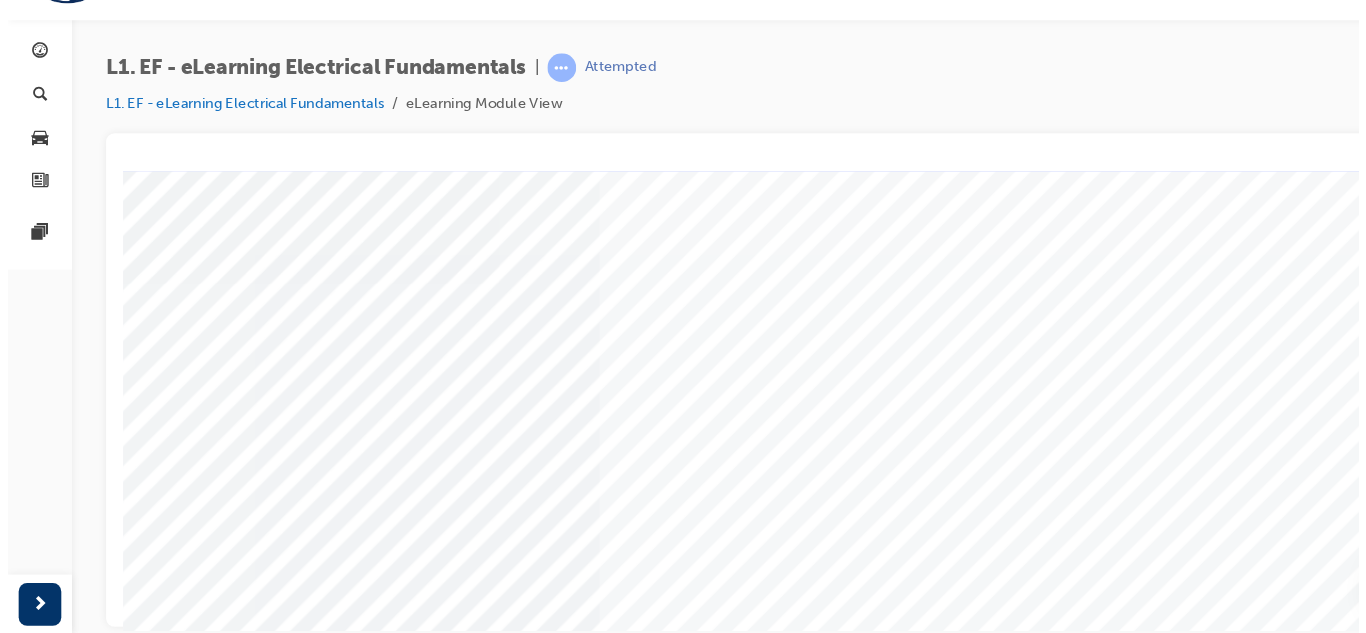 scroll, scrollTop: 0, scrollLeft: 0, axis: both 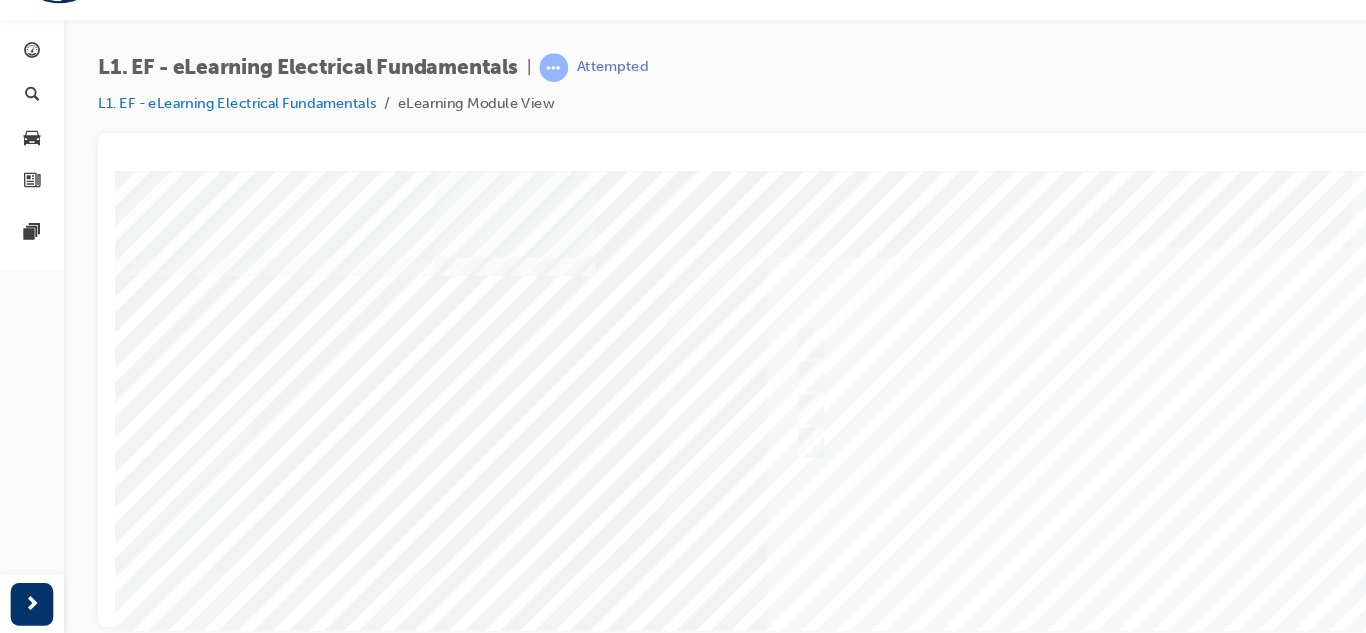click at bounding box center (795, 546) 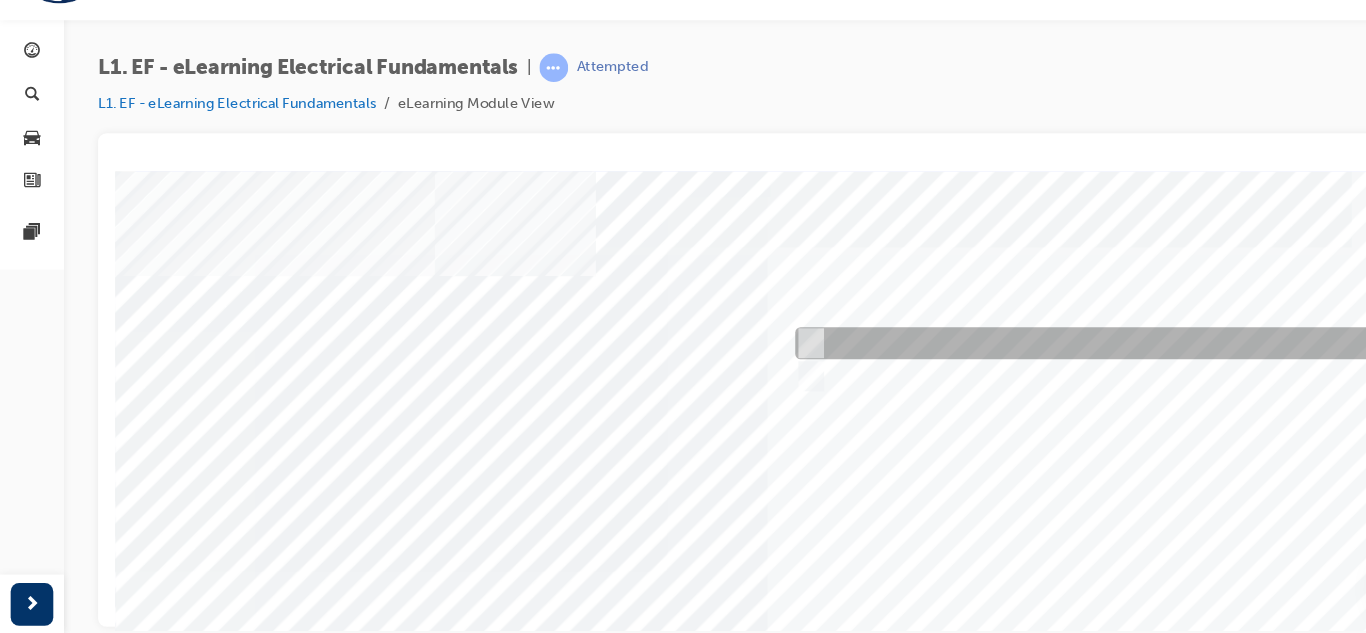 click at bounding box center [764, 333] 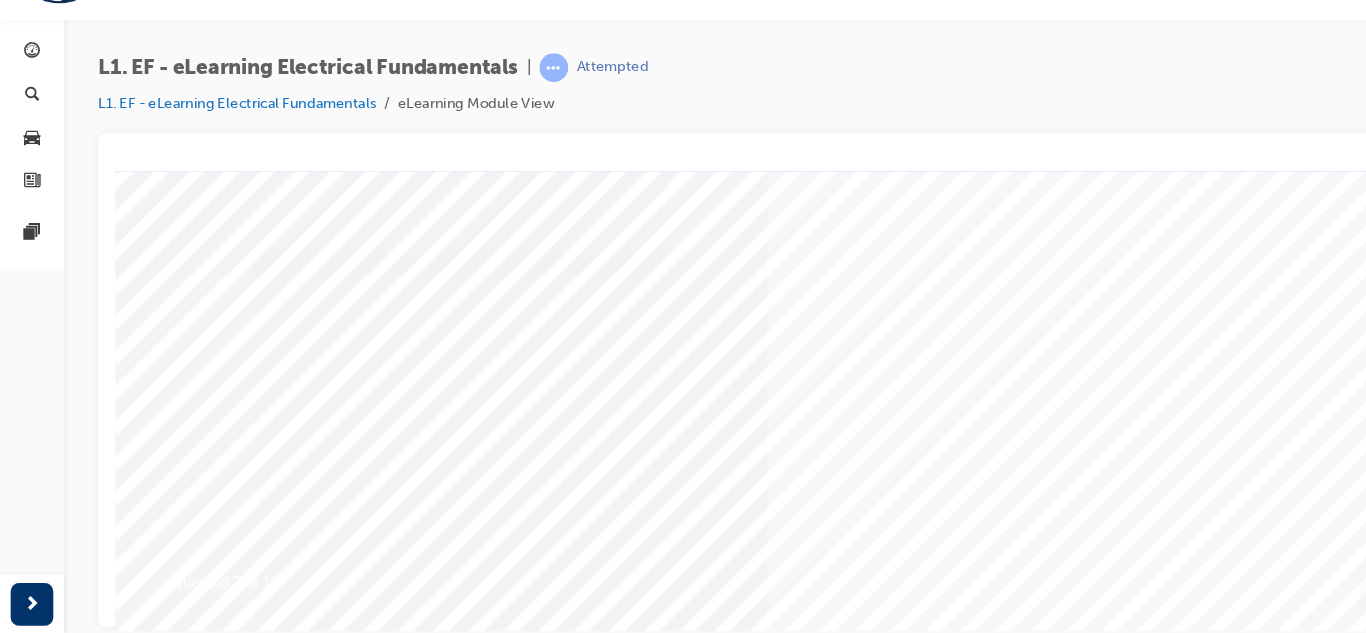 scroll, scrollTop: 281, scrollLeft: 0, axis: vertical 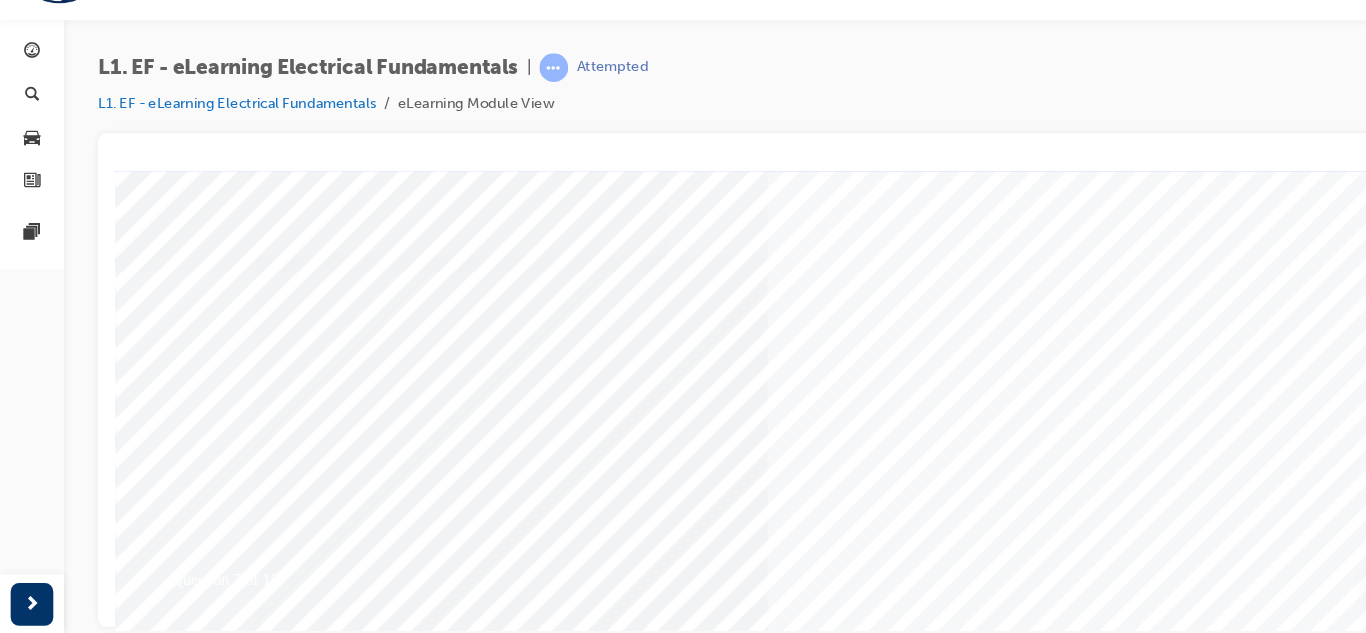 click at bounding box center (185, 3303) 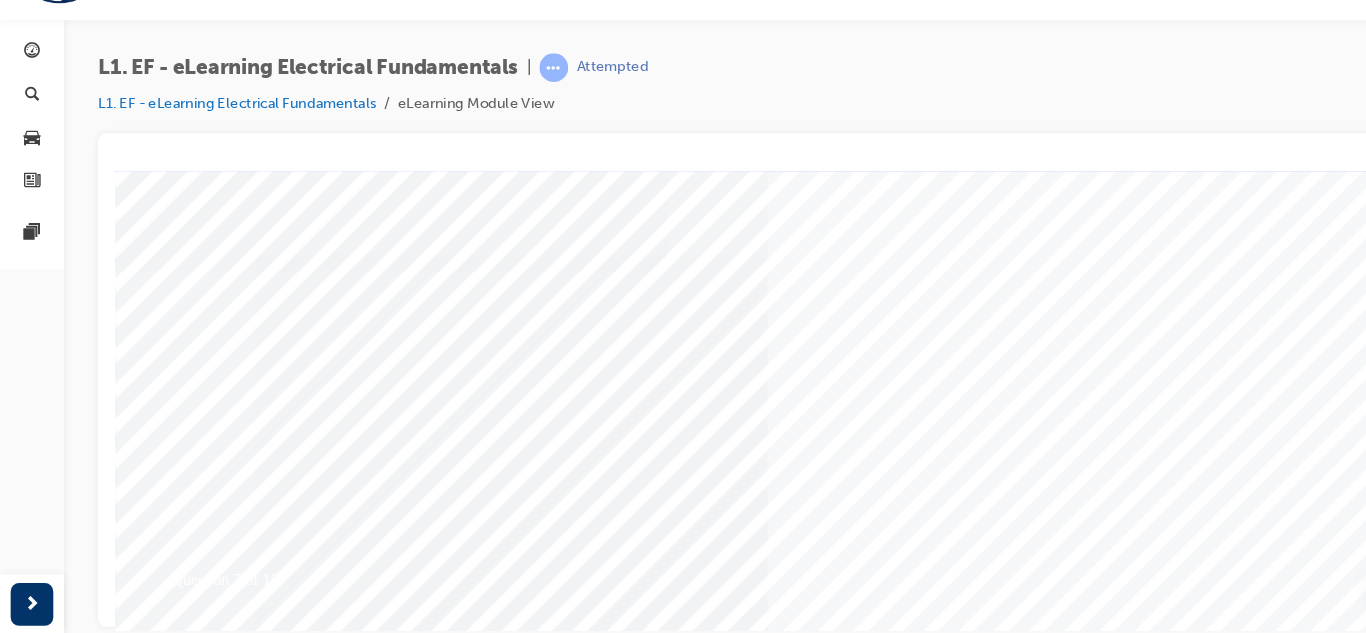 scroll, scrollTop: 0, scrollLeft: 0, axis: both 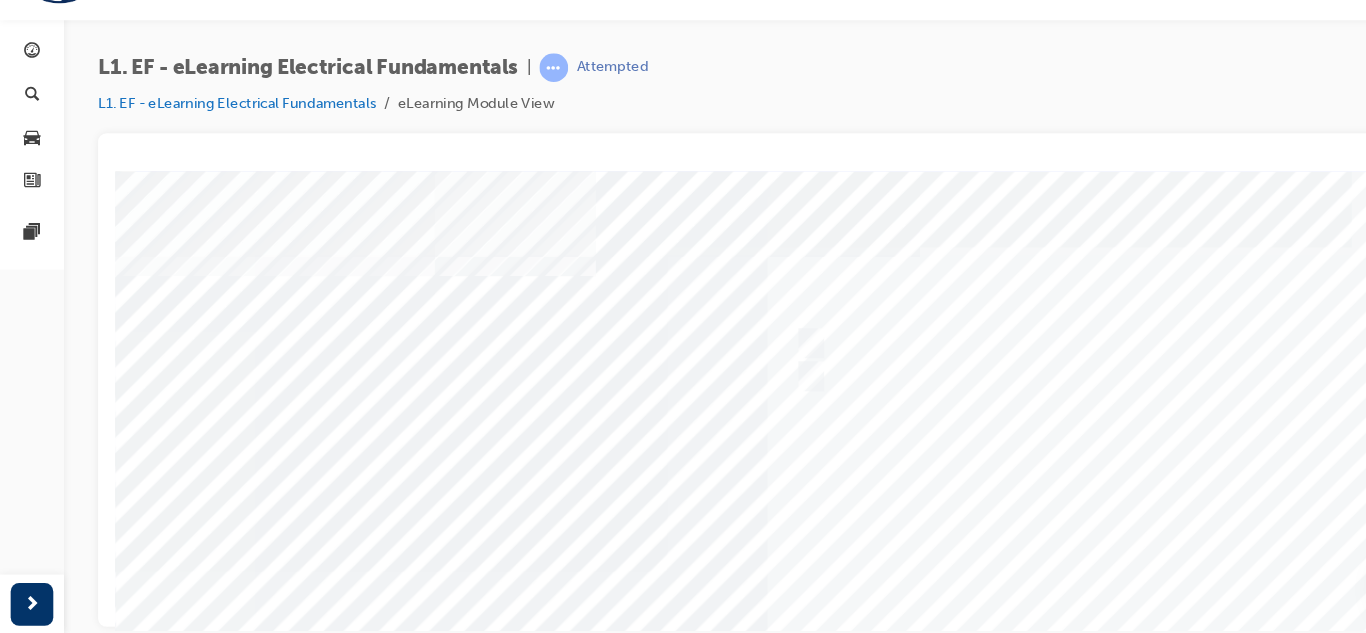 click at bounding box center (795, 546) 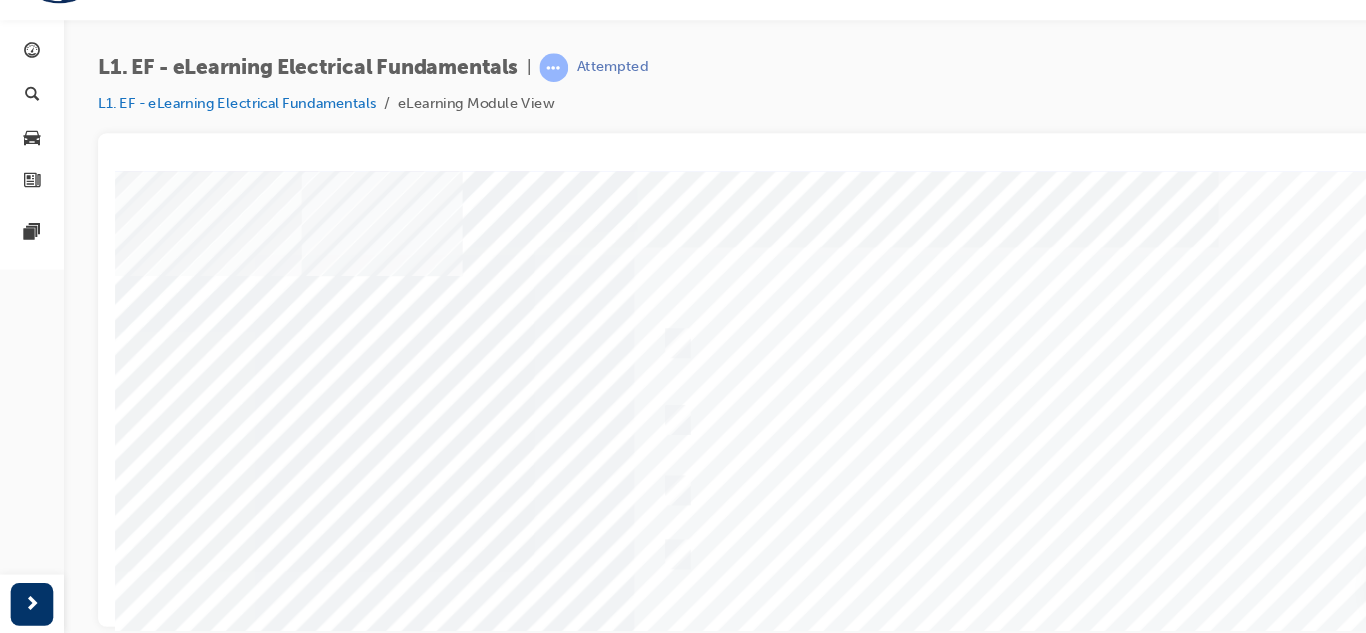 scroll, scrollTop: 0, scrollLeft: 122, axis: horizontal 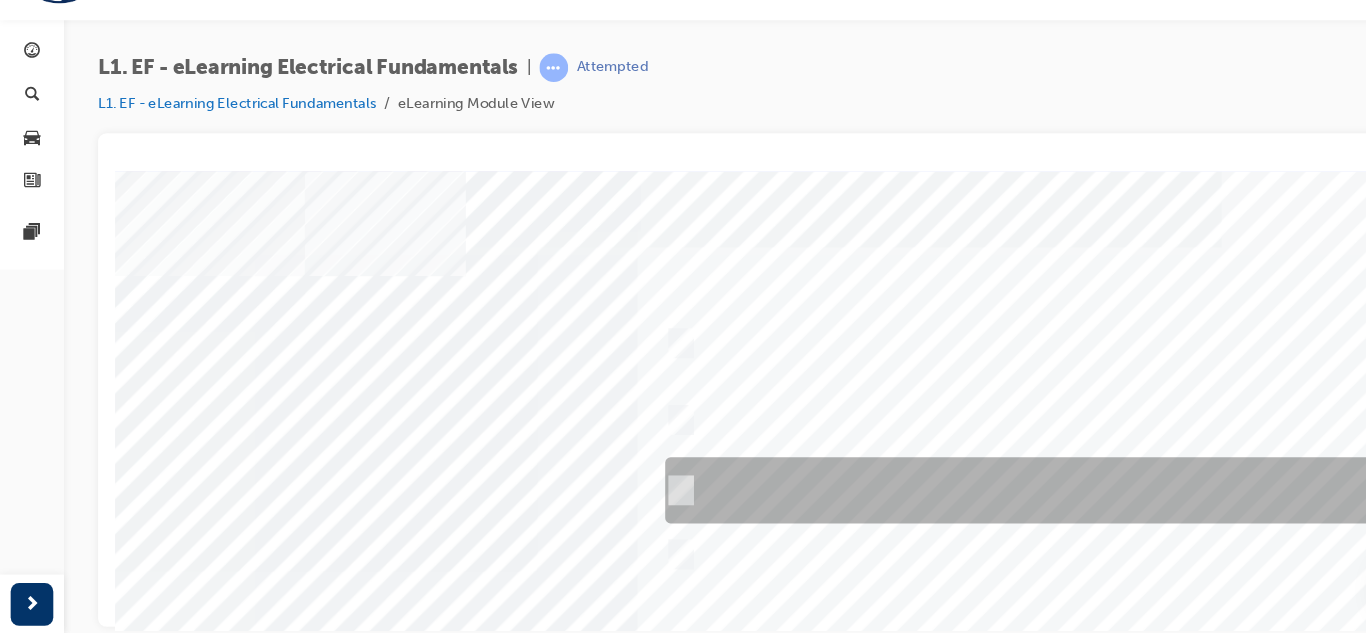 click at bounding box center (958, 471) 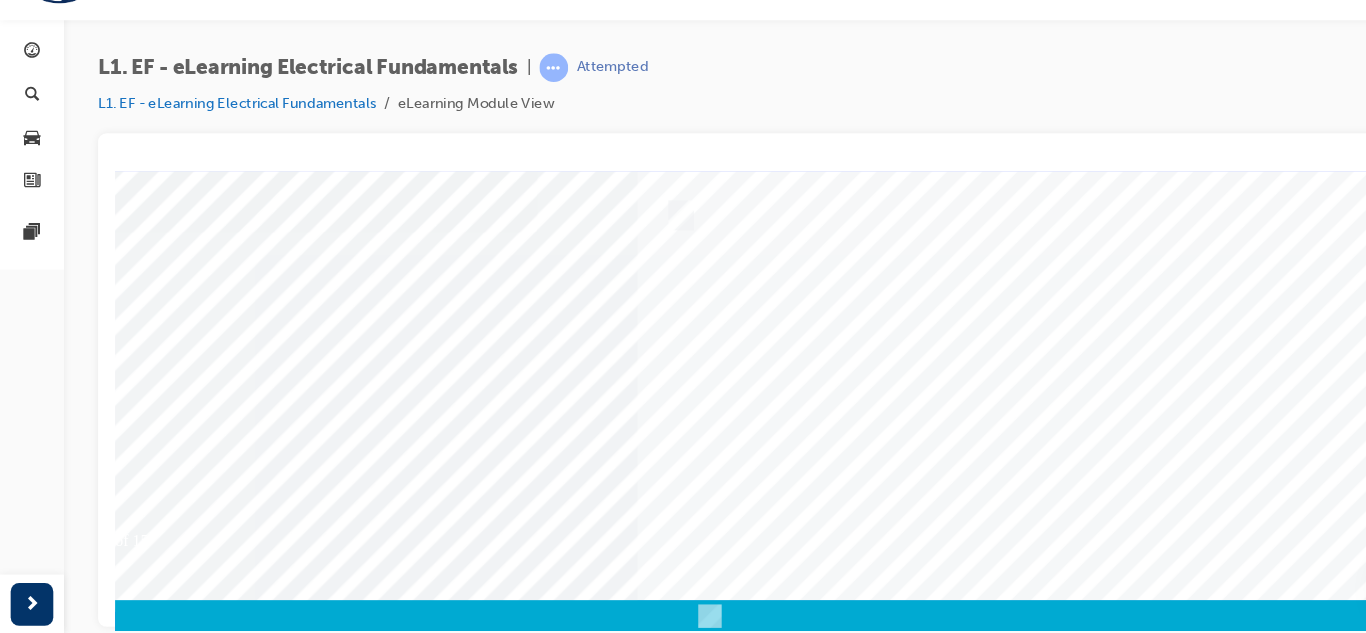 scroll, scrollTop: 334, scrollLeft: 122, axis: both 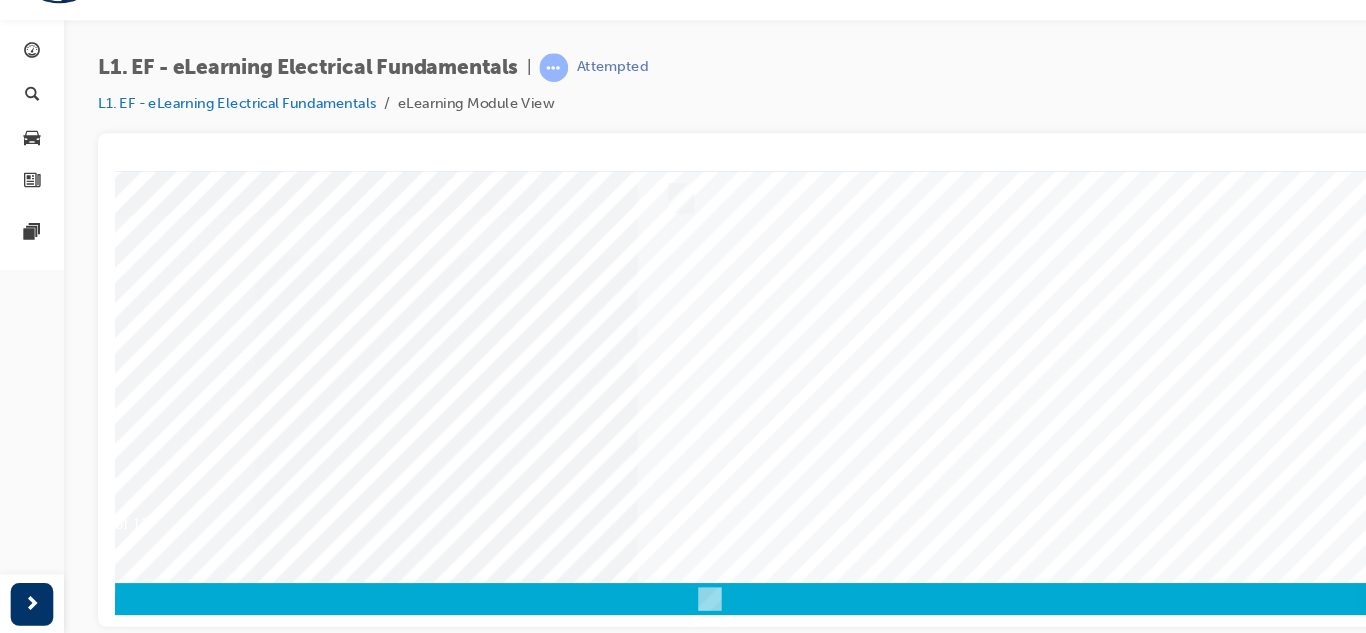 click at bounding box center [63, 3294] 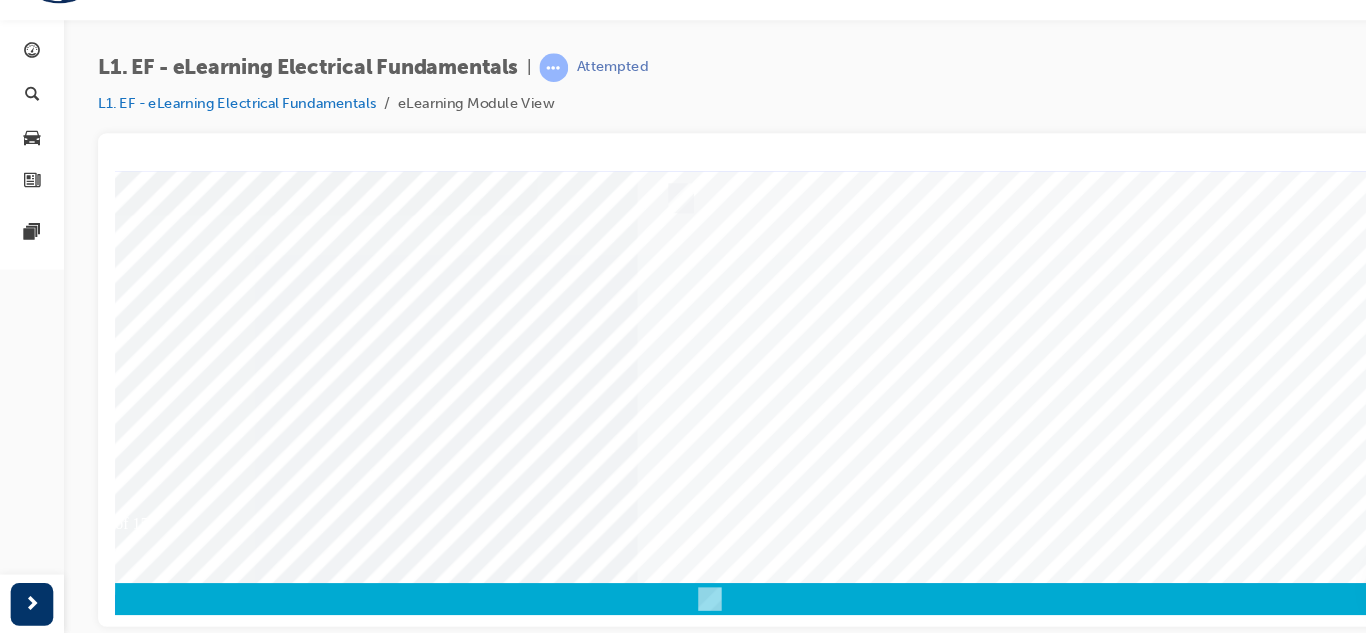 scroll, scrollTop: 0, scrollLeft: 0, axis: both 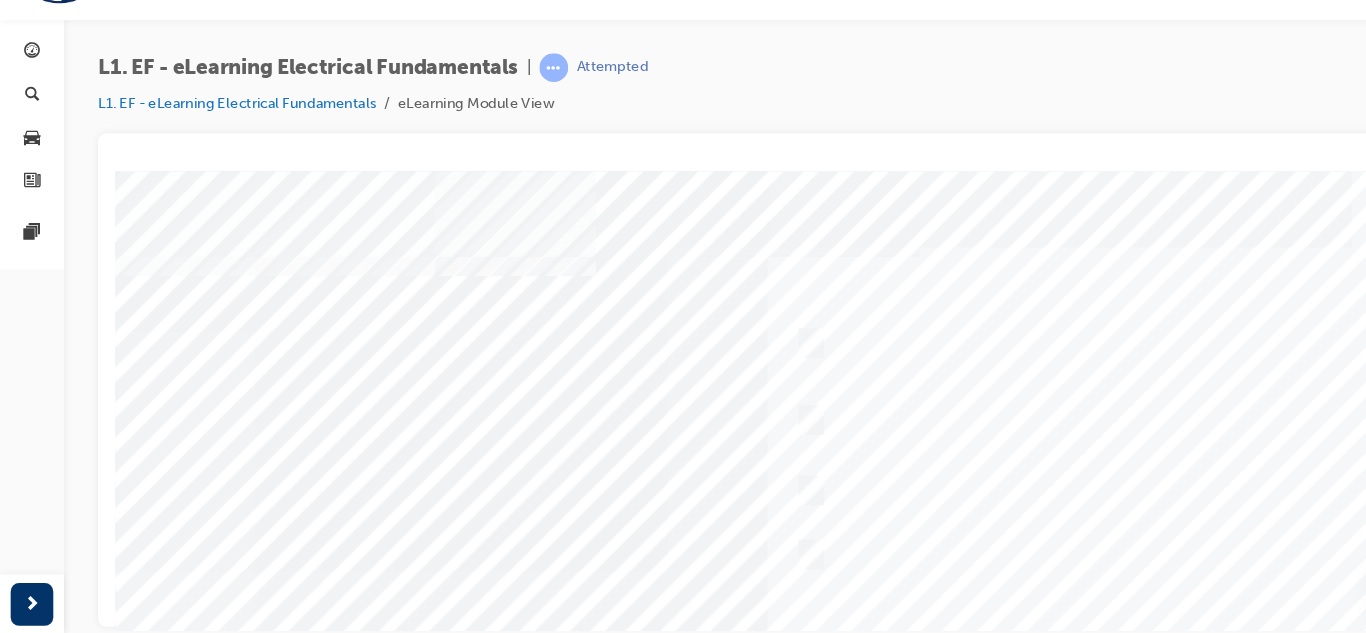 click at bounding box center (795, 546) 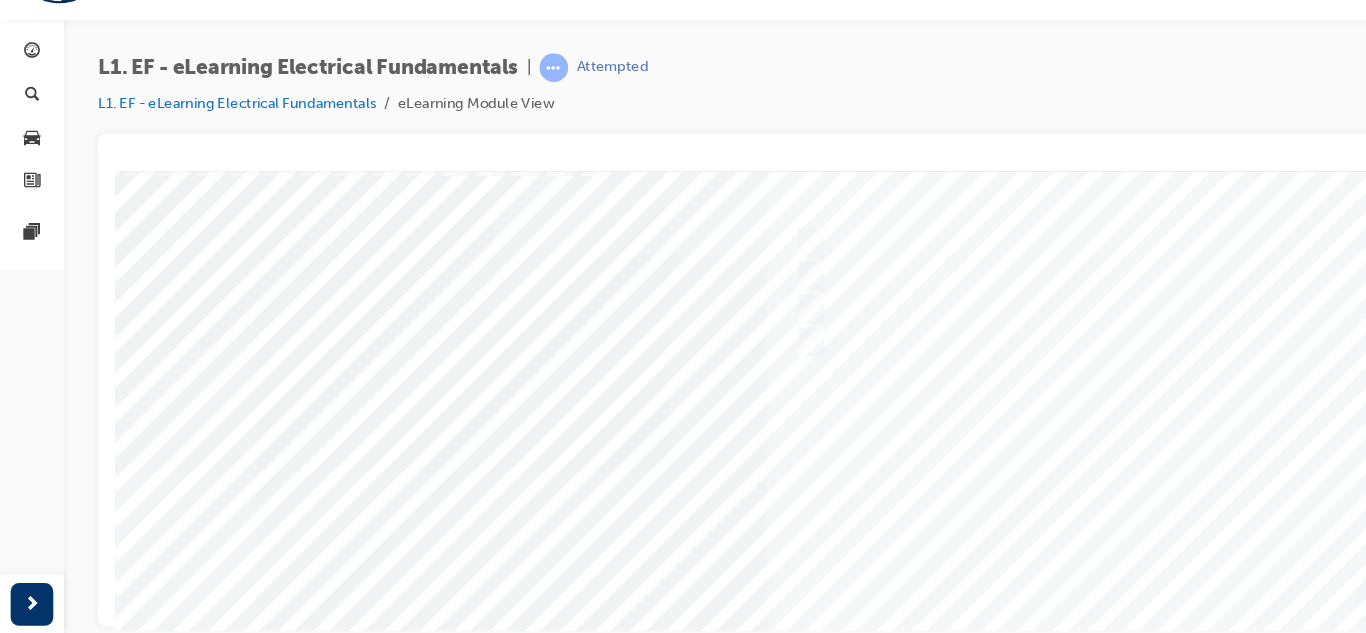 scroll, scrollTop: 0, scrollLeft: 0, axis: both 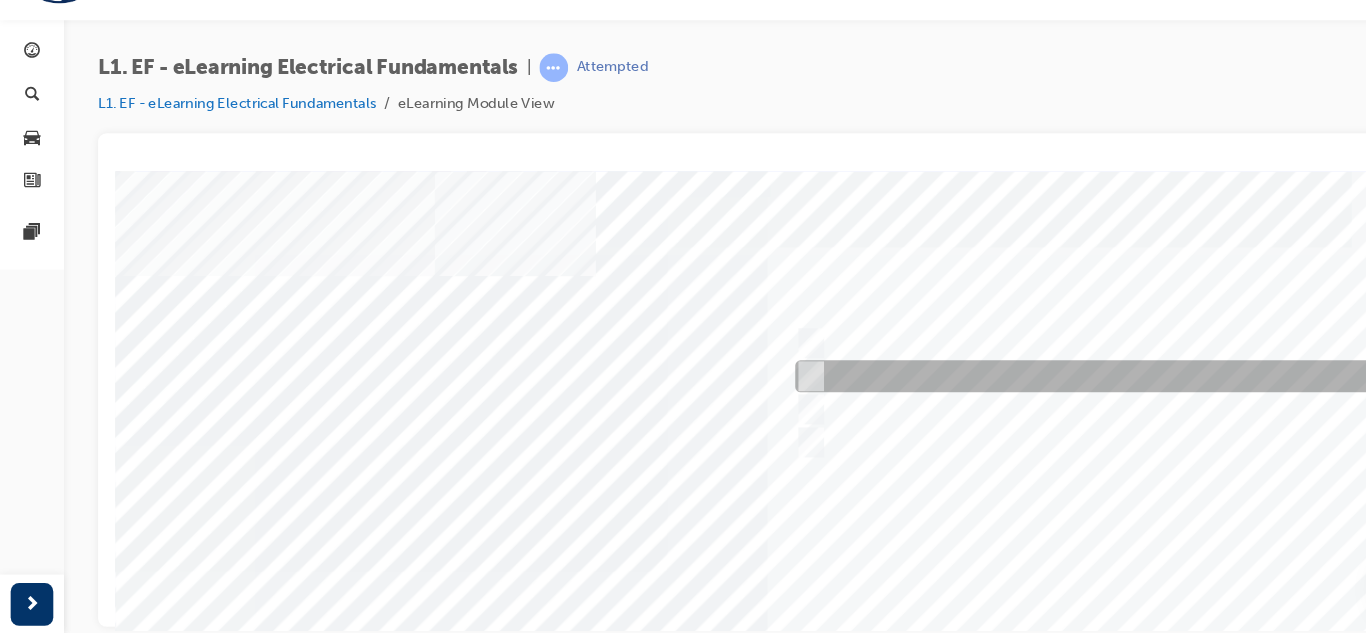 click at bounding box center (1080, 364) 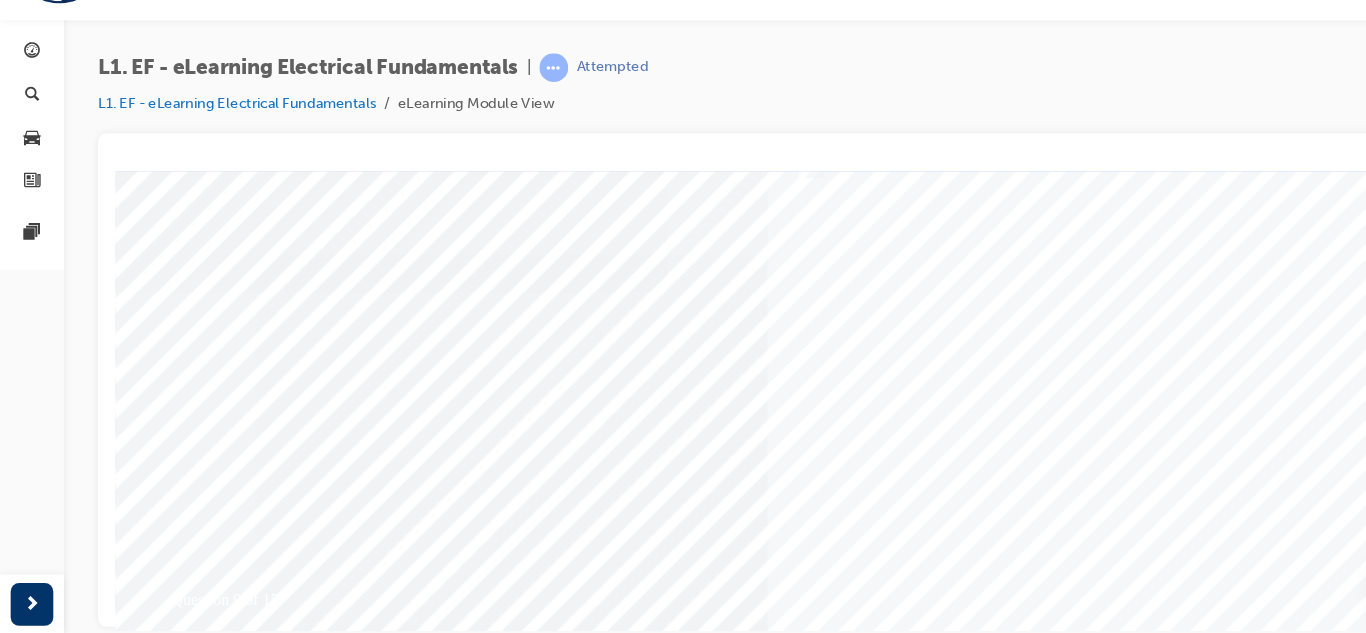 scroll, scrollTop: 281, scrollLeft: 0, axis: vertical 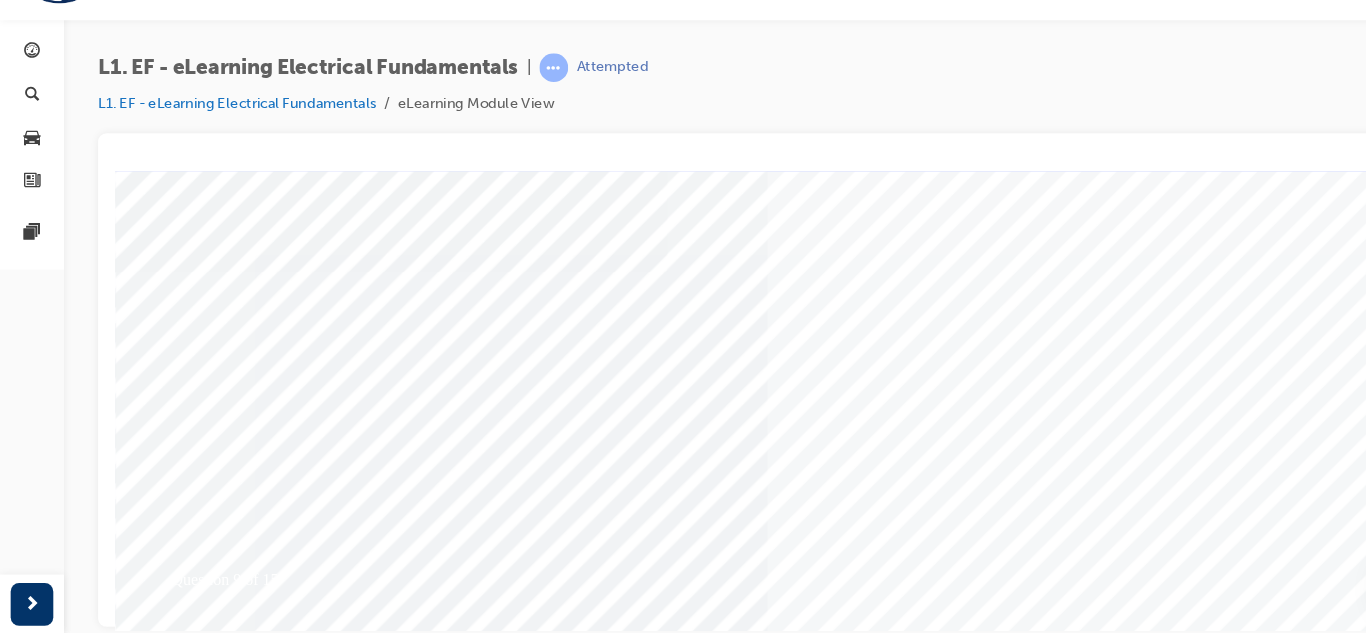 click at bounding box center [185, 3604] 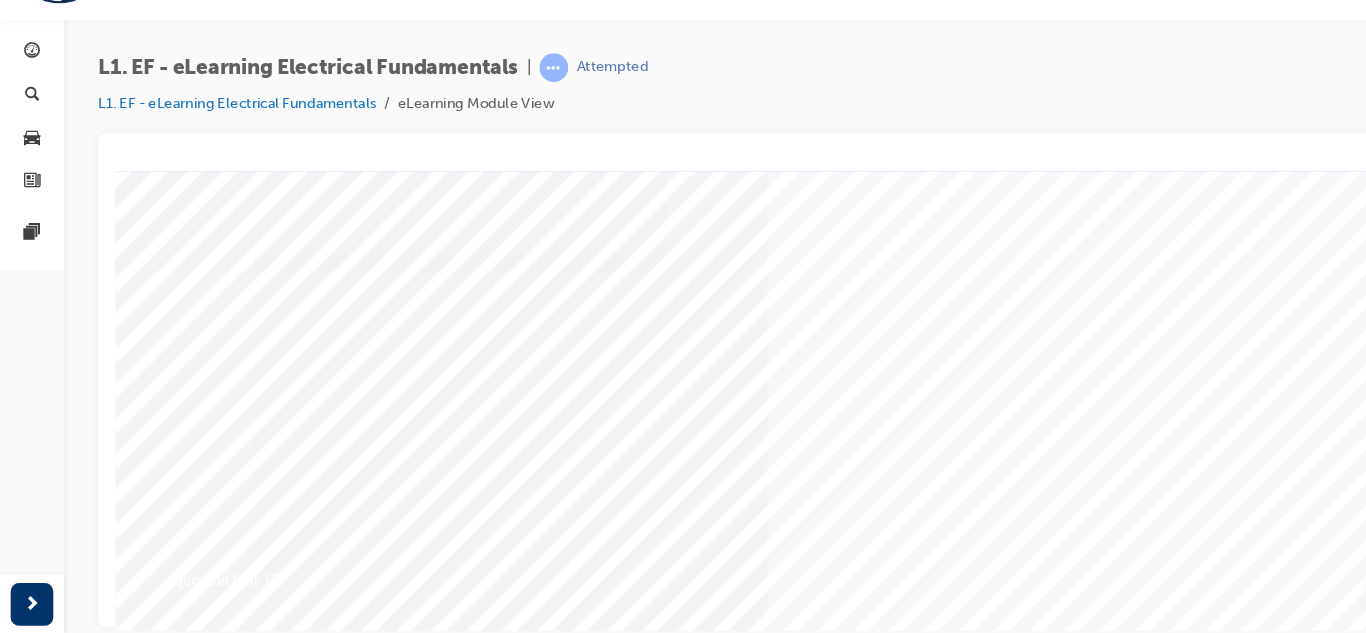 scroll, scrollTop: 0, scrollLeft: 0, axis: both 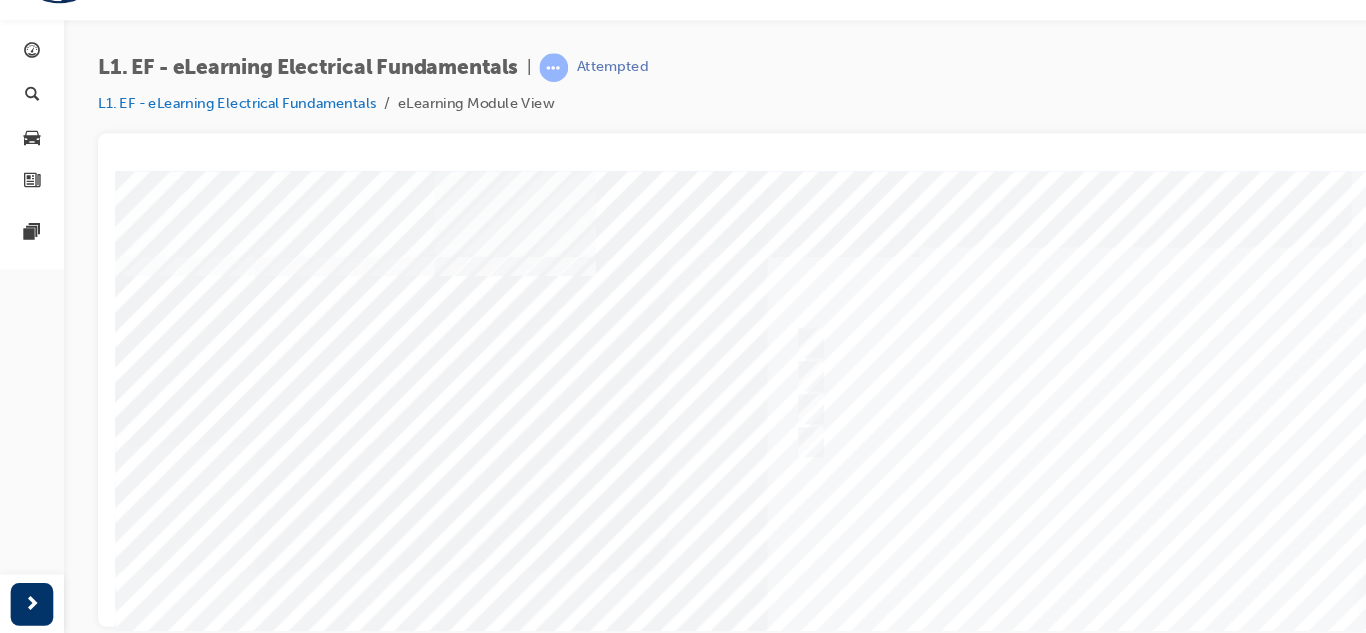 click at bounding box center (795, 546) 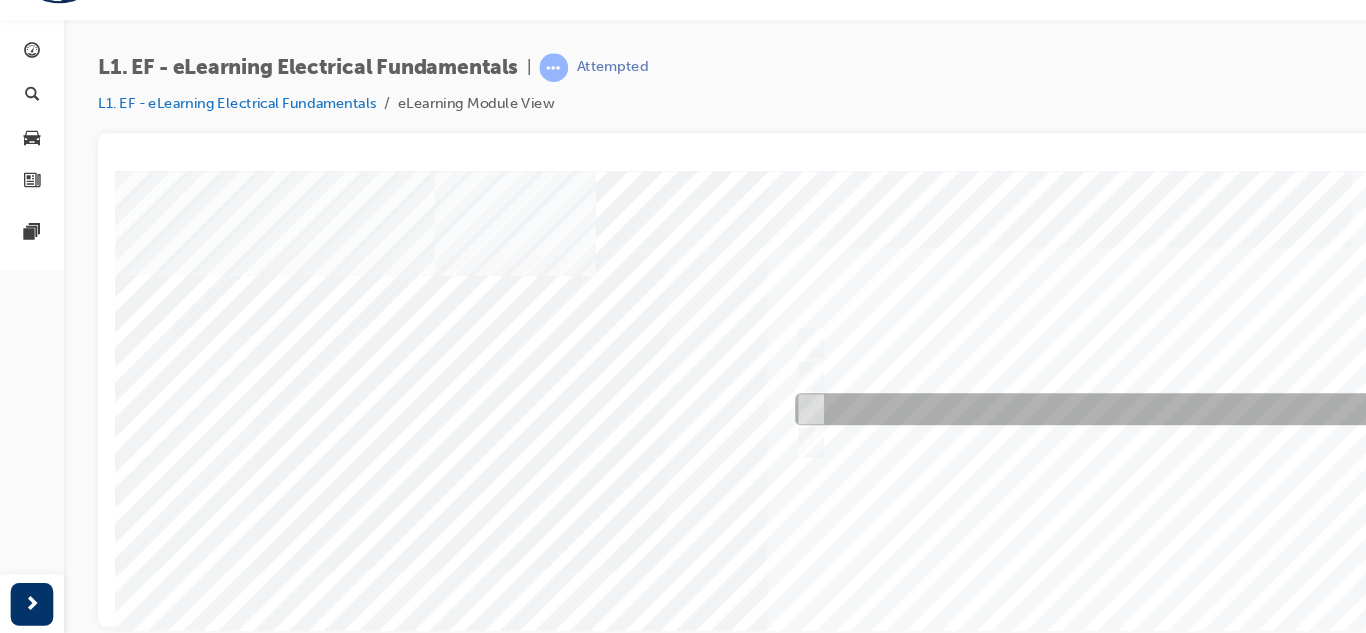 click at bounding box center [1080, 395] 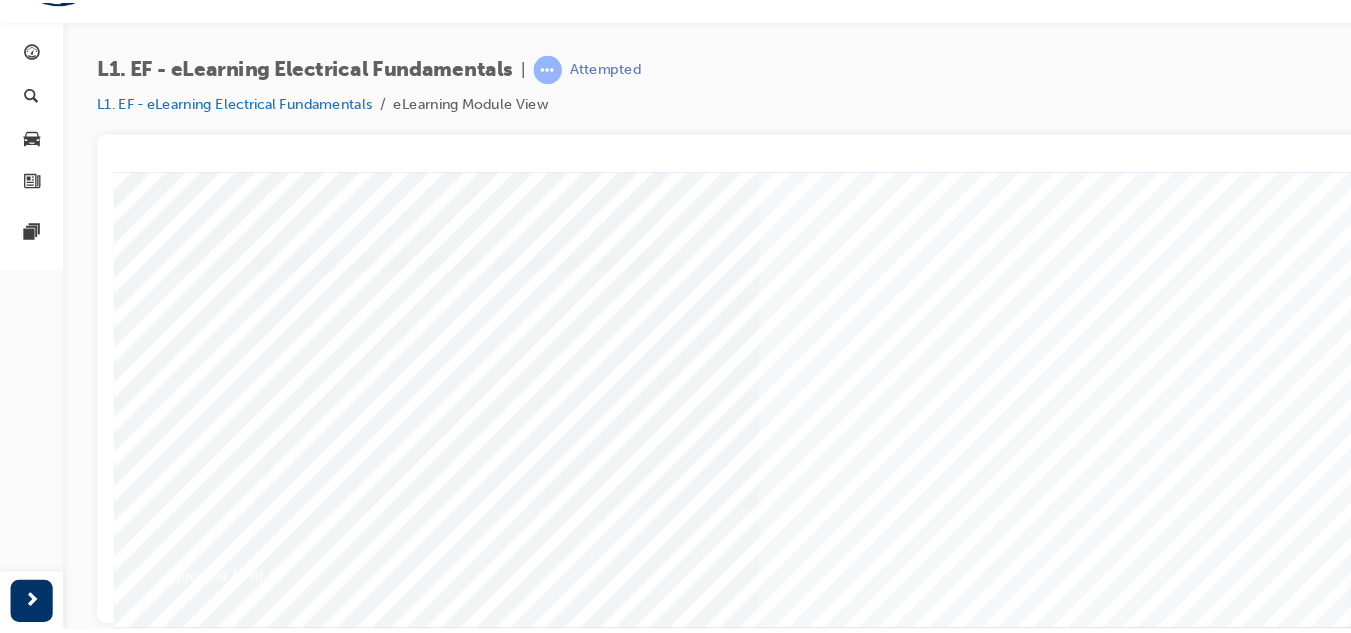 scroll, scrollTop: 334, scrollLeft: 0, axis: vertical 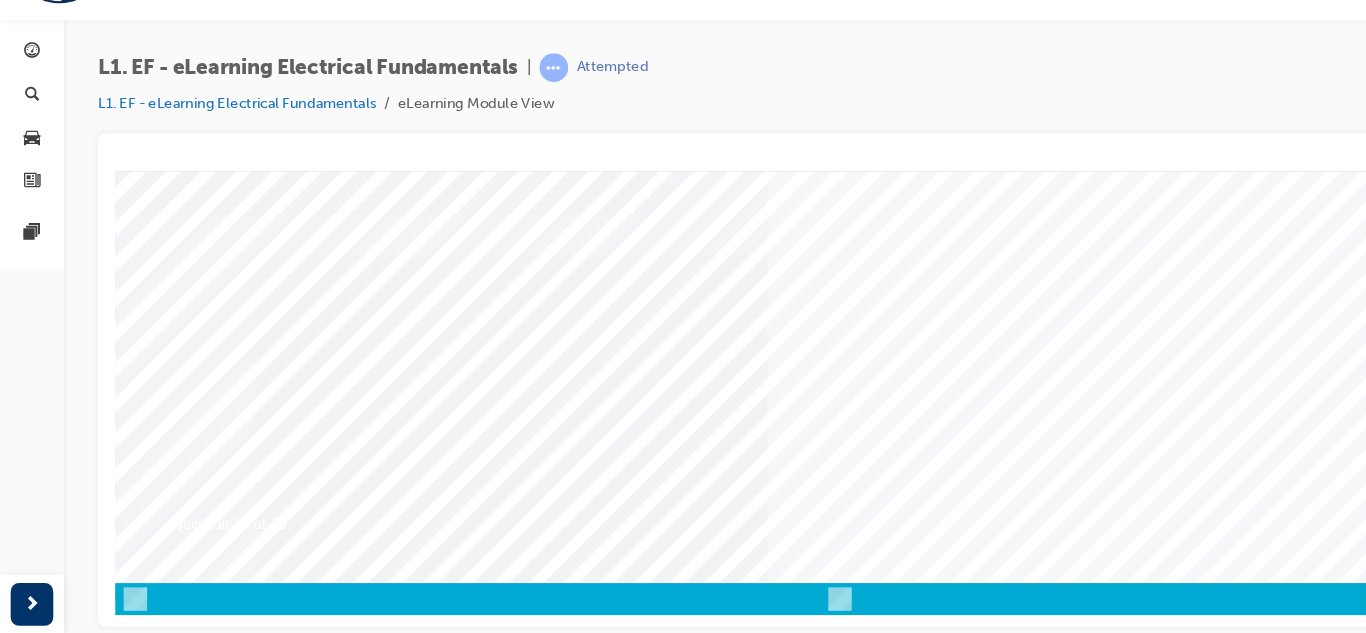 click at bounding box center [185, 3448] 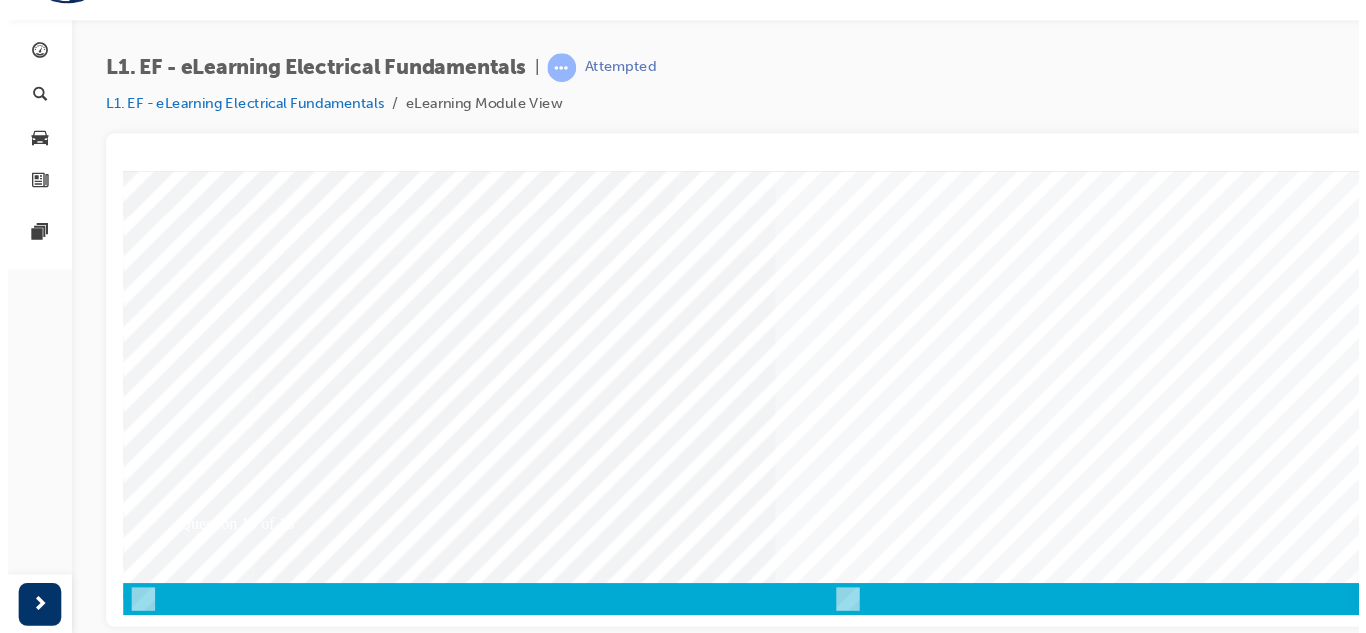 scroll, scrollTop: 0, scrollLeft: 0, axis: both 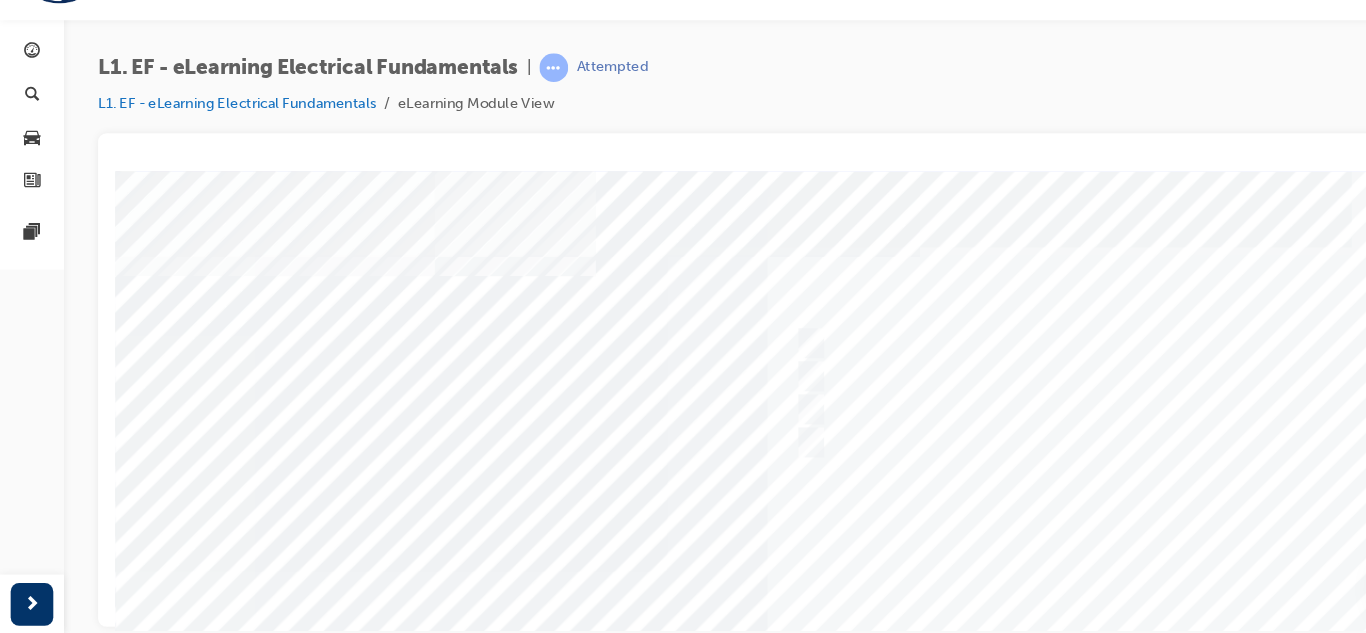 click at bounding box center [795, 546] 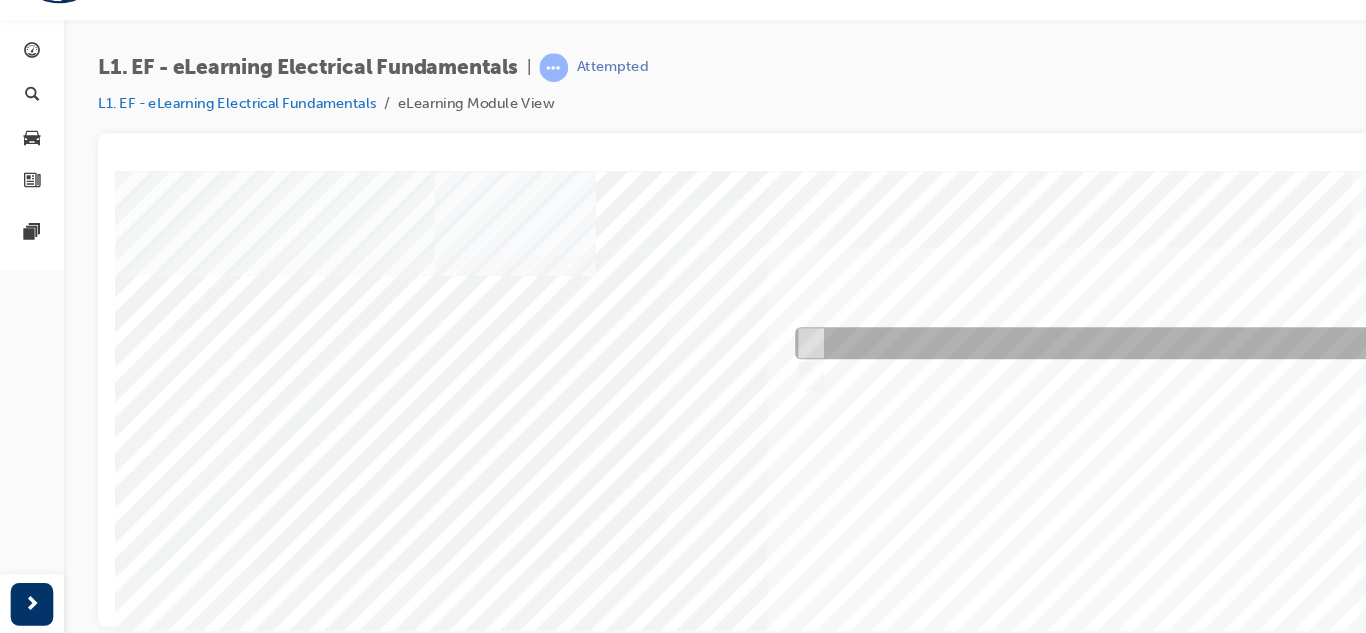 click at bounding box center (1080, 333) 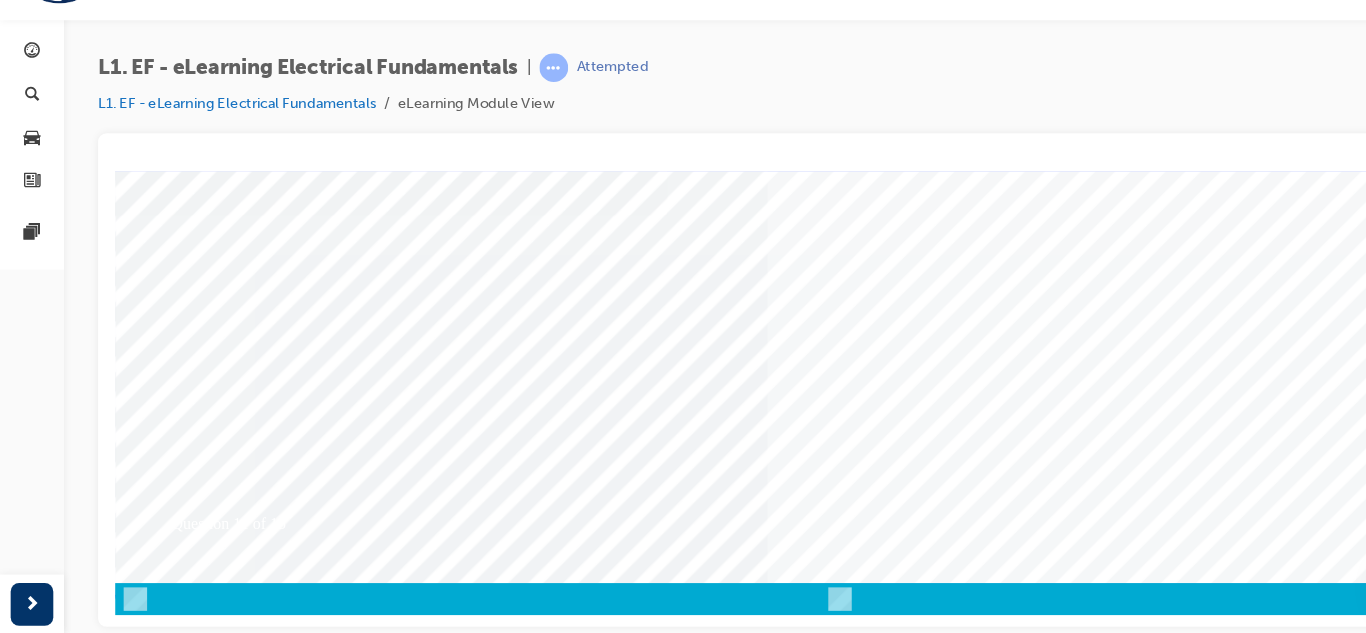 click at bounding box center (185, 3388) 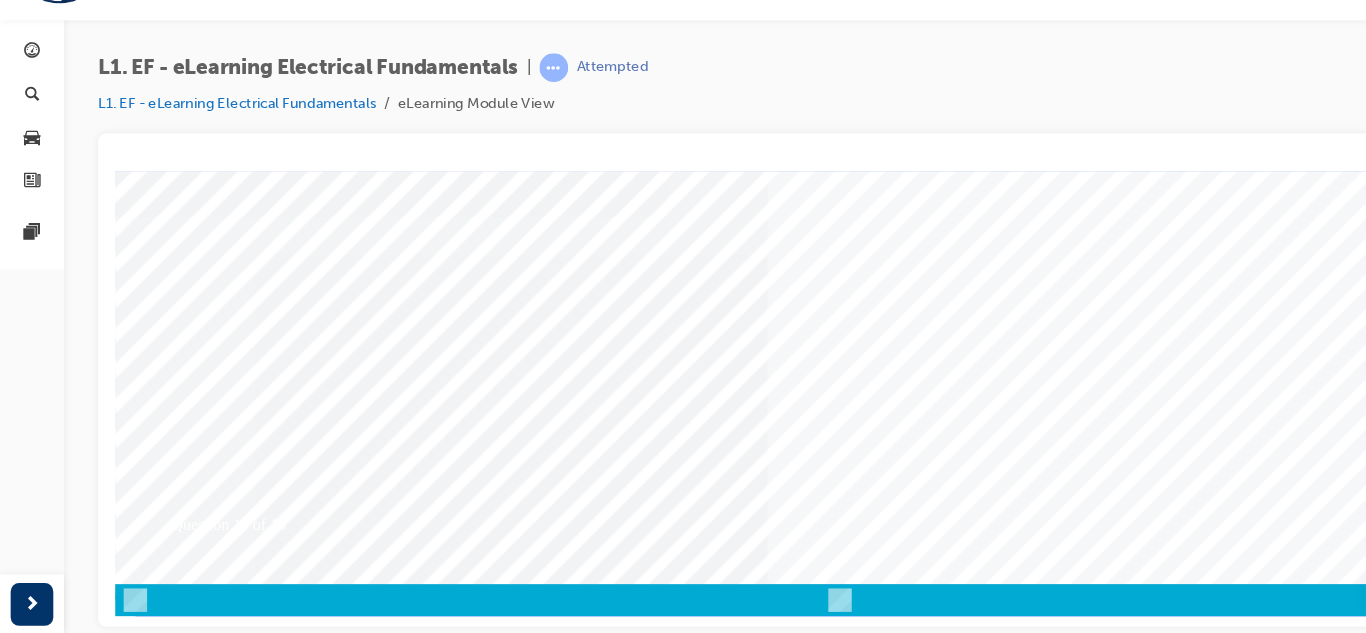 scroll, scrollTop: 0, scrollLeft: 0, axis: both 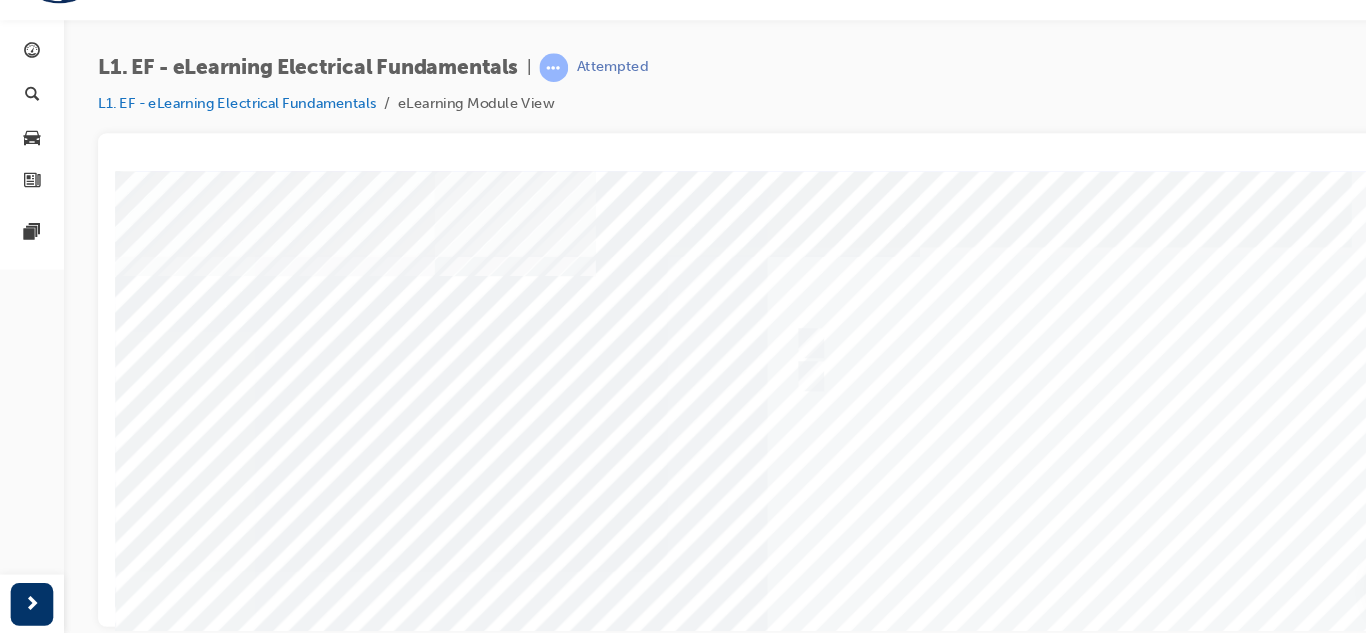 click at bounding box center (795, 546) 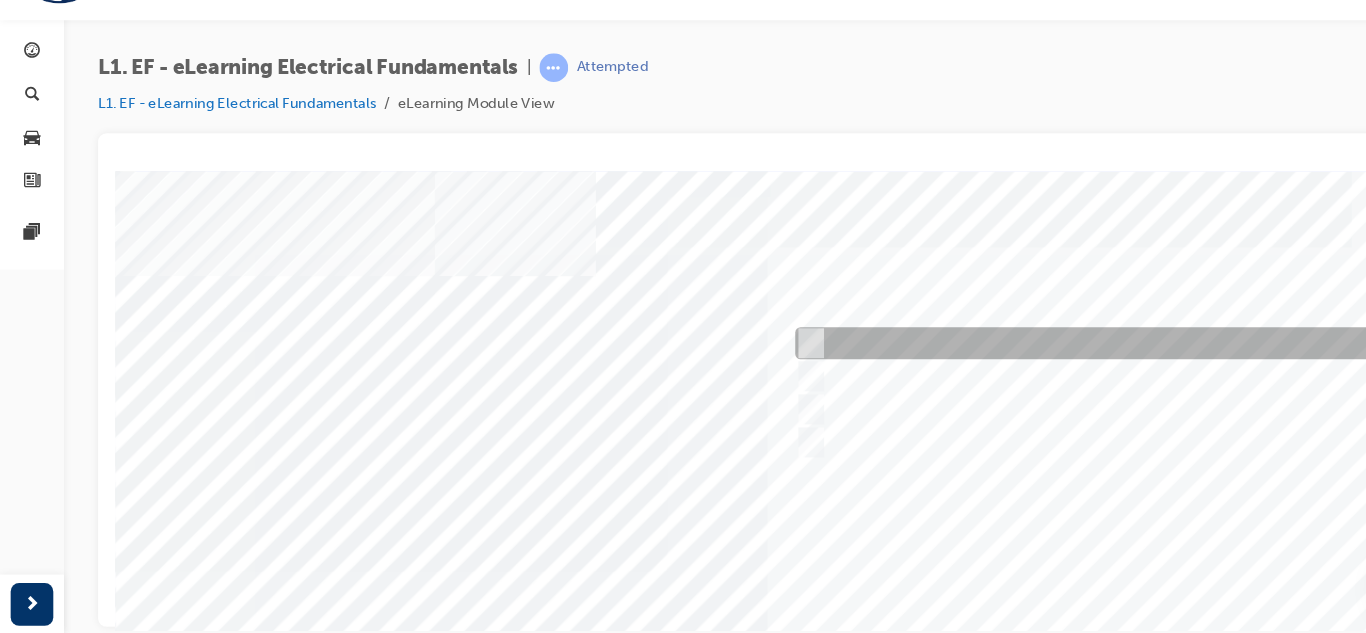 click at bounding box center [1080, 333] 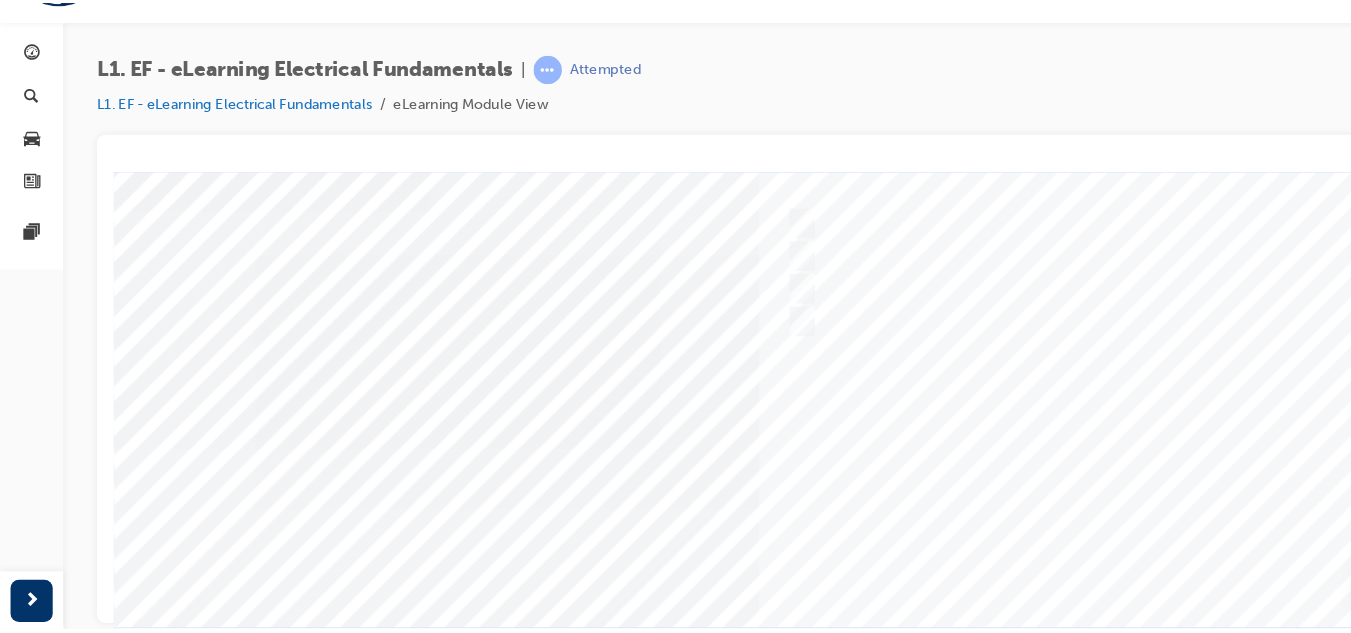scroll, scrollTop: 281, scrollLeft: 0, axis: vertical 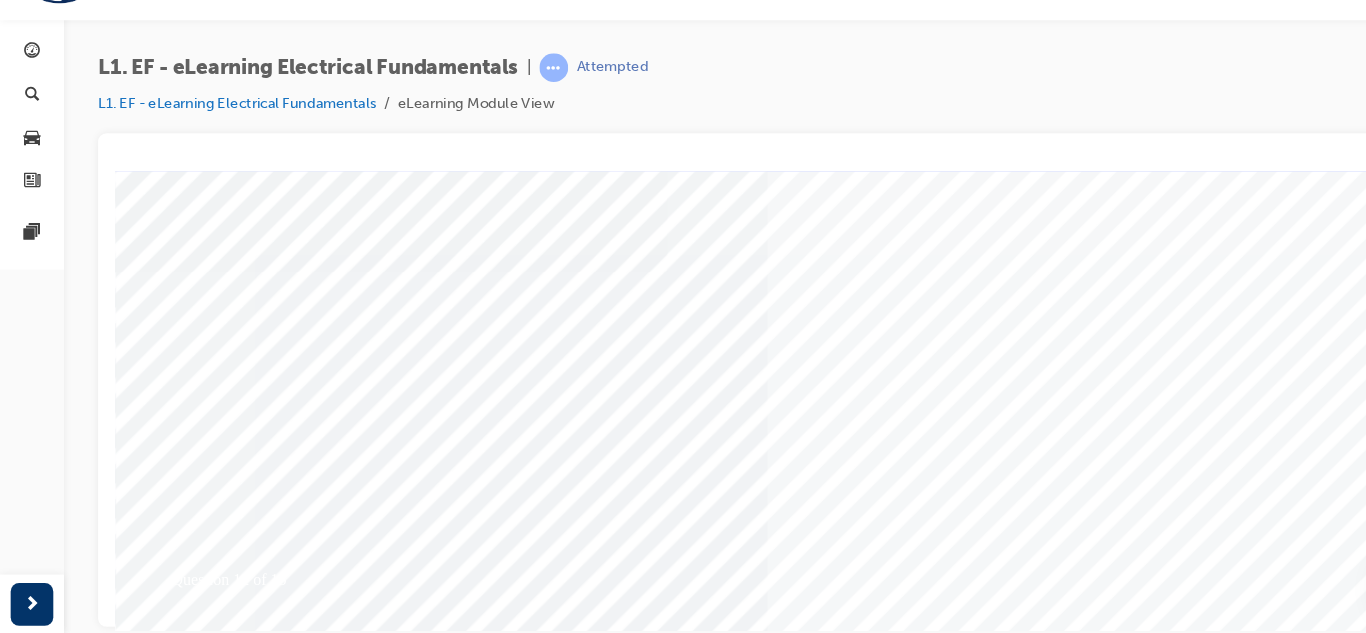 click at bounding box center (185, 3347) 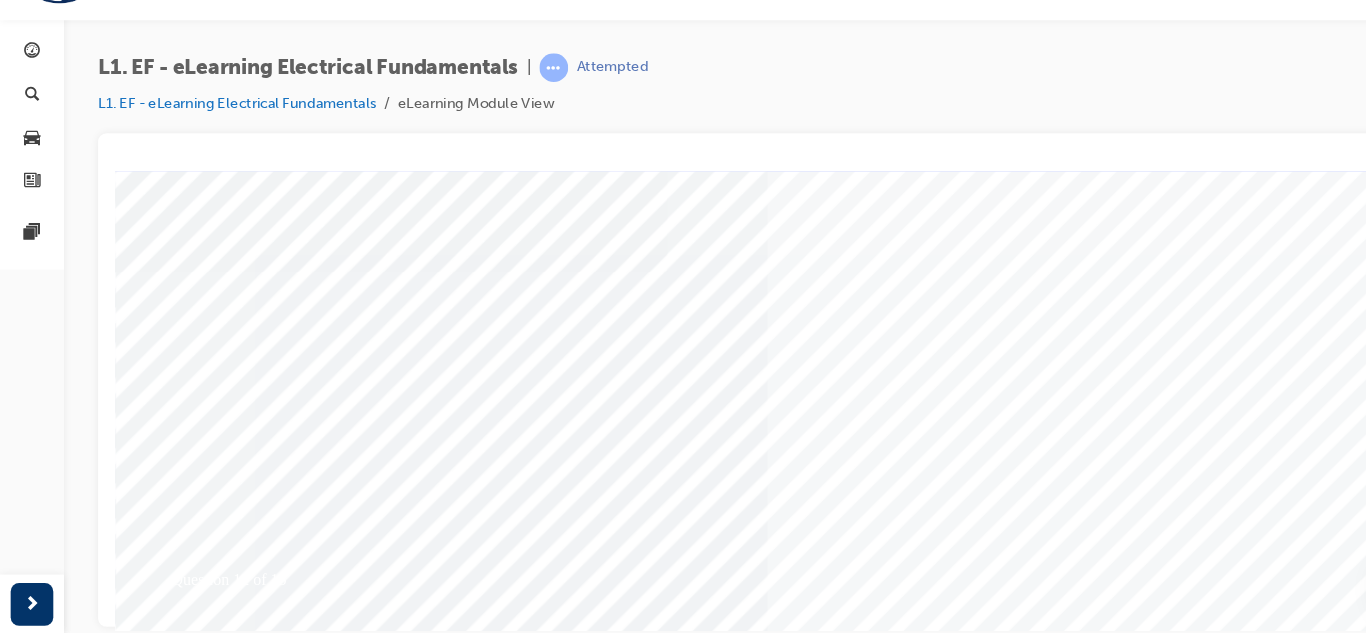 click at bounding box center [795, 265] 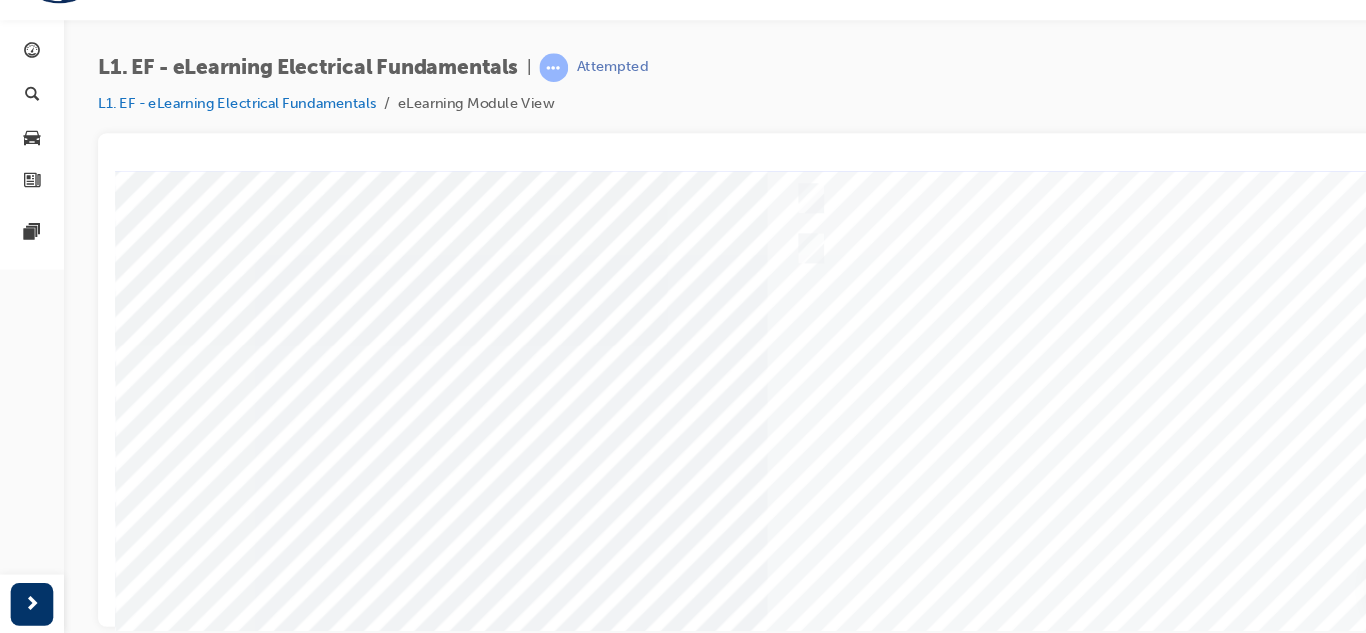 scroll, scrollTop: 0, scrollLeft: 0, axis: both 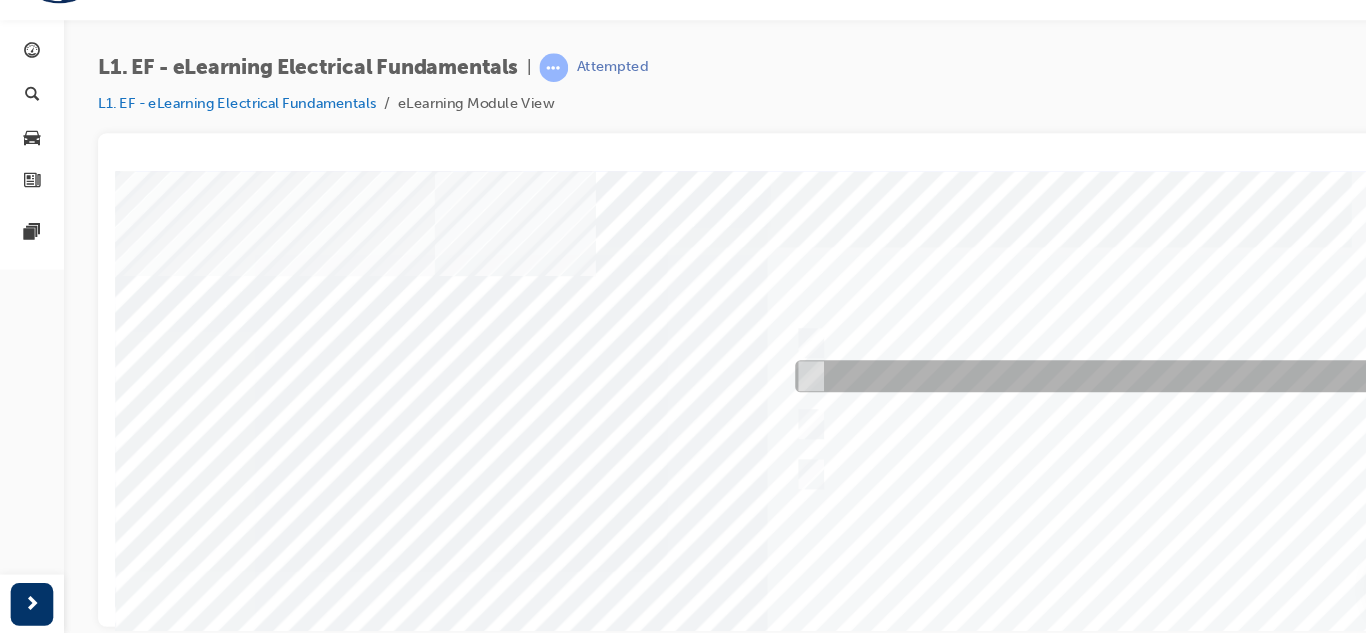 click at bounding box center (1080, 364) 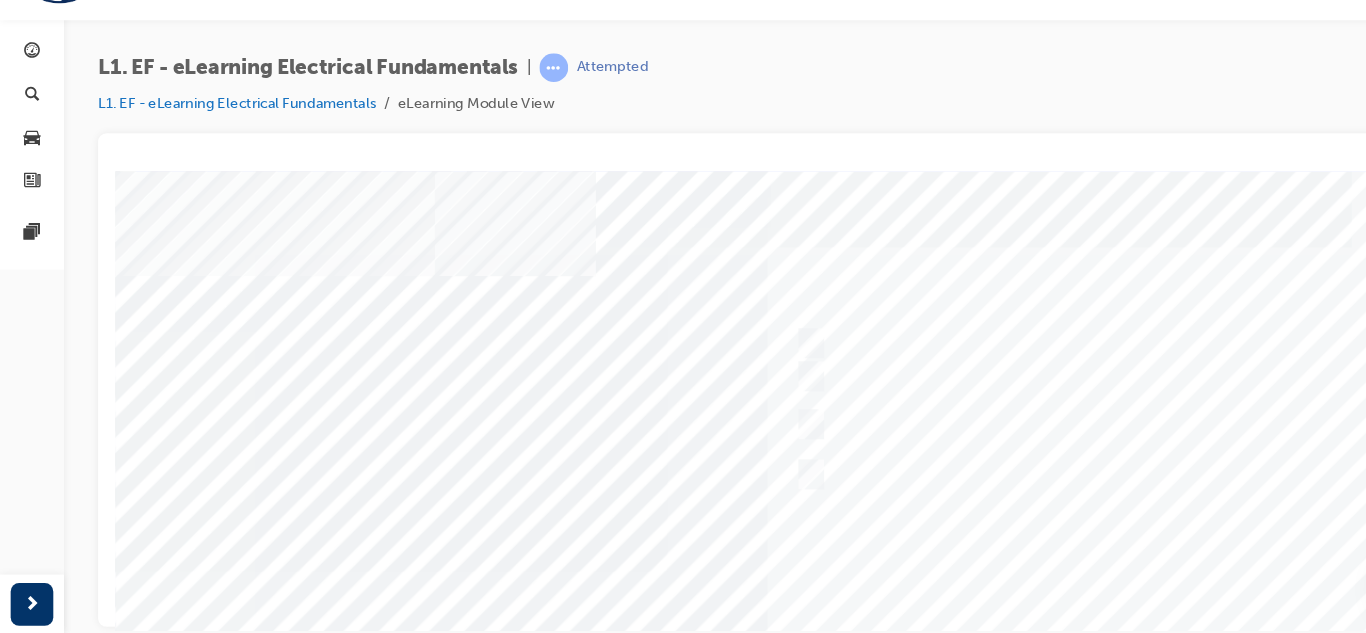 click on "Question 13 of 15     			 		 		 			 			 		 		 			 			 			 			 			 		 	 	 	 	 	 	 	 		 	 	 	 	 	 	 		 			 				 				 Loading..." at bounding box center [720, 175] 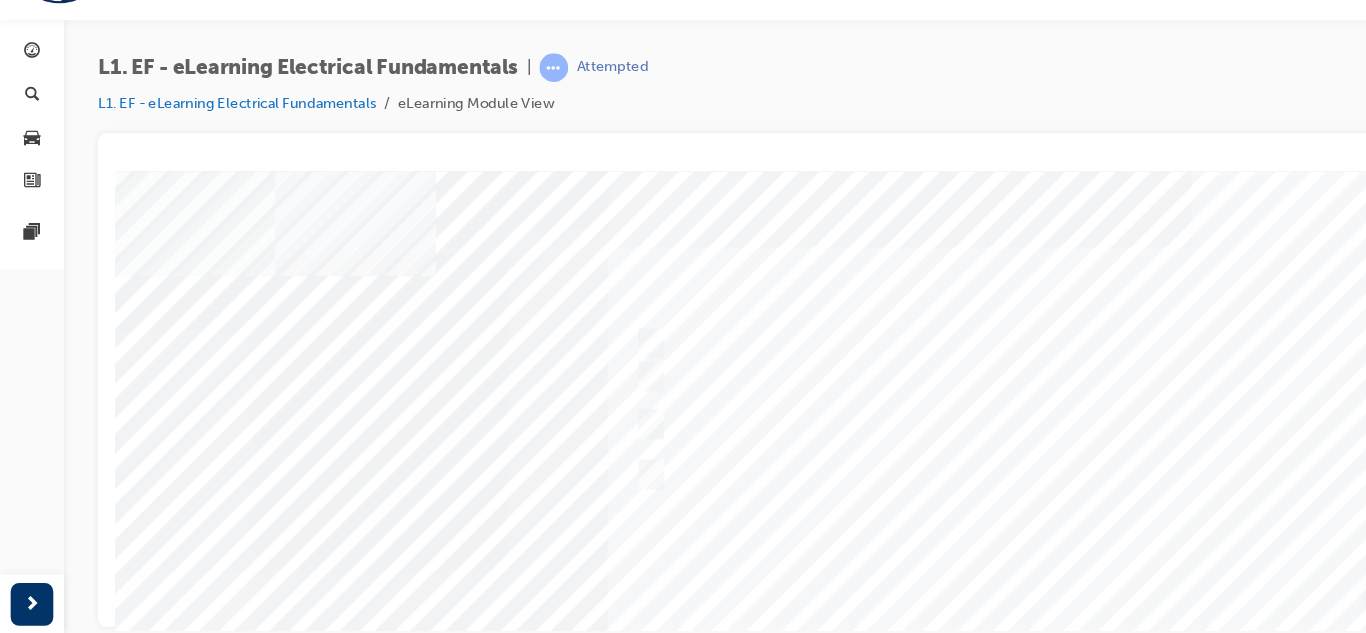 scroll, scrollTop: 0, scrollLeft: 165, axis: horizontal 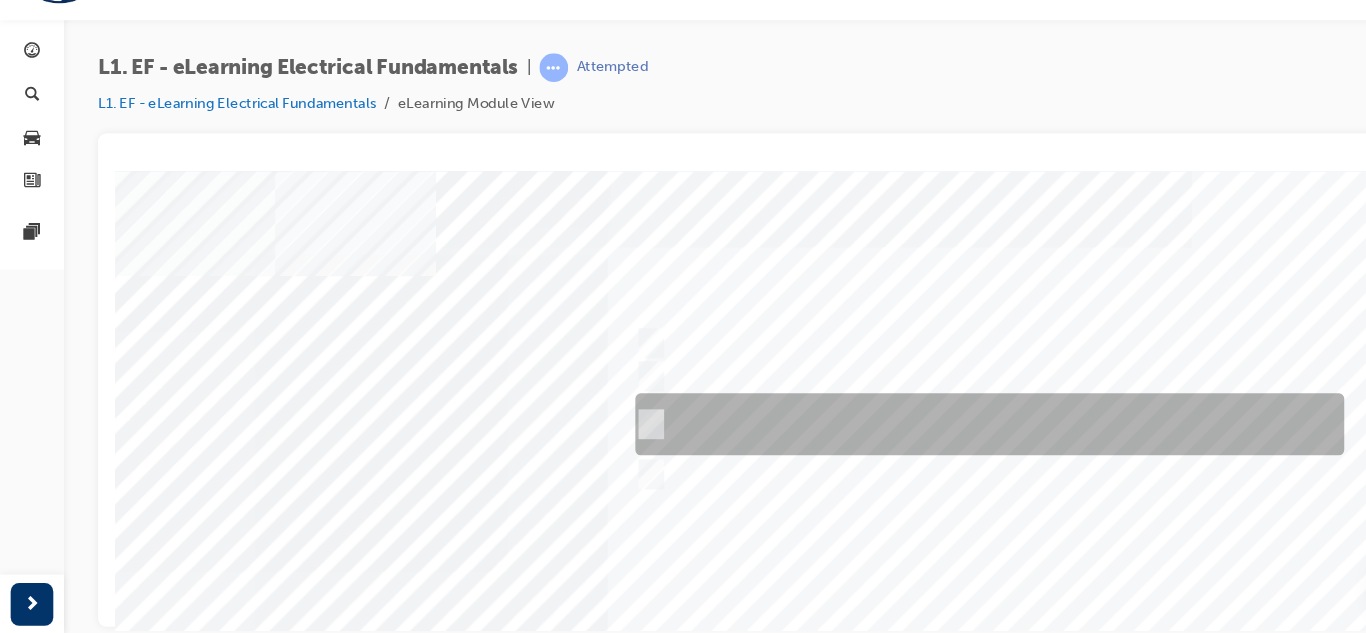 click at bounding box center (930, 409) 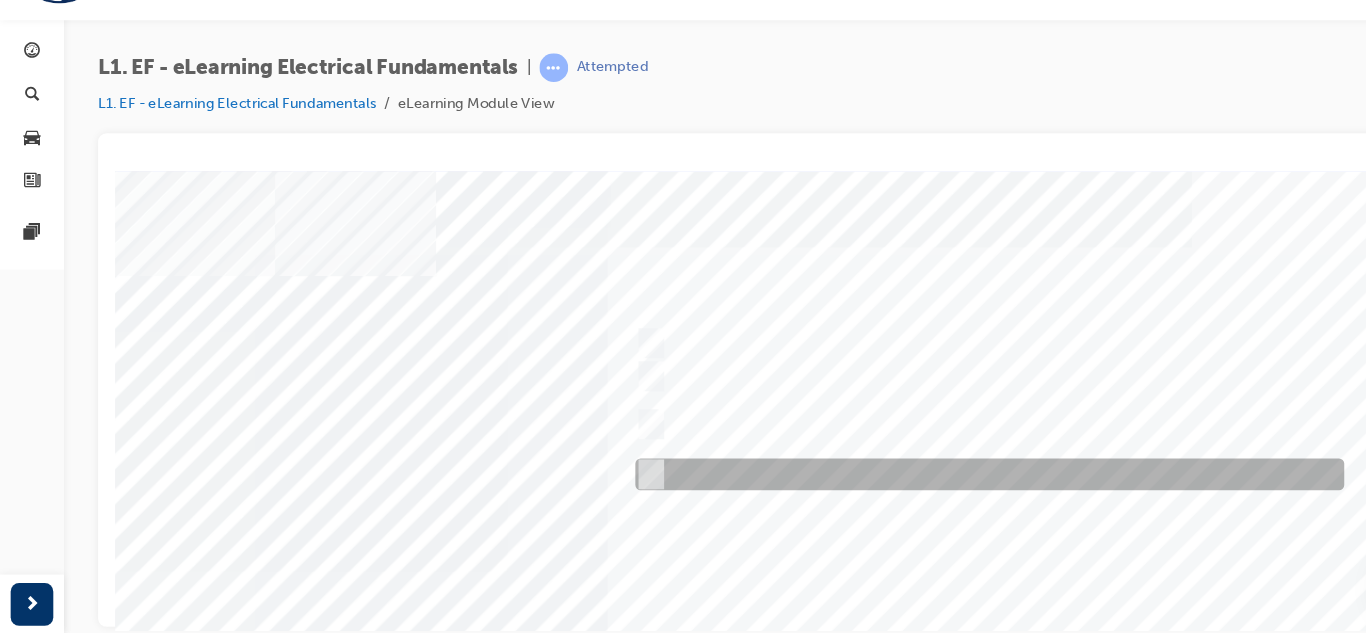 click at bounding box center [930, 456] 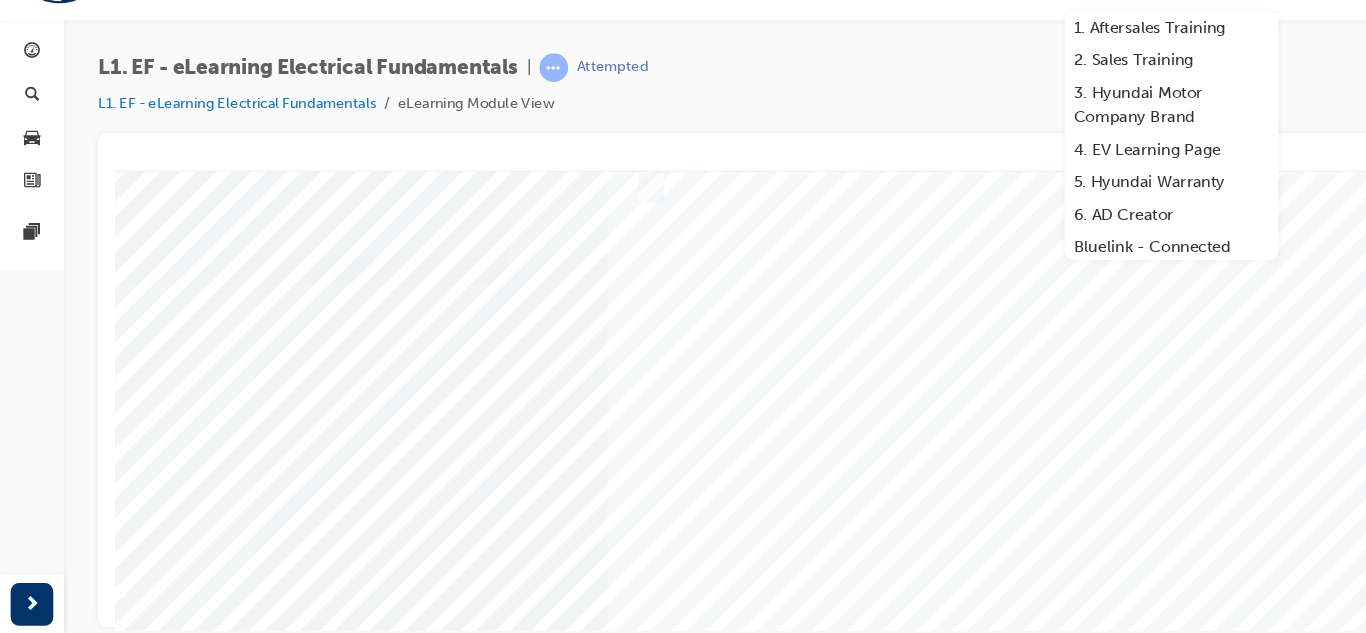 scroll, scrollTop: 281, scrollLeft: 165, axis: both 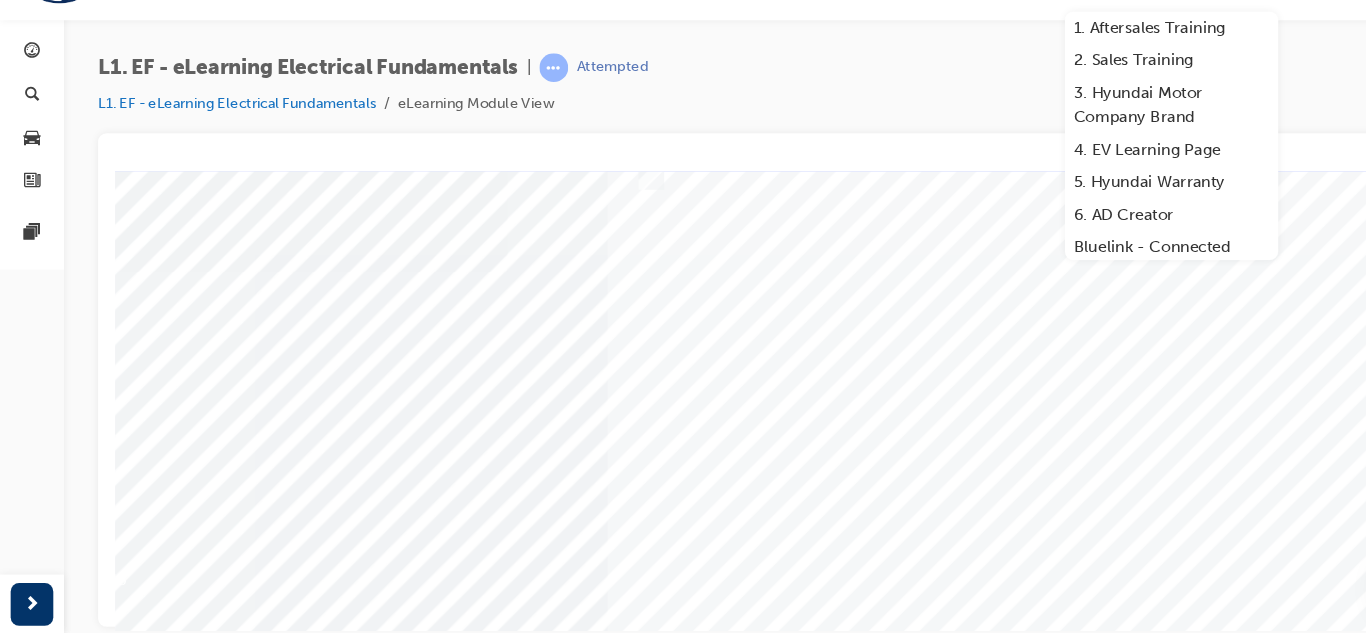 click at bounding box center (35, 3347) 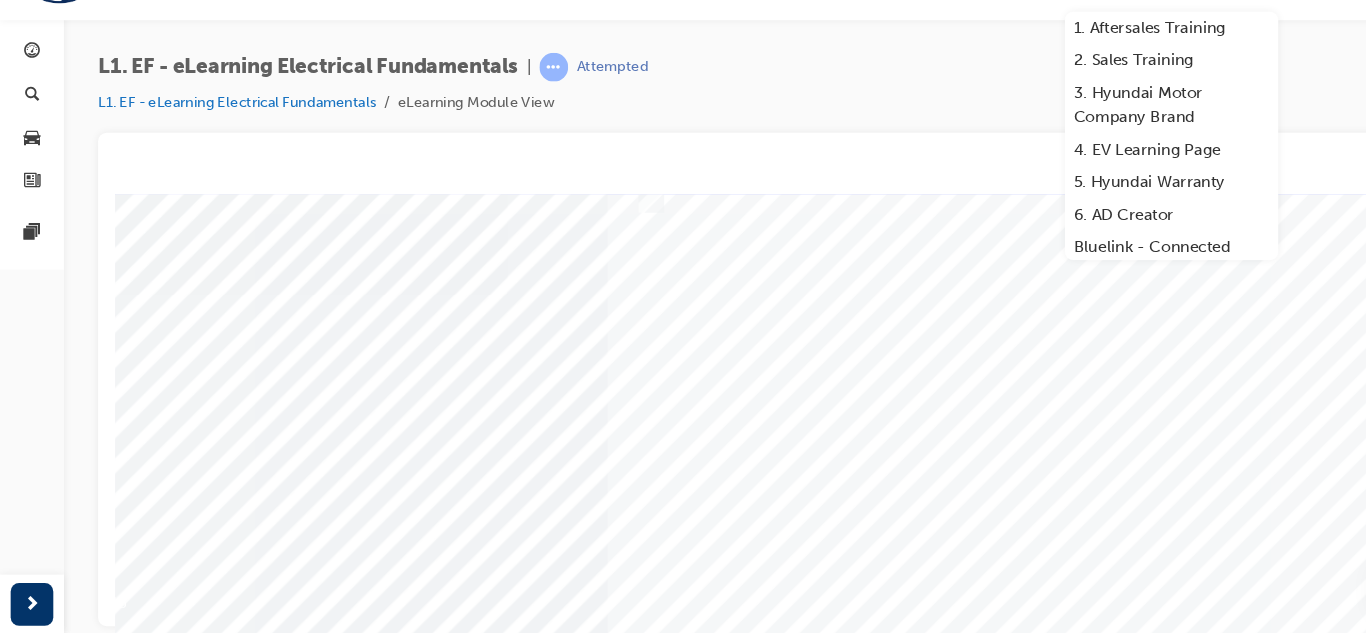 scroll, scrollTop: 0, scrollLeft: 0, axis: both 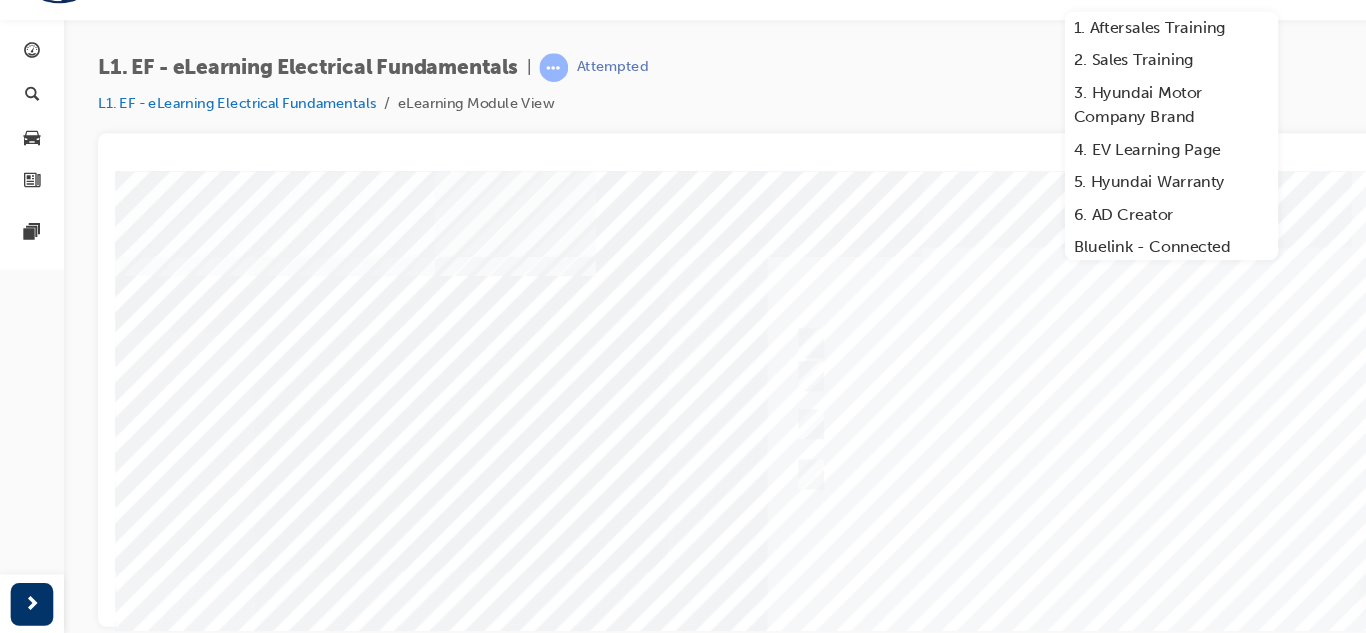 click at bounding box center [795, 546] 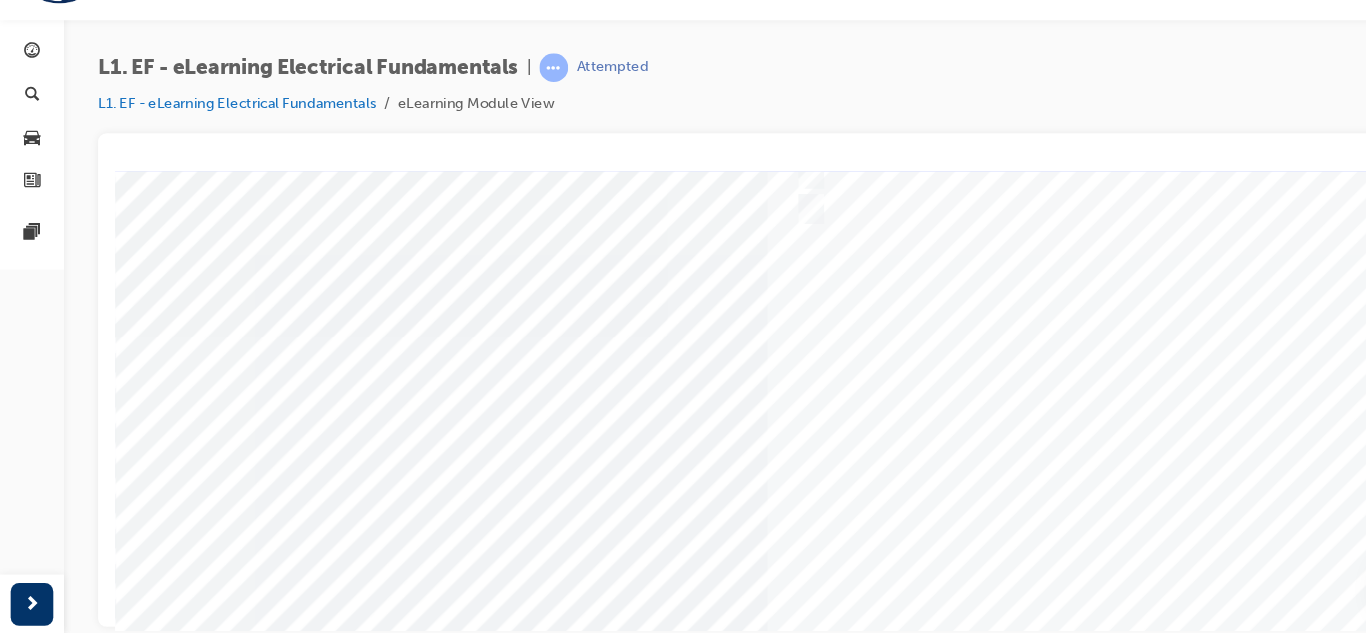 scroll, scrollTop: 53, scrollLeft: 0, axis: vertical 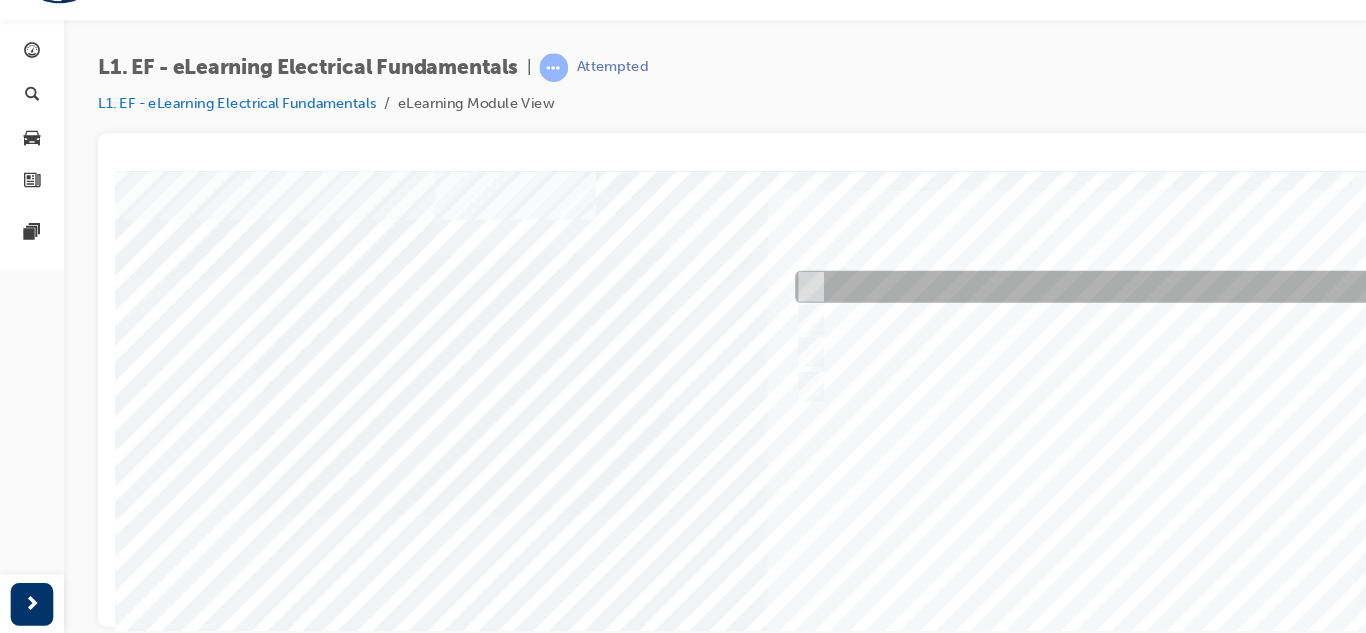 click at bounding box center (1080, 280) 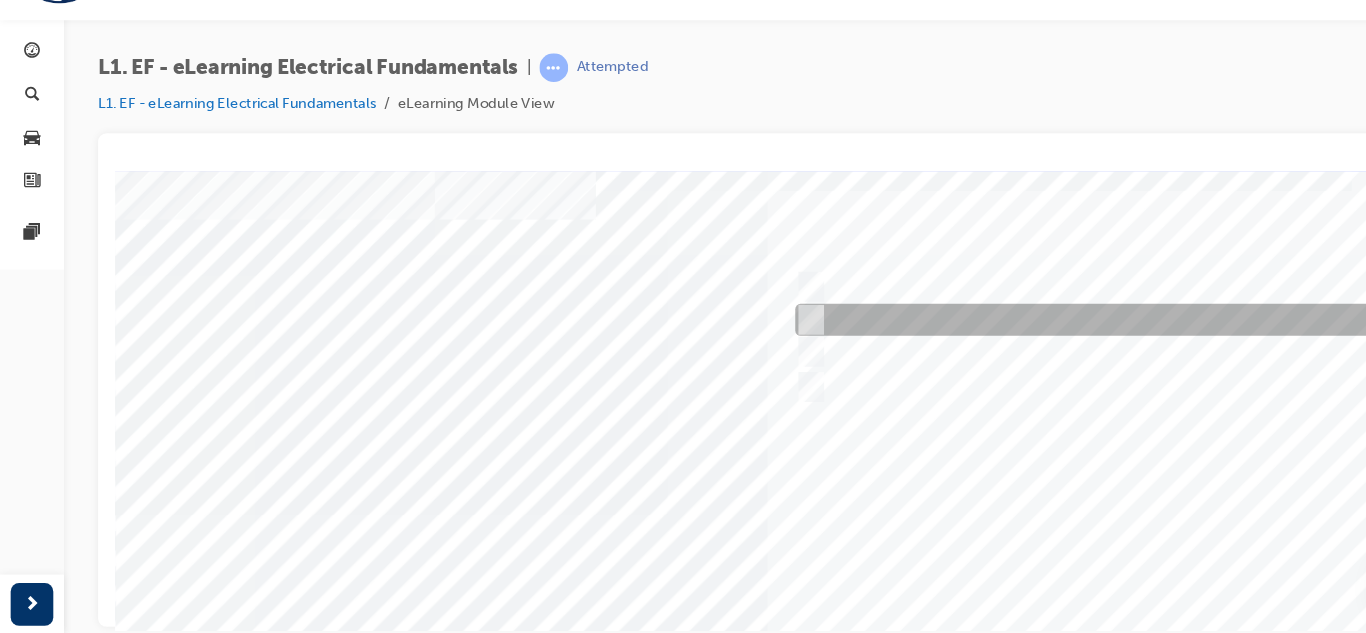 click at bounding box center (1080, 311) 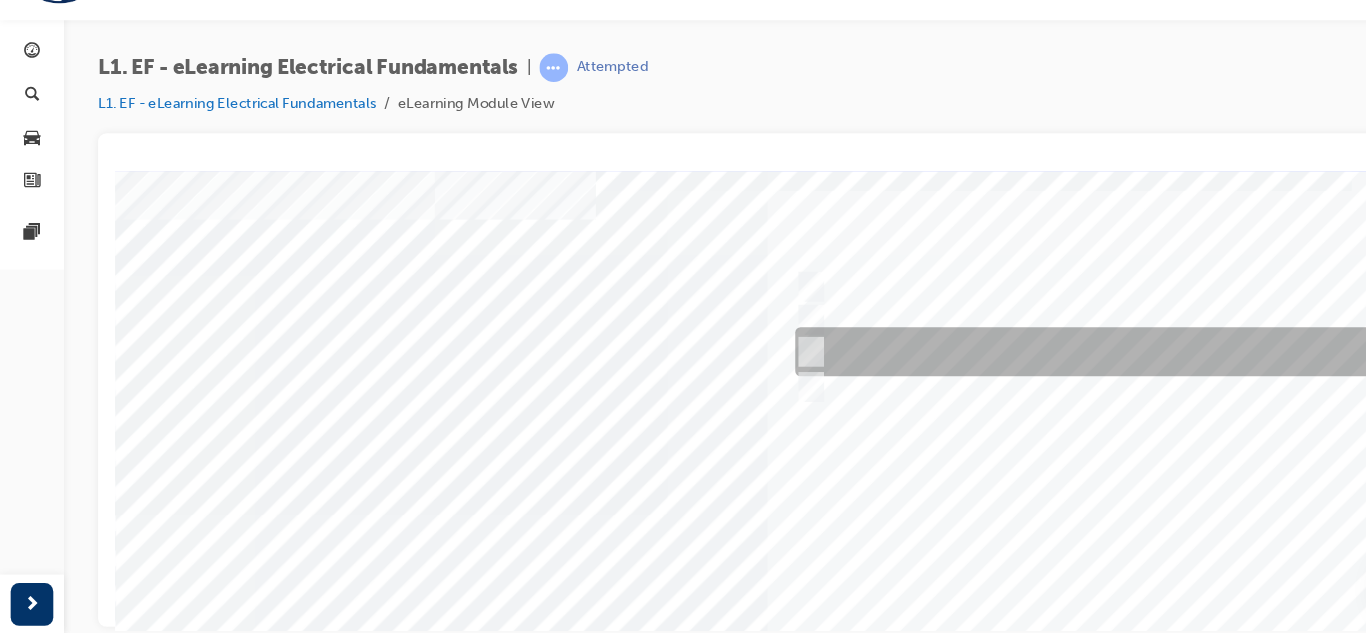 click at bounding box center (1080, 341) 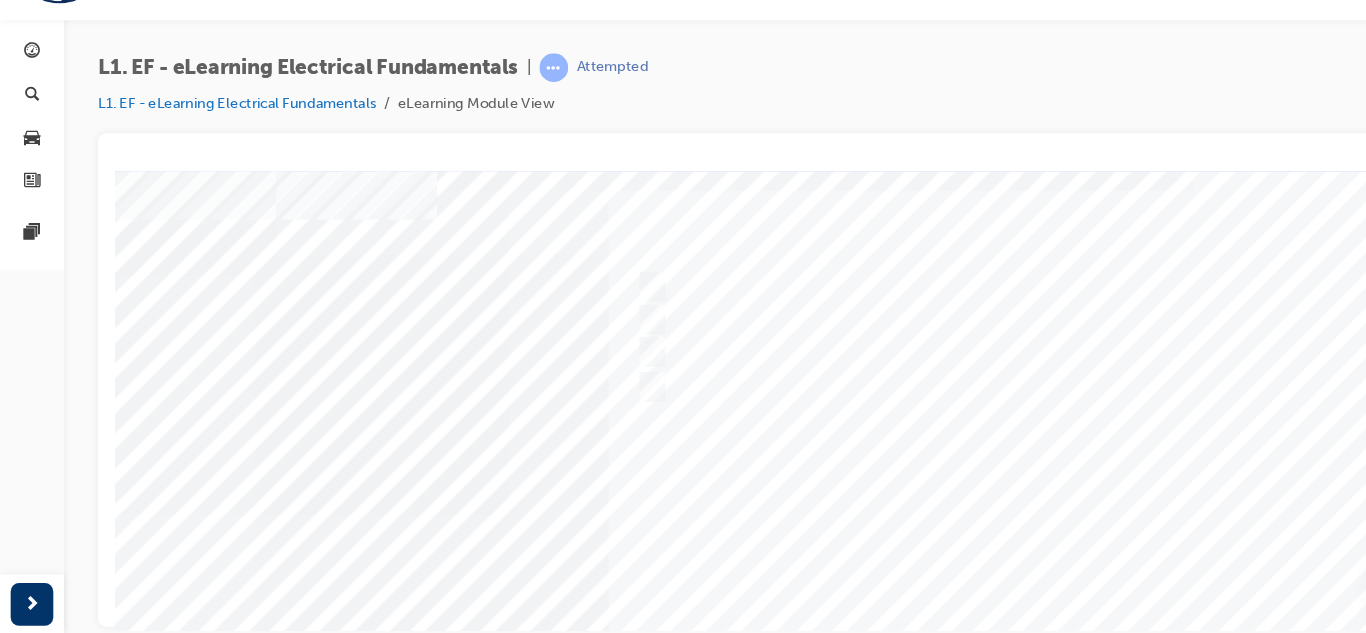 scroll, scrollTop: 53, scrollLeft: 159, axis: both 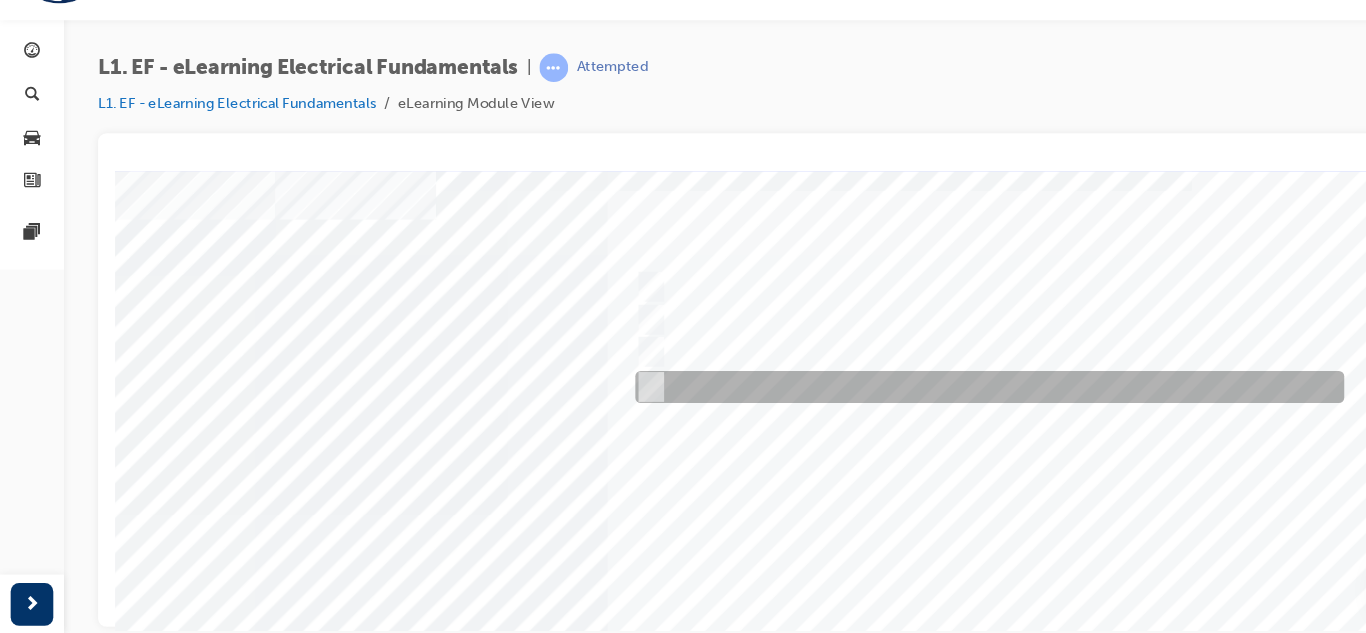 click at bounding box center [930, 374] 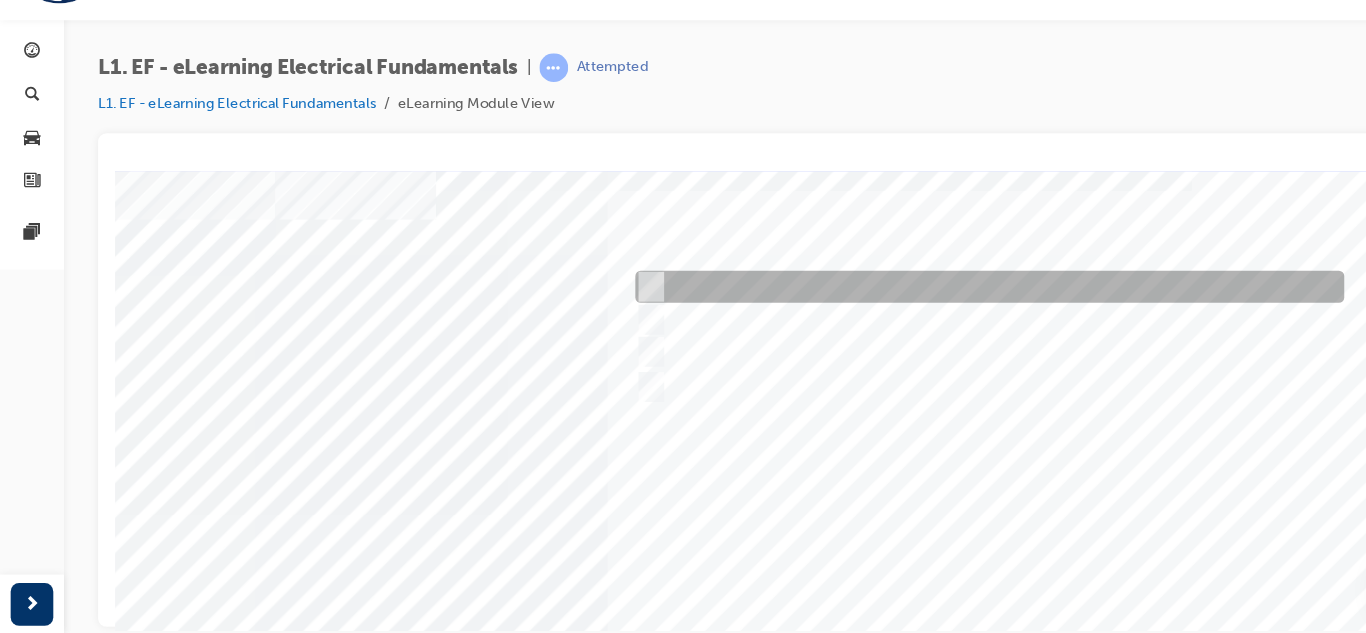 click at bounding box center (930, 280) 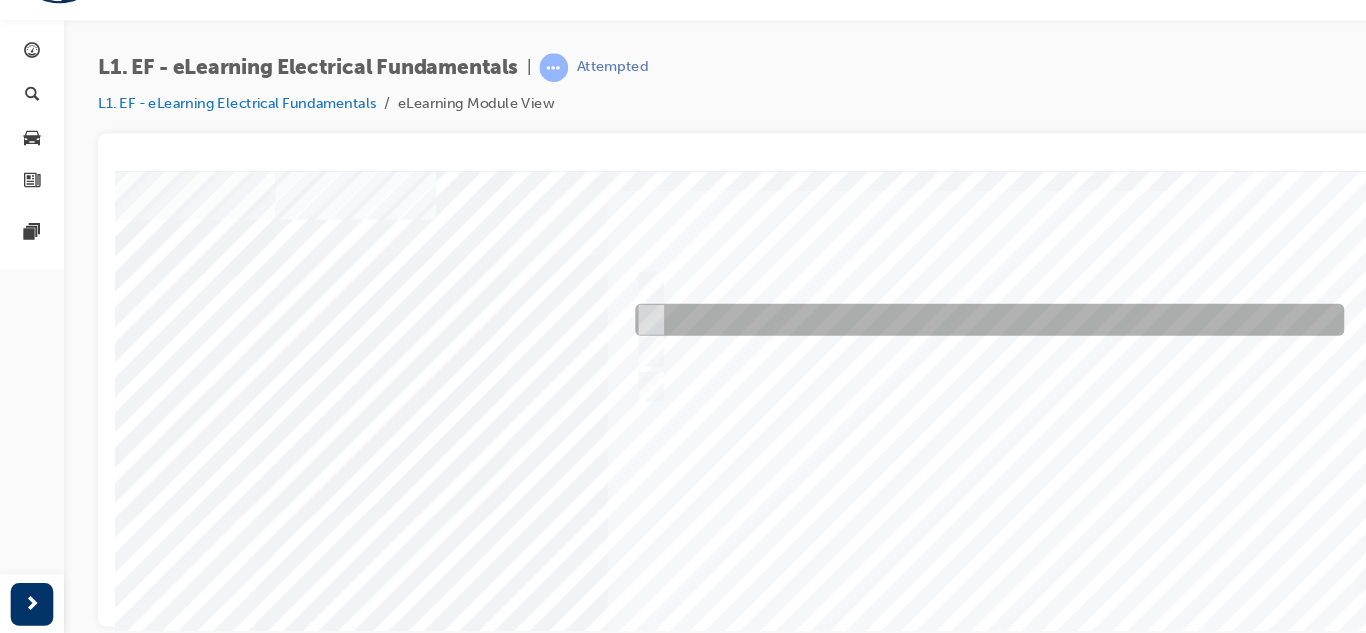 click at bounding box center (930, 311) 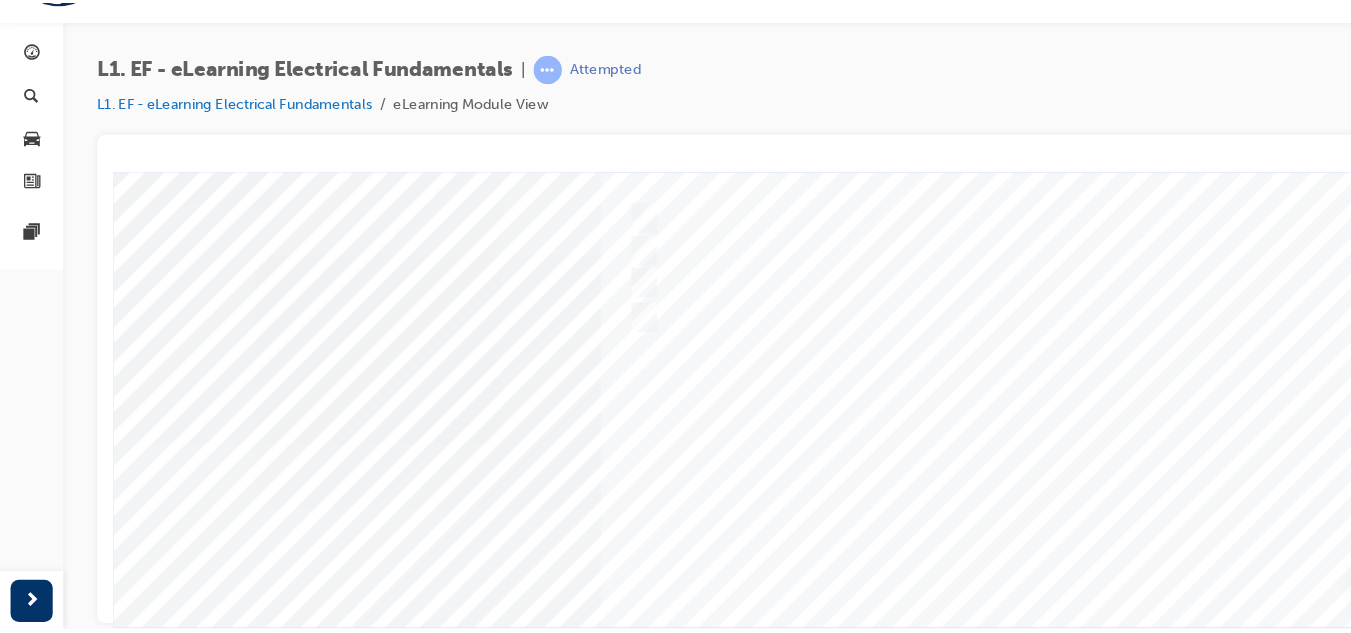 scroll, scrollTop: 240, scrollLeft: 159, axis: both 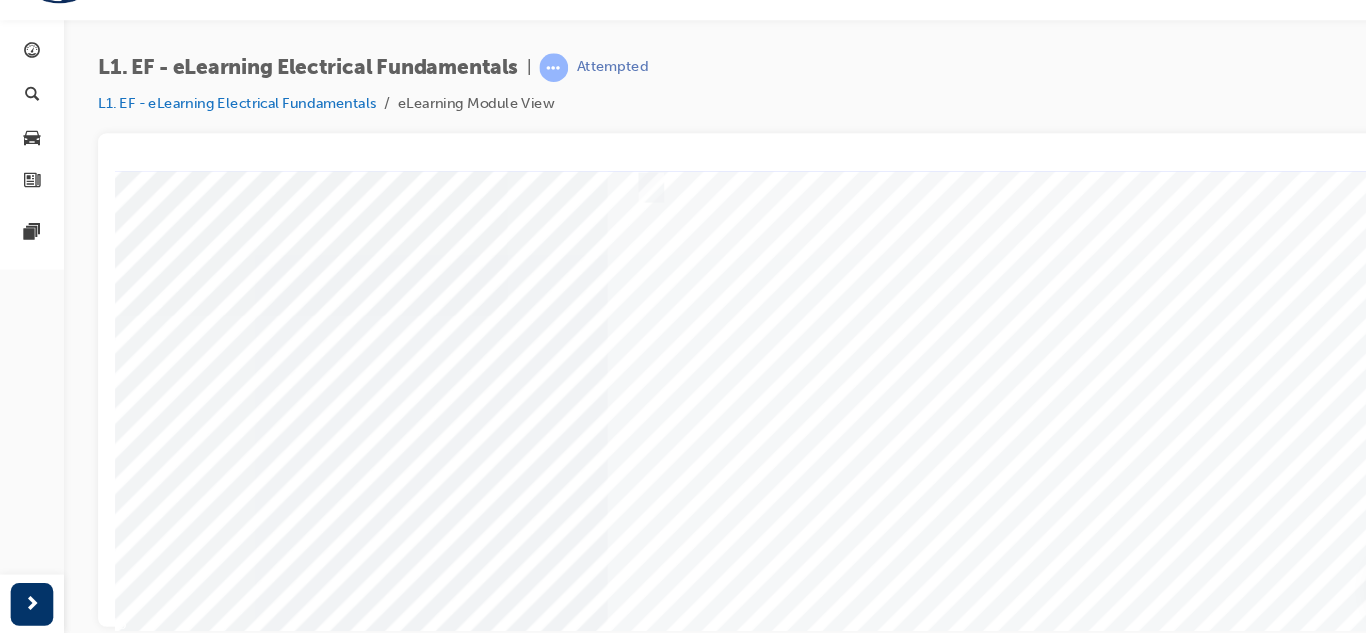 click at bounding box center (35, 3388) 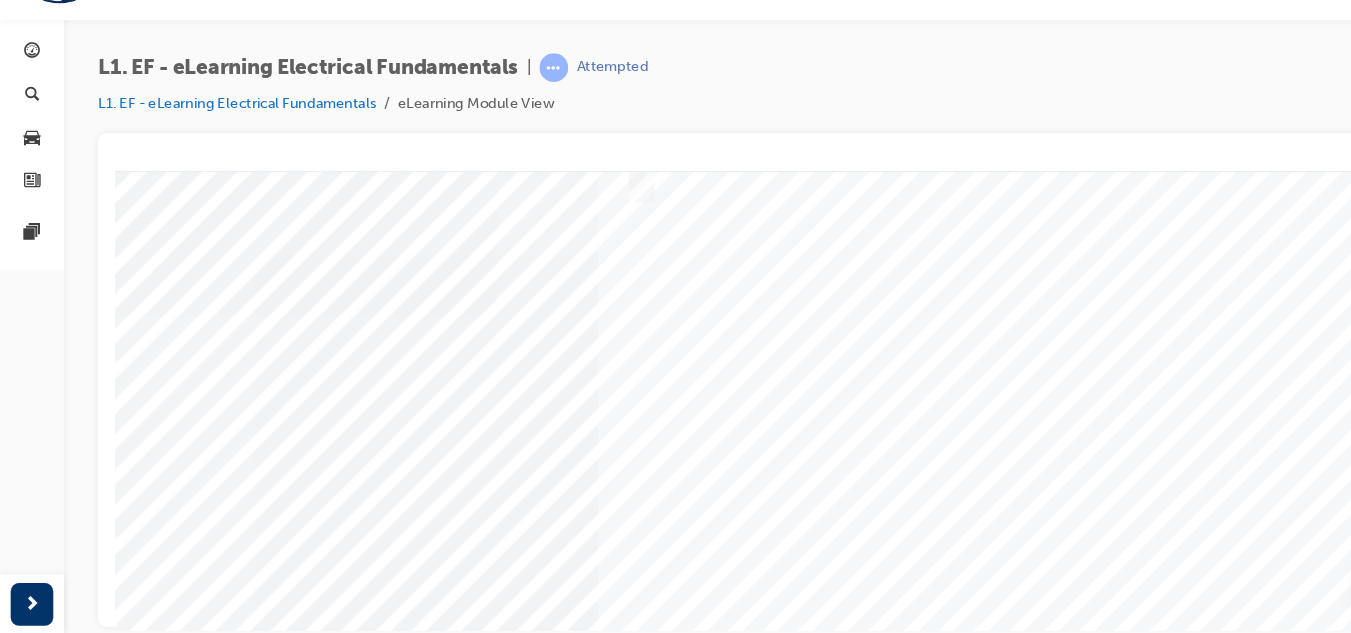 click at bounding box center (636, 306) 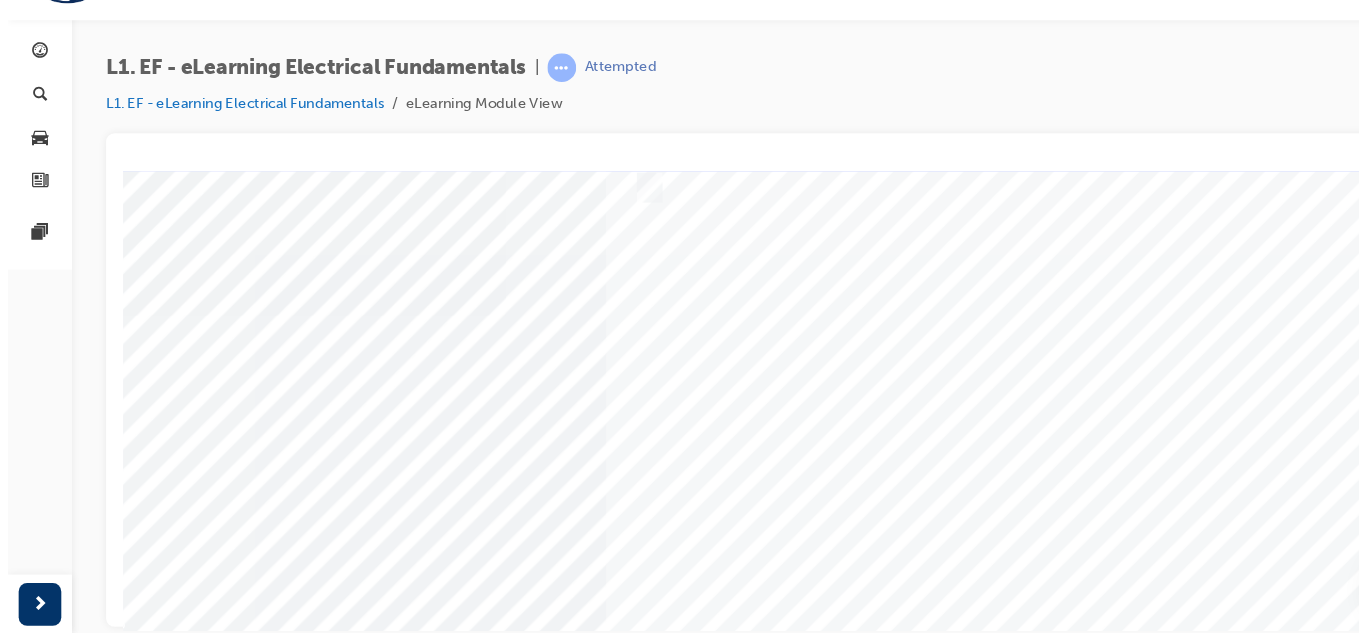 scroll, scrollTop: 0, scrollLeft: 0, axis: both 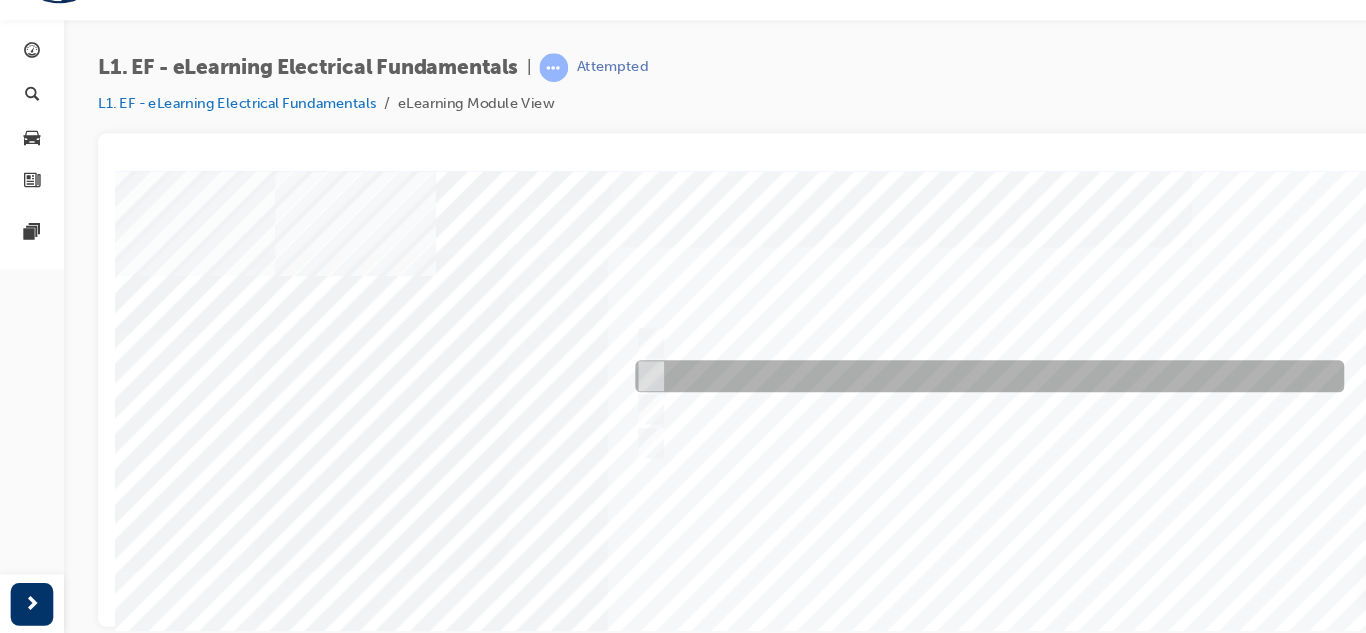 click at bounding box center (930, 364) 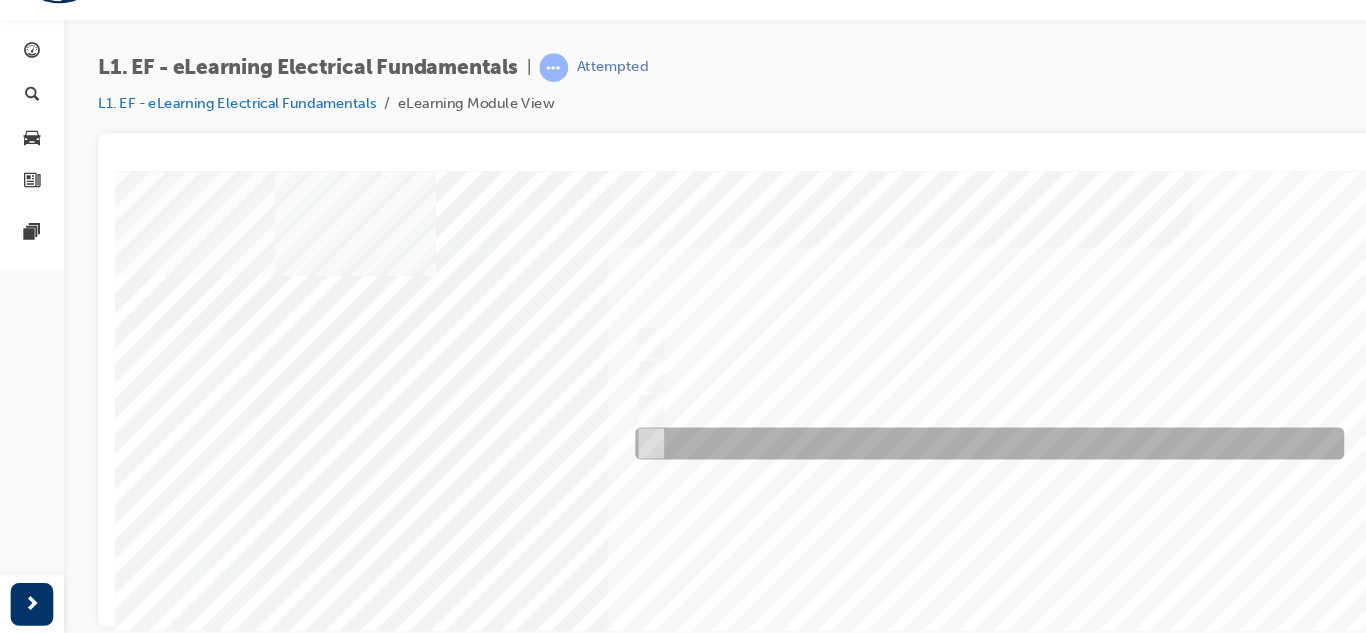 click at bounding box center (930, 427) 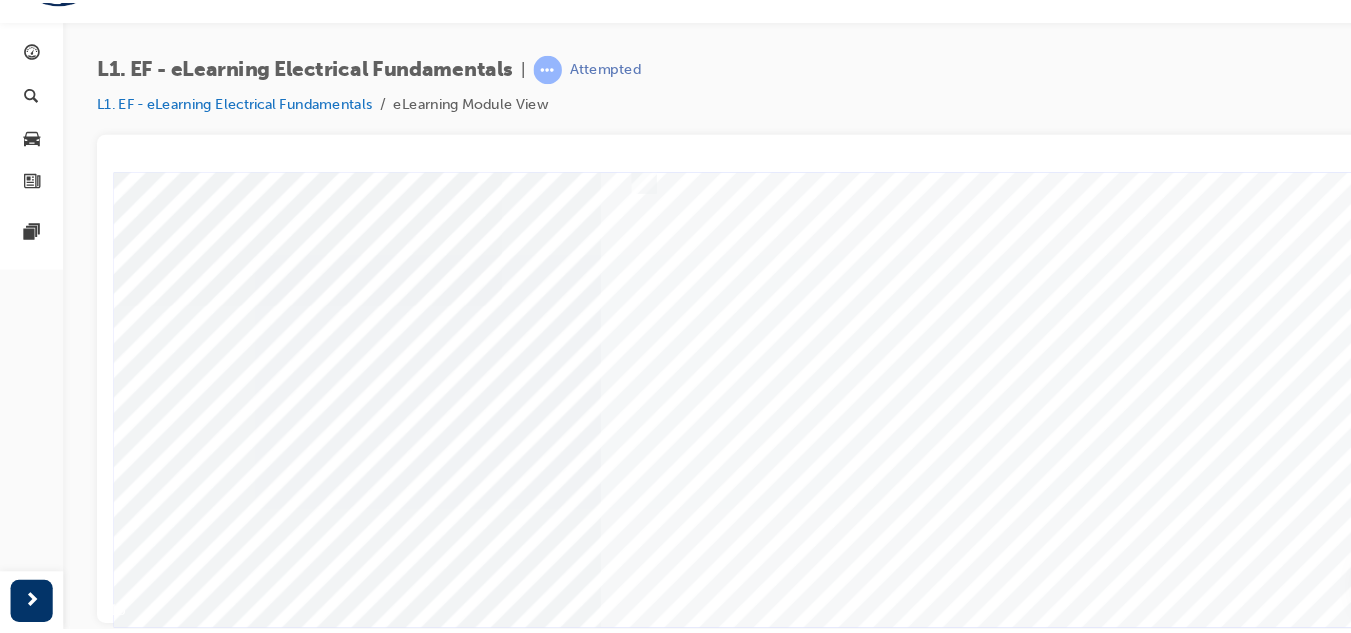 scroll, scrollTop: 281, scrollLeft: 165, axis: both 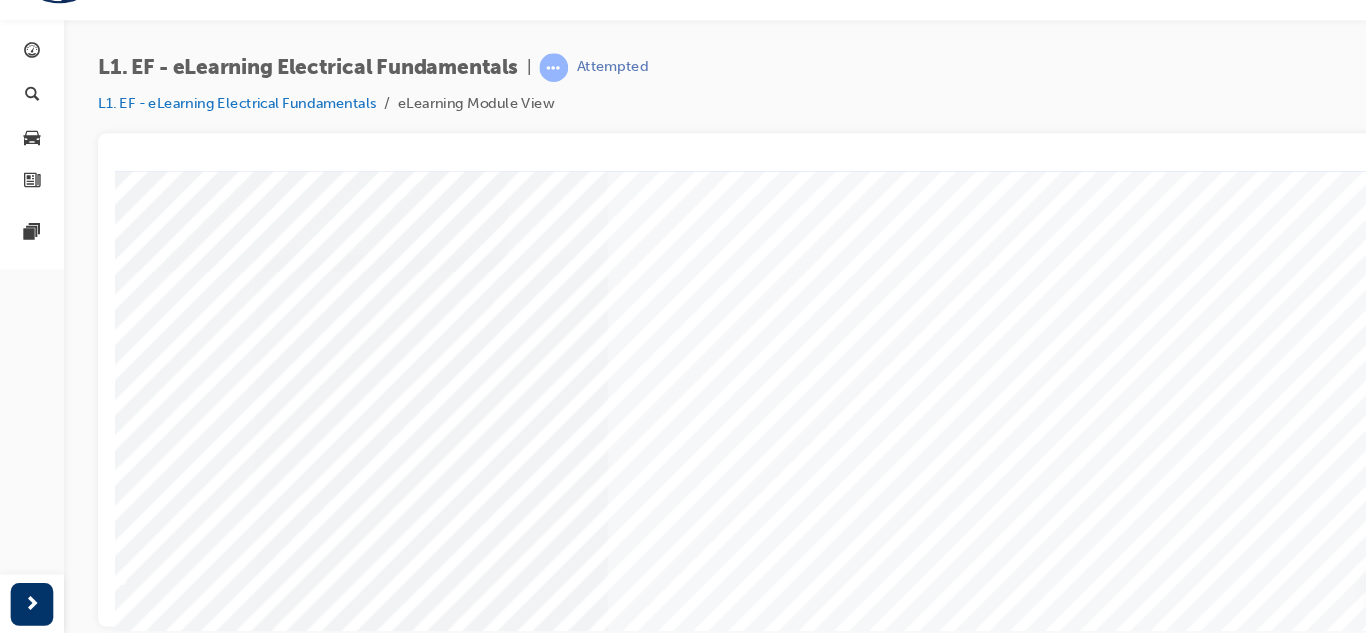 click at bounding box center [35, 3347] 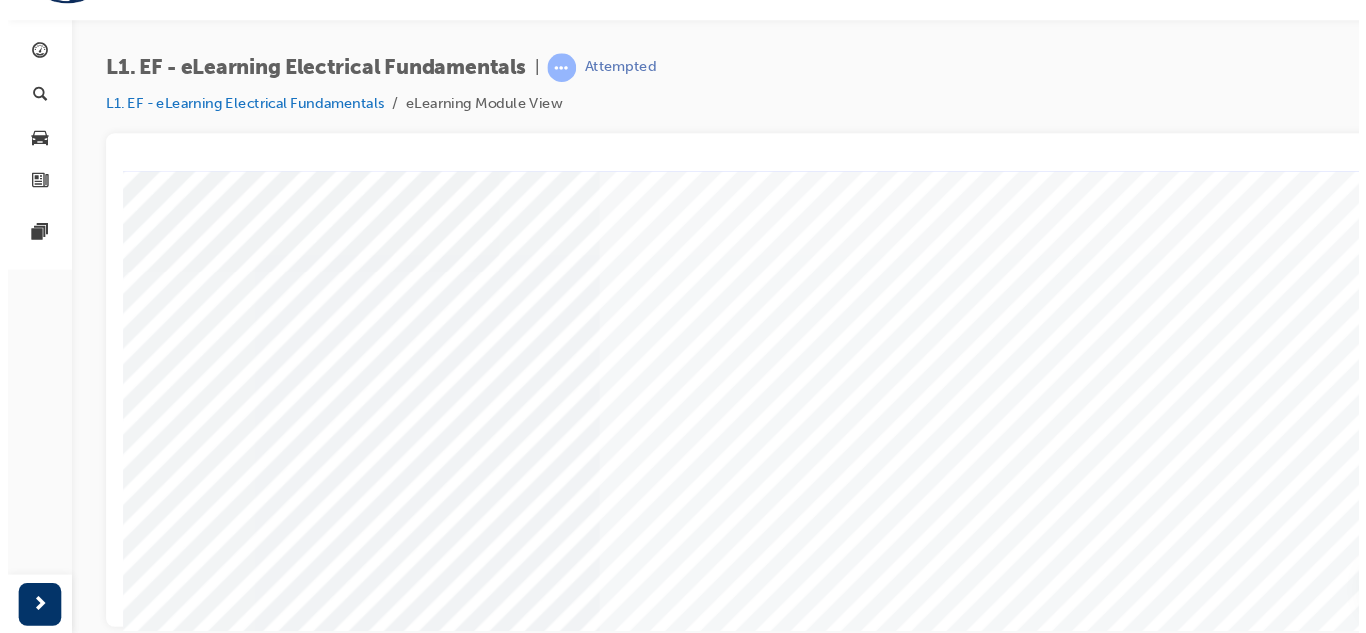 scroll, scrollTop: 0, scrollLeft: 0, axis: both 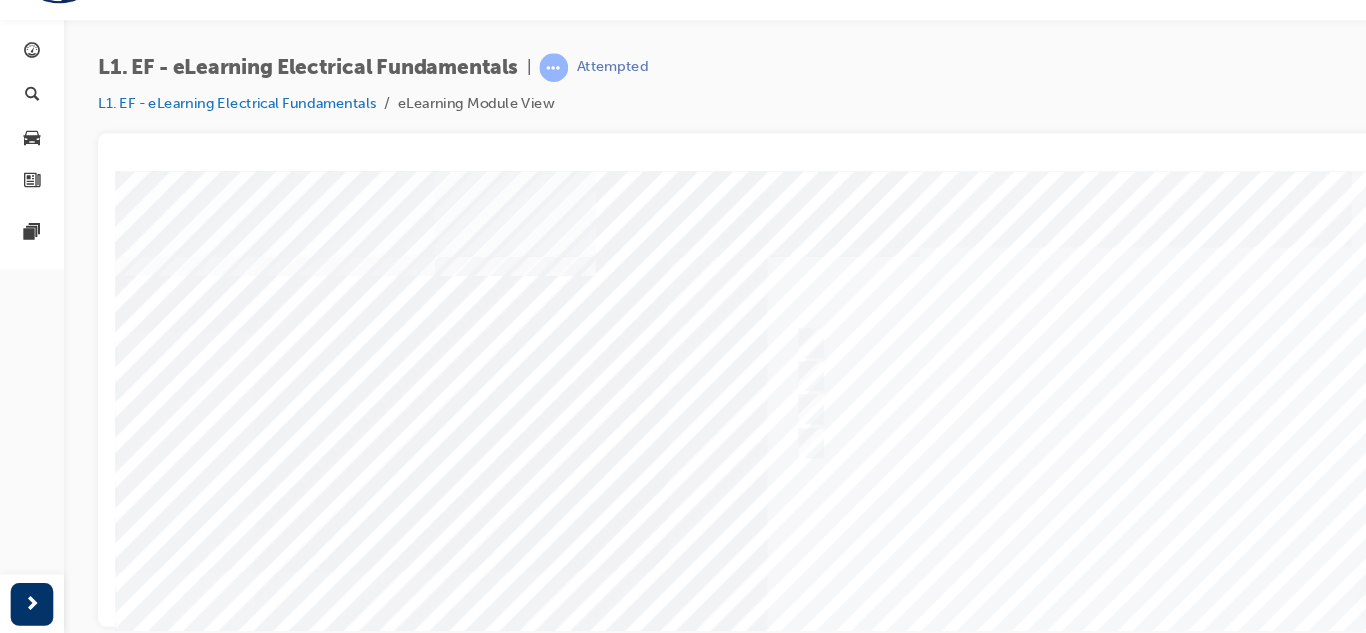 click at bounding box center (795, 546) 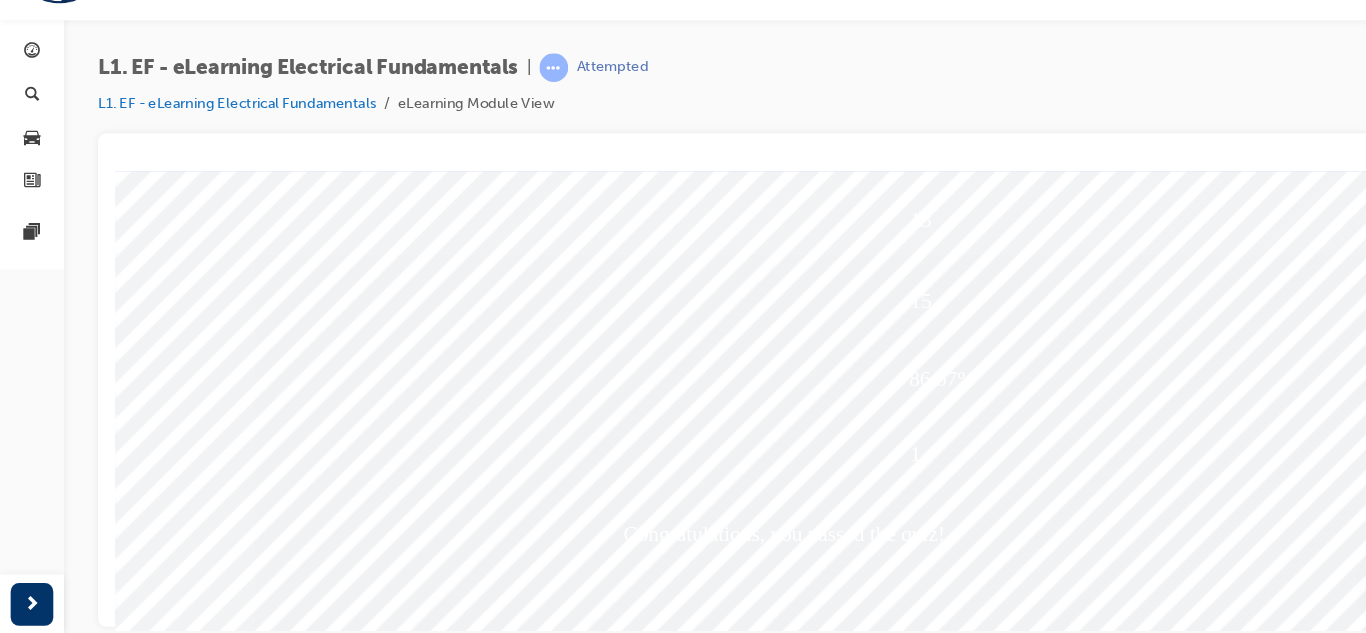 scroll, scrollTop: 334, scrollLeft: 0, axis: vertical 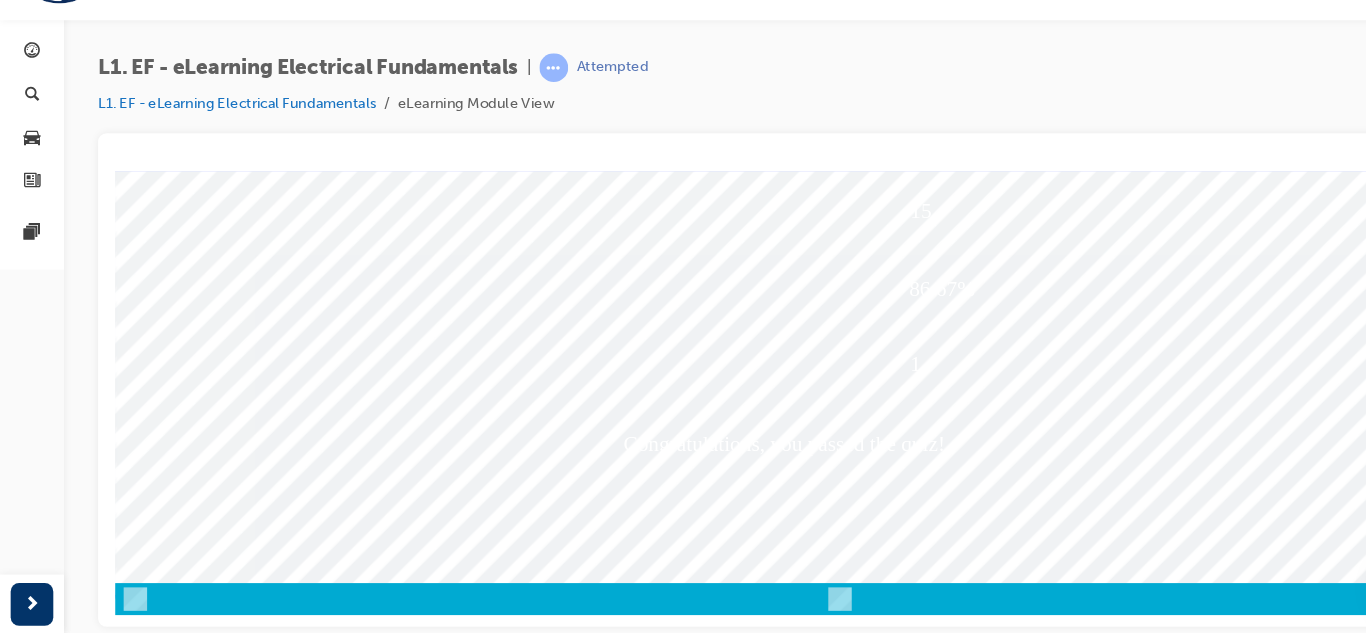 click at bounding box center [186, 3893] 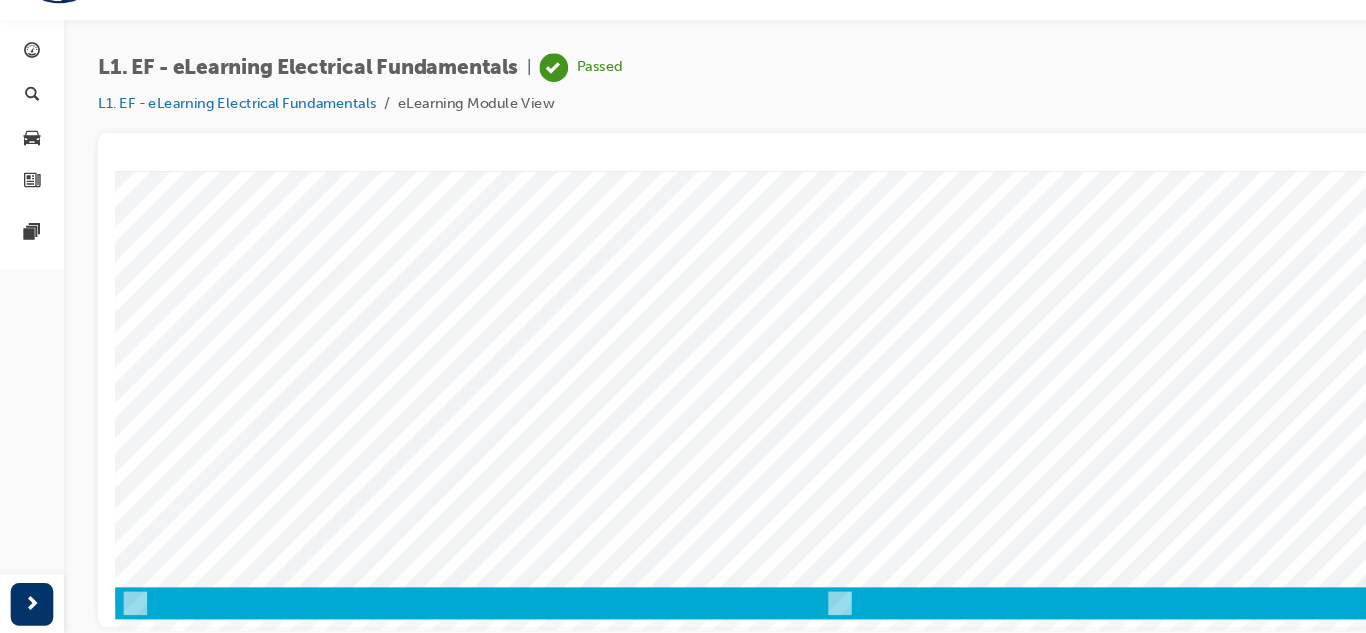 scroll, scrollTop: 334, scrollLeft: 0, axis: vertical 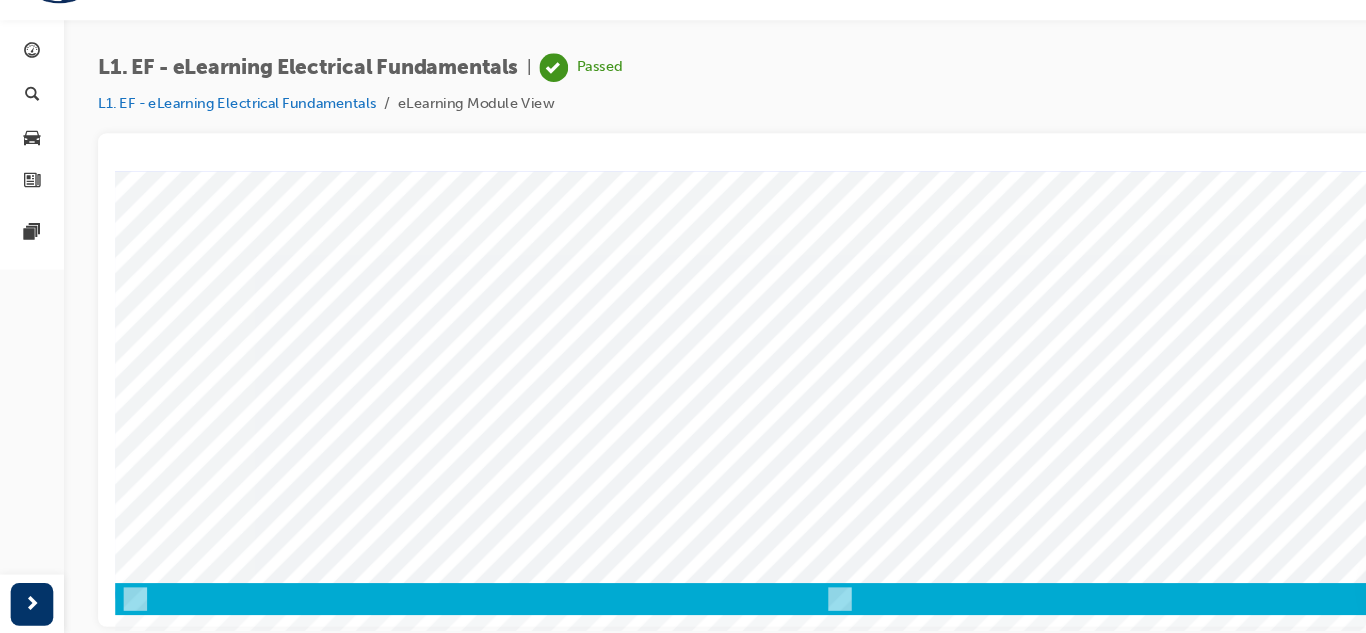 click at bounding box center [185, 2481] 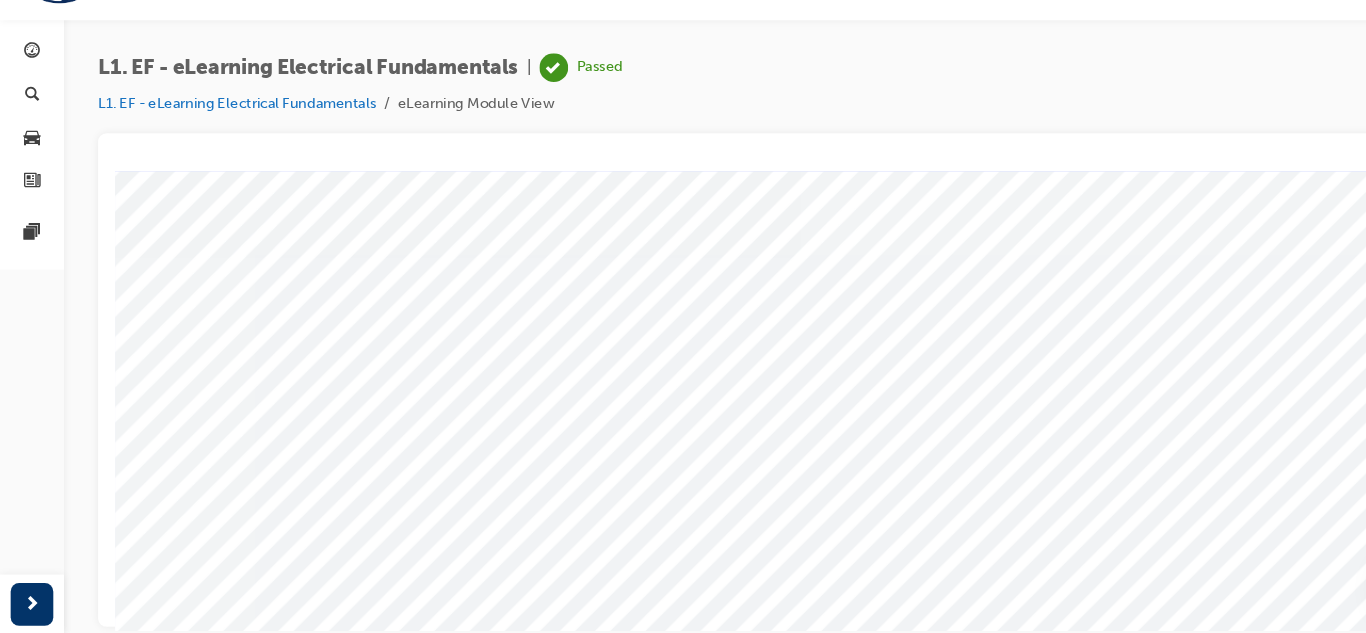 scroll, scrollTop: 334, scrollLeft: 0, axis: vertical 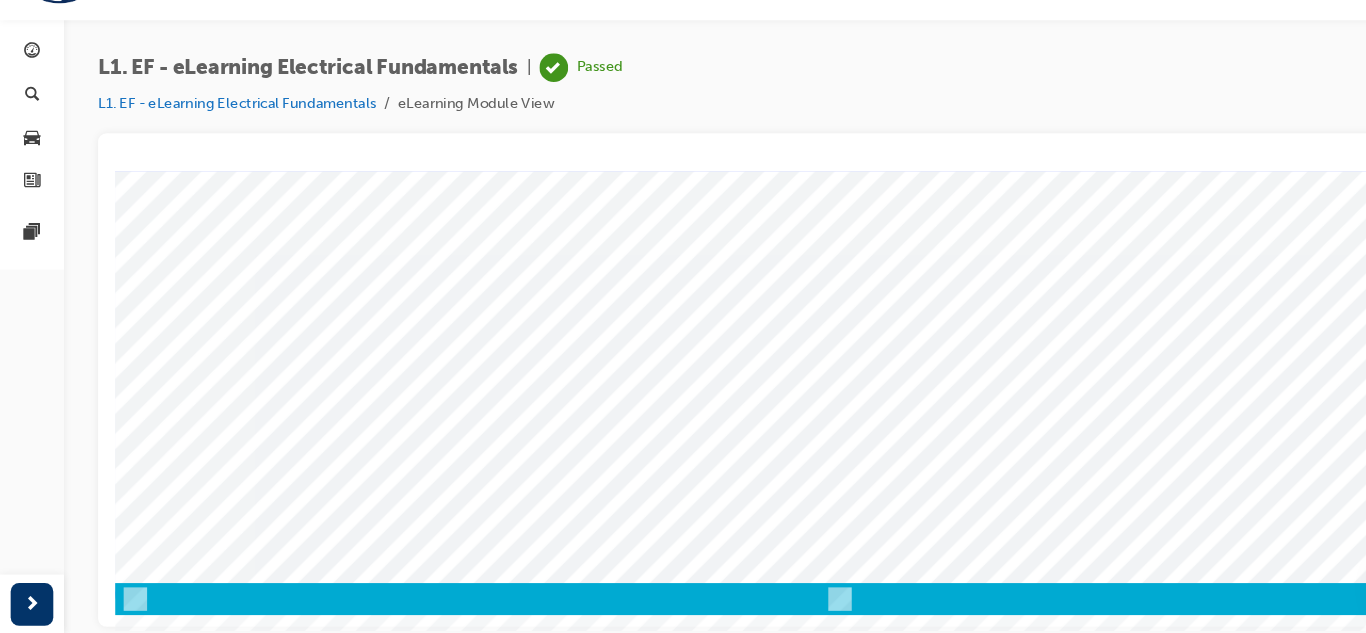 click at bounding box center (185, 2481) 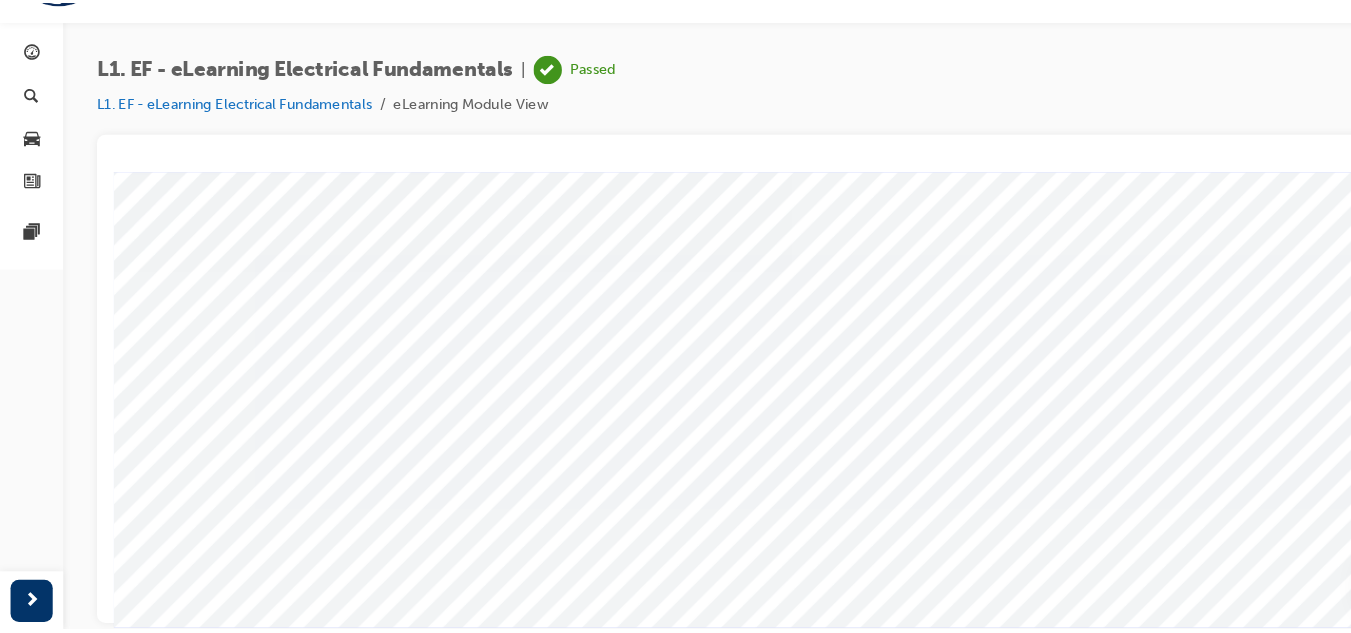 scroll, scrollTop: 0, scrollLeft: 0, axis: both 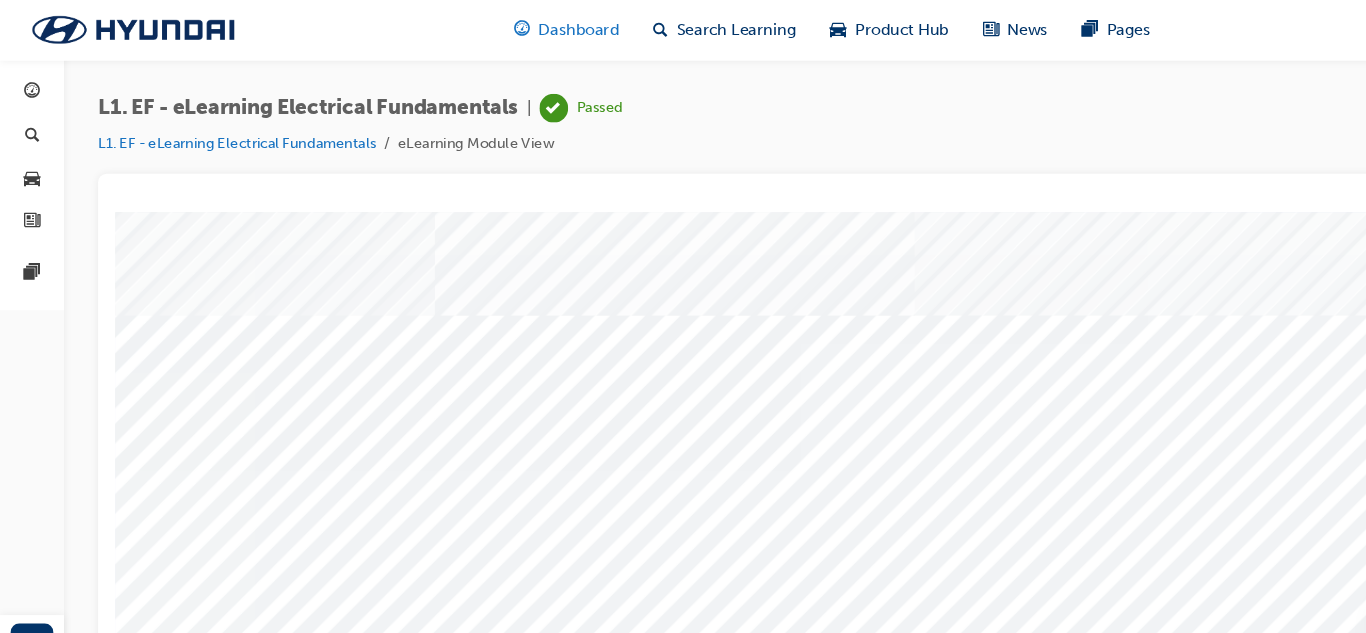 click on "Dashboard" at bounding box center [543, 28] 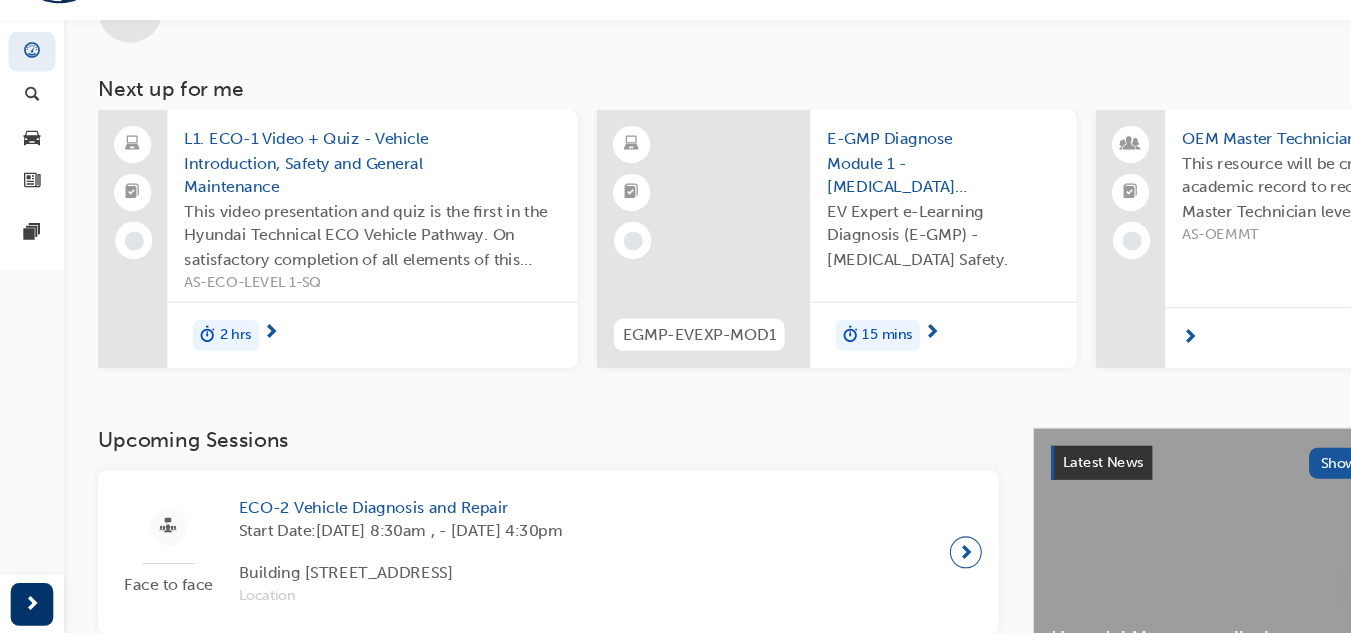 scroll, scrollTop: 149, scrollLeft: 0, axis: vertical 